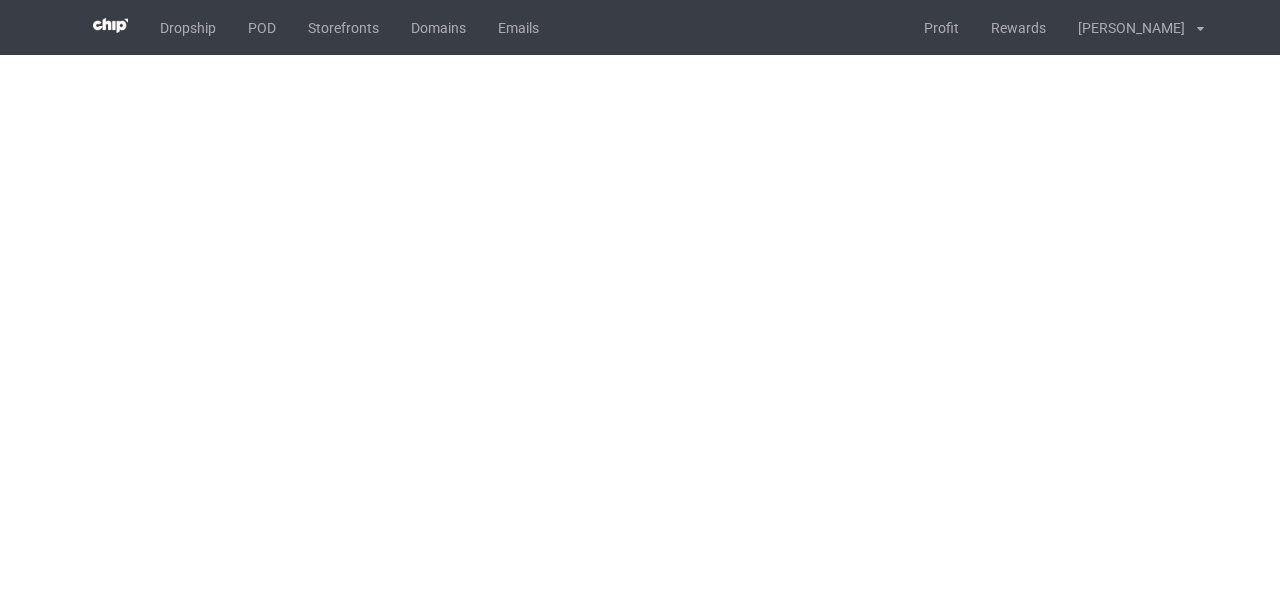 scroll, scrollTop: 0, scrollLeft: 0, axis: both 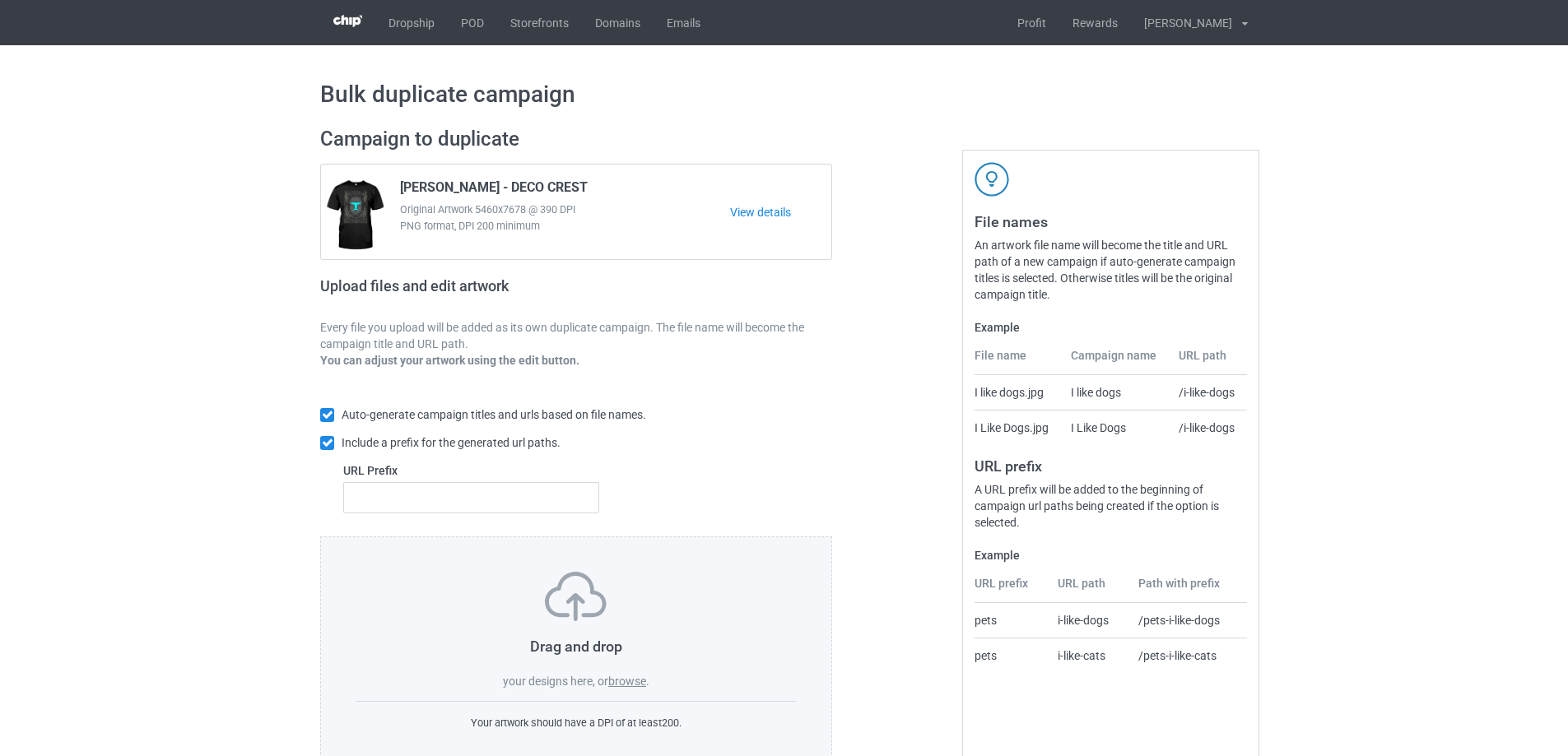 click on "browse" at bounding box center [627, 681] 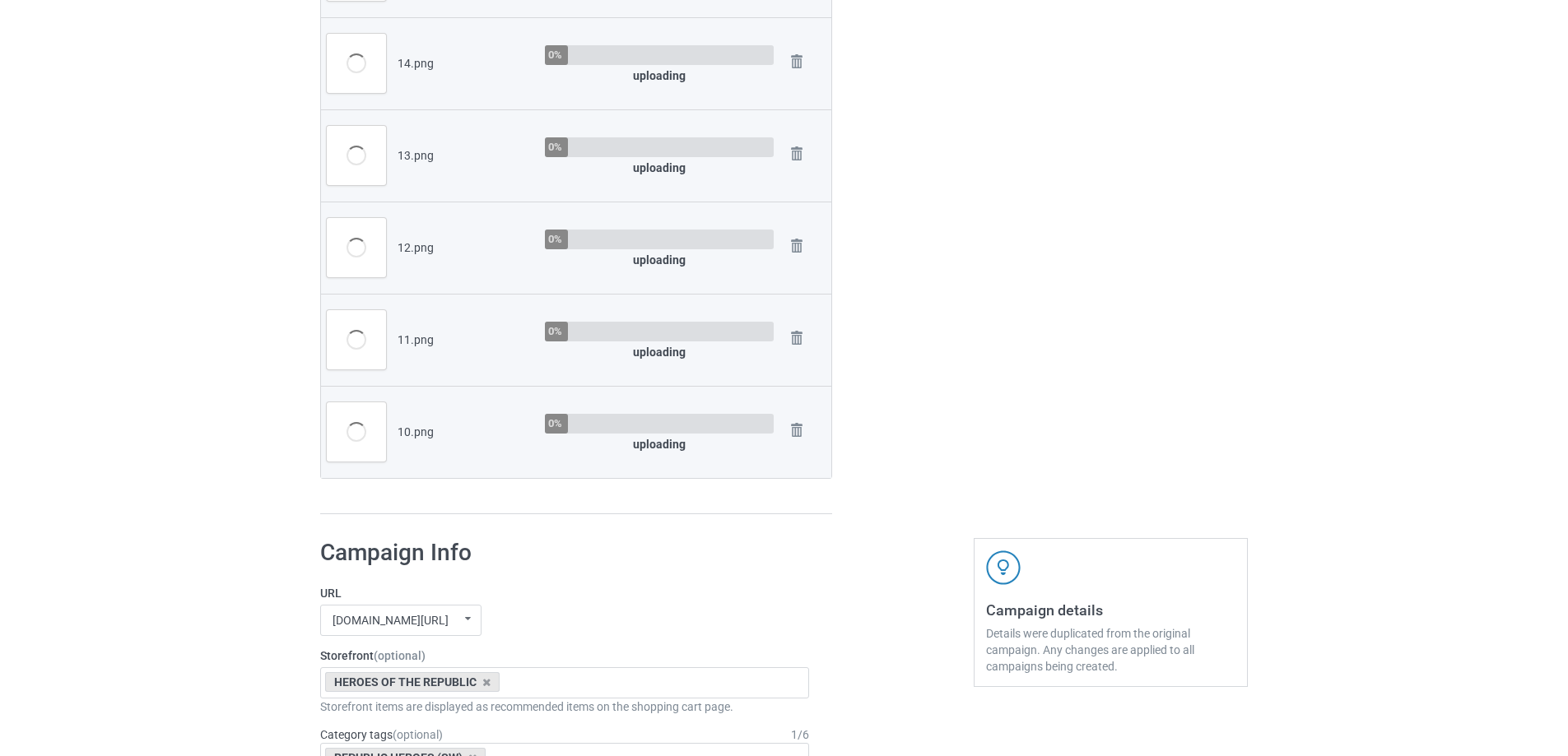 scroll, scrollTop: 1316, scrollLeft: 0, axis: vertical 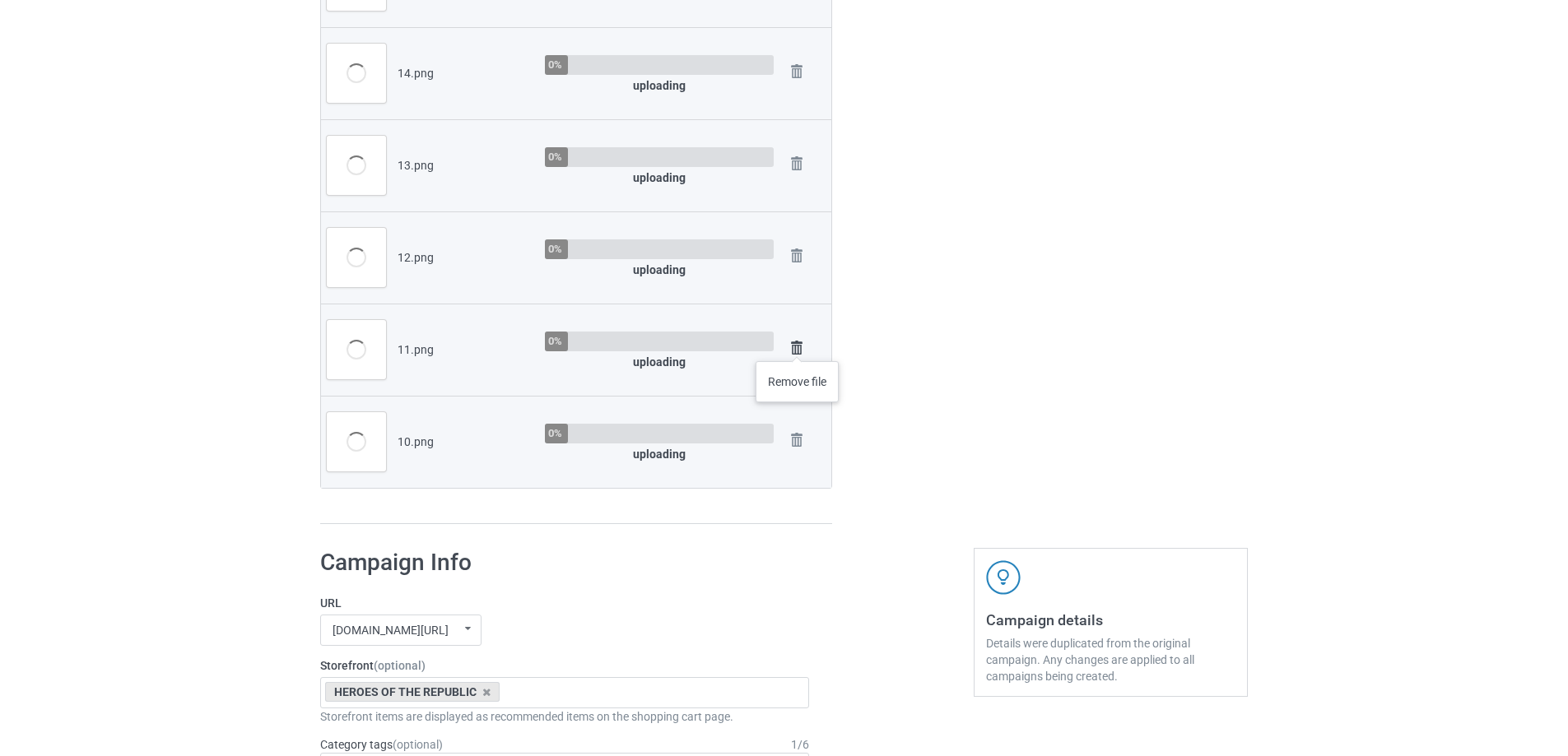 click at bounding box center (797, 348) 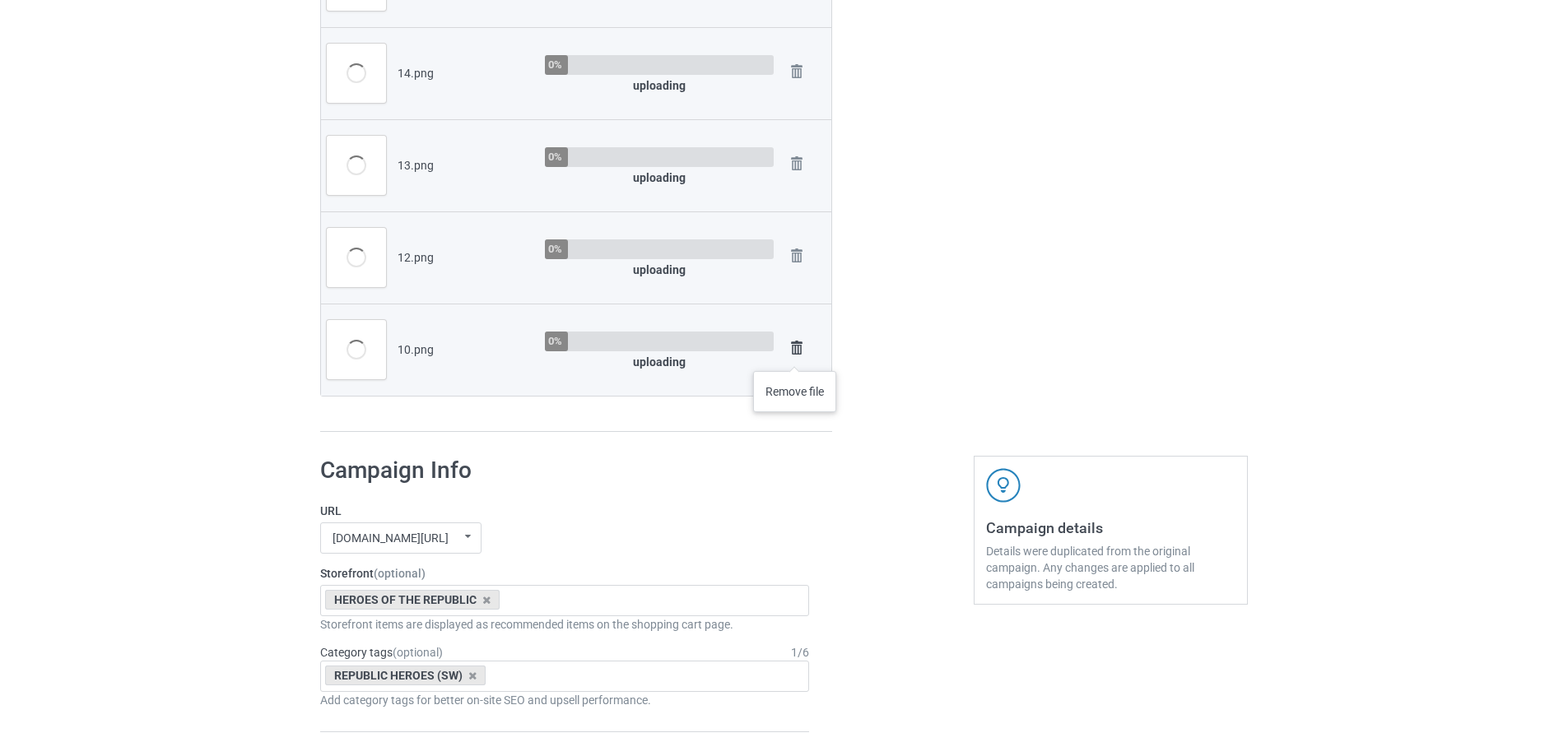 click at bounding box center (797, 348) 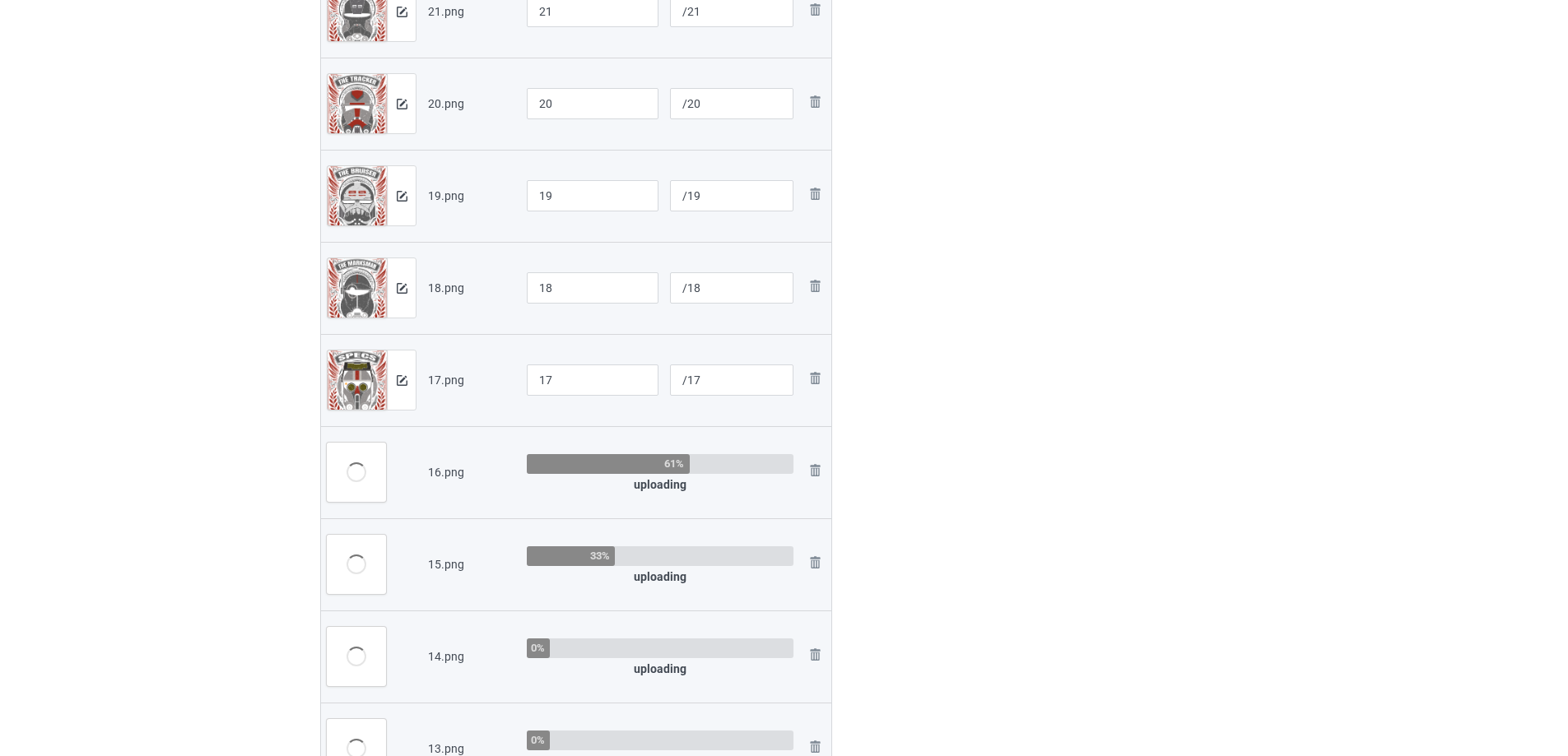 scroll, scrollTop: 740, scrollLeft: 0, axis: vertical 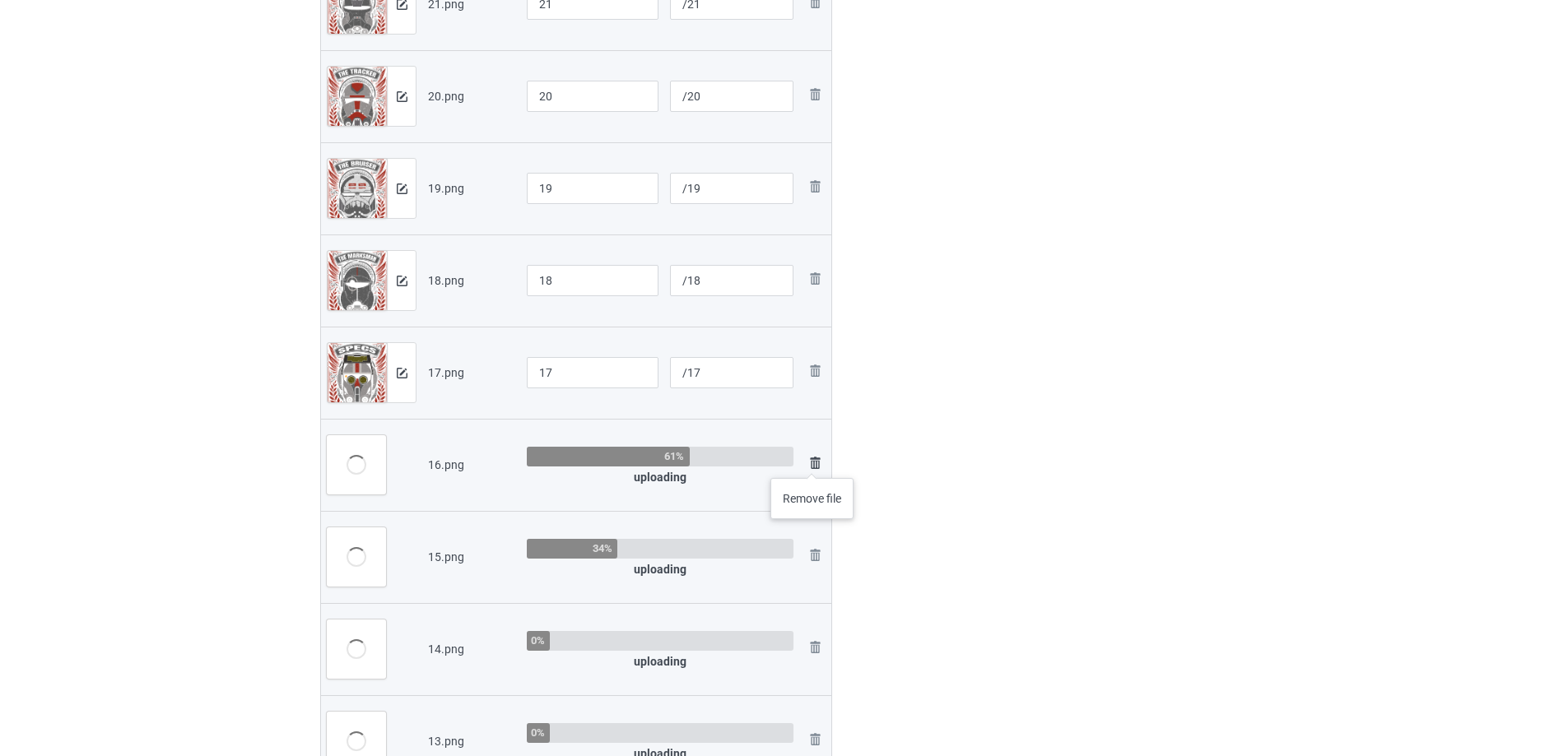 click at bounding box center [815, 463] 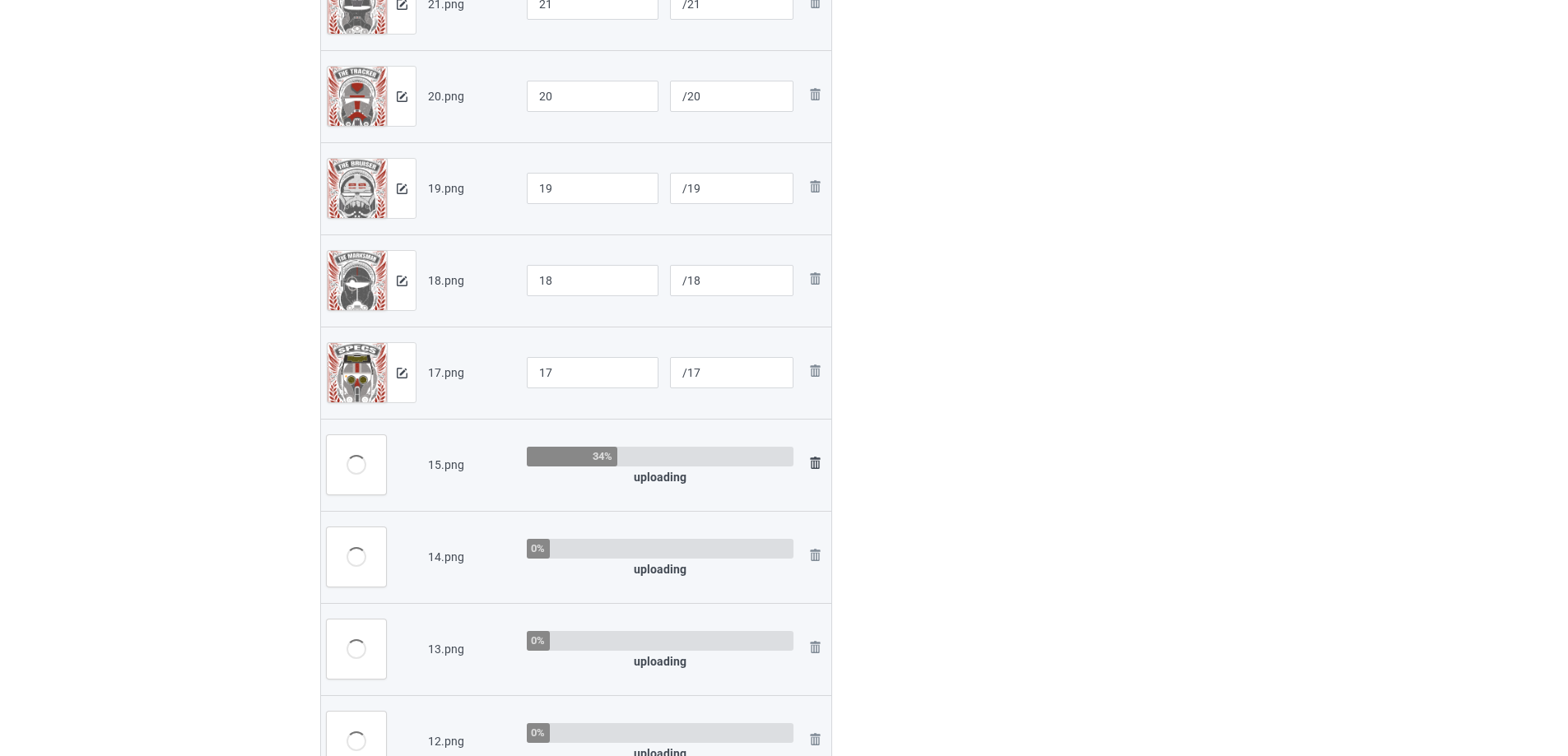 click at bounding box center [815, 463] 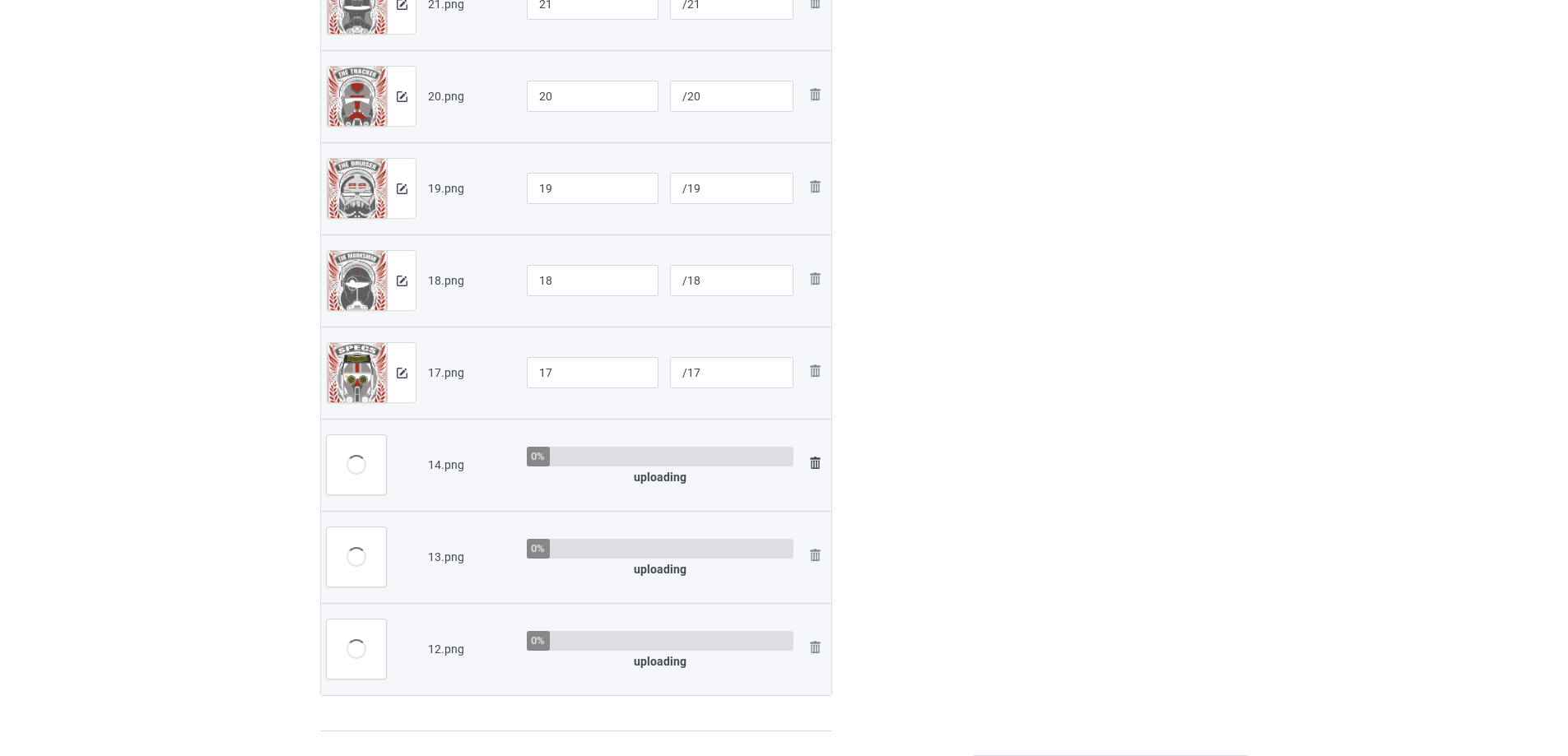 click at bounding box center (815, 463) 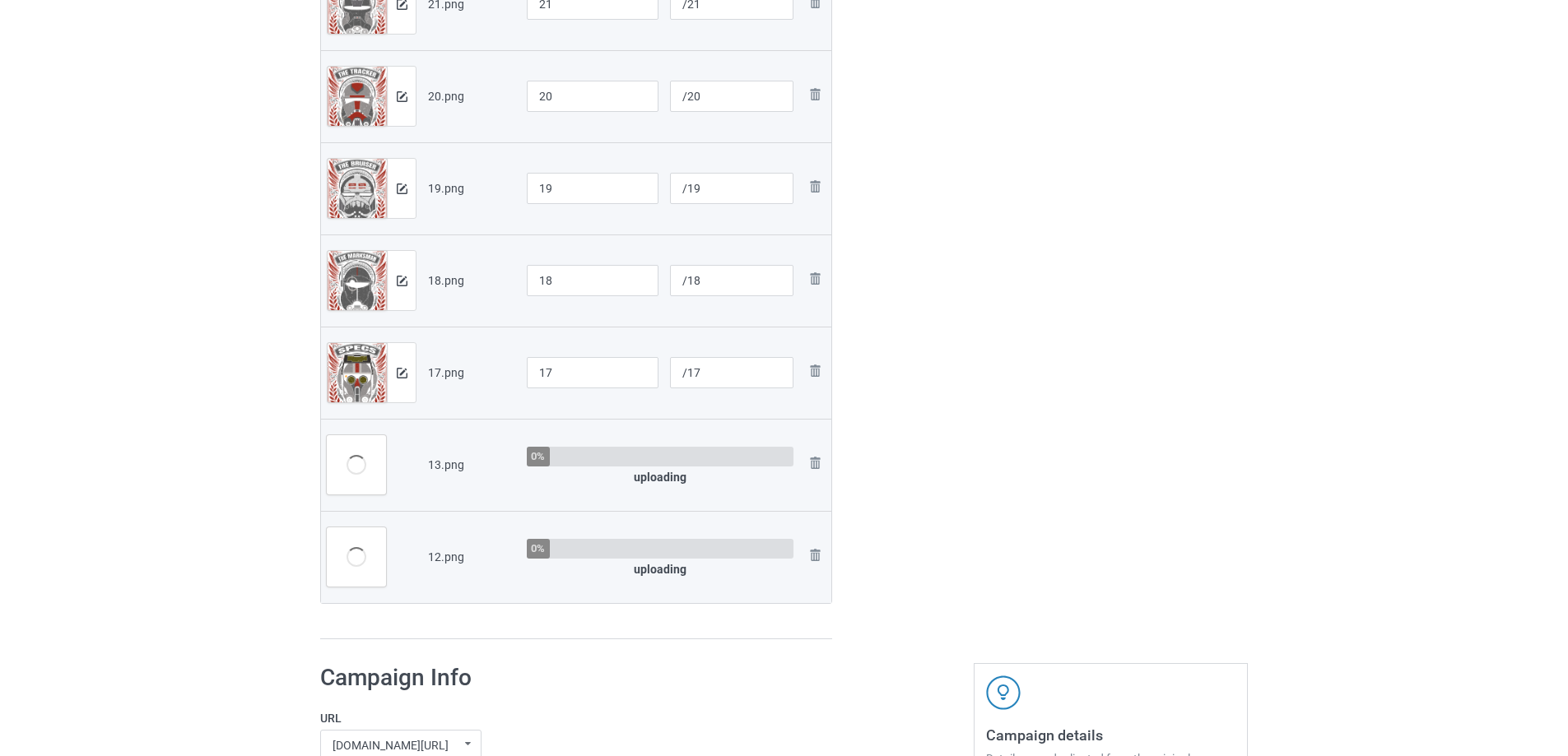 click at bounding box center (0, 0) 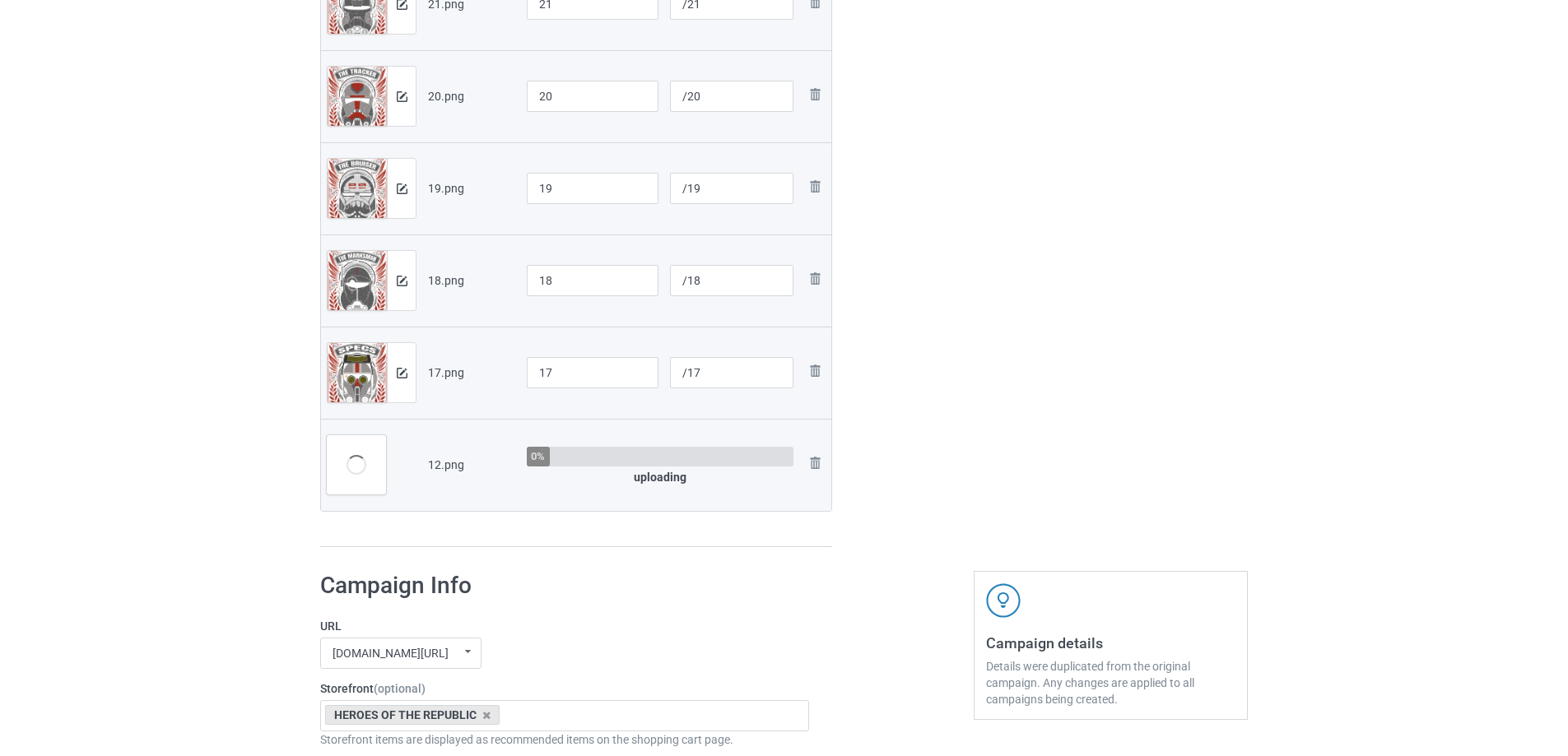 click at bounding box center [0, 0] 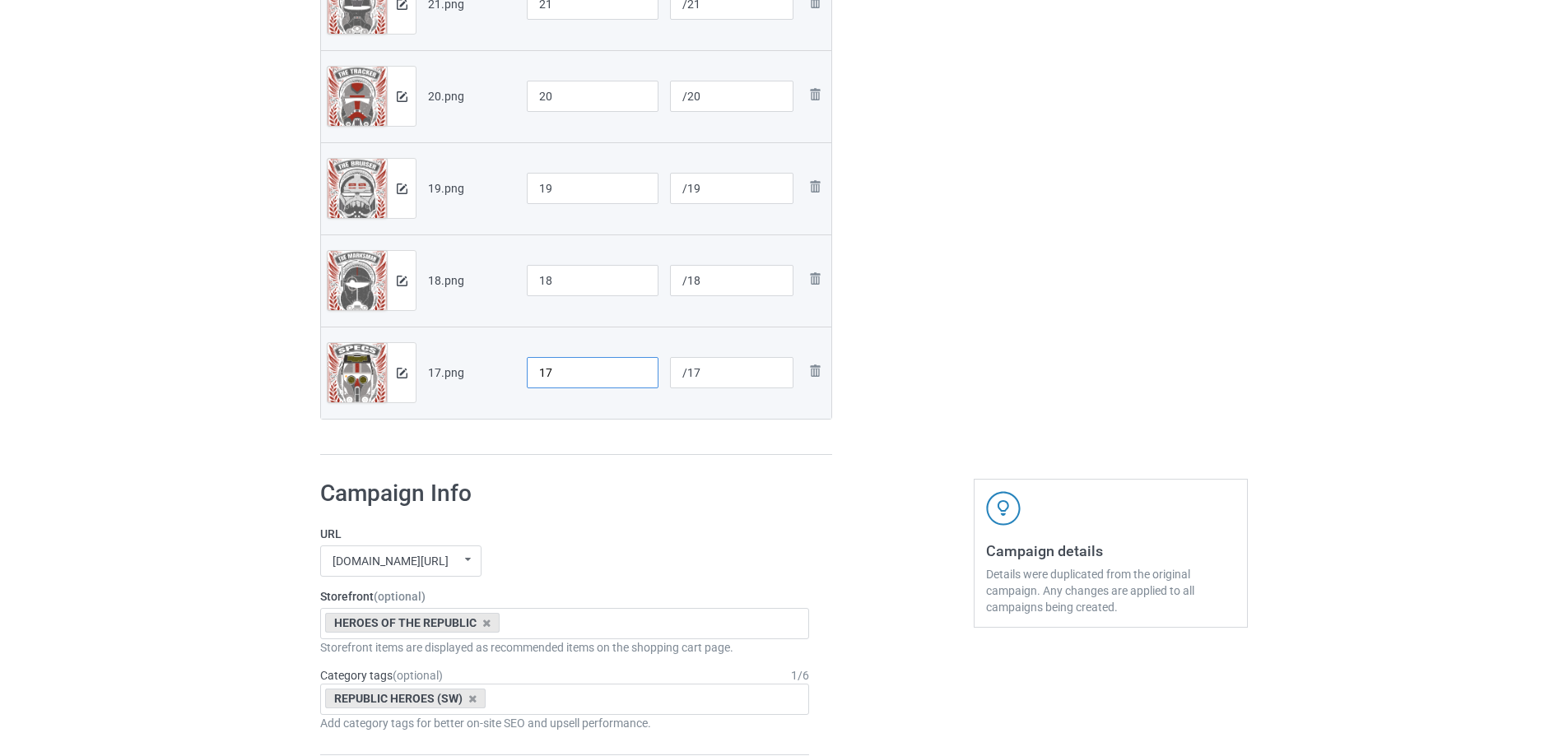 click on "Preview and edit artwork 17.png 17 /17 Remove file" at bounding box center [576, 373] 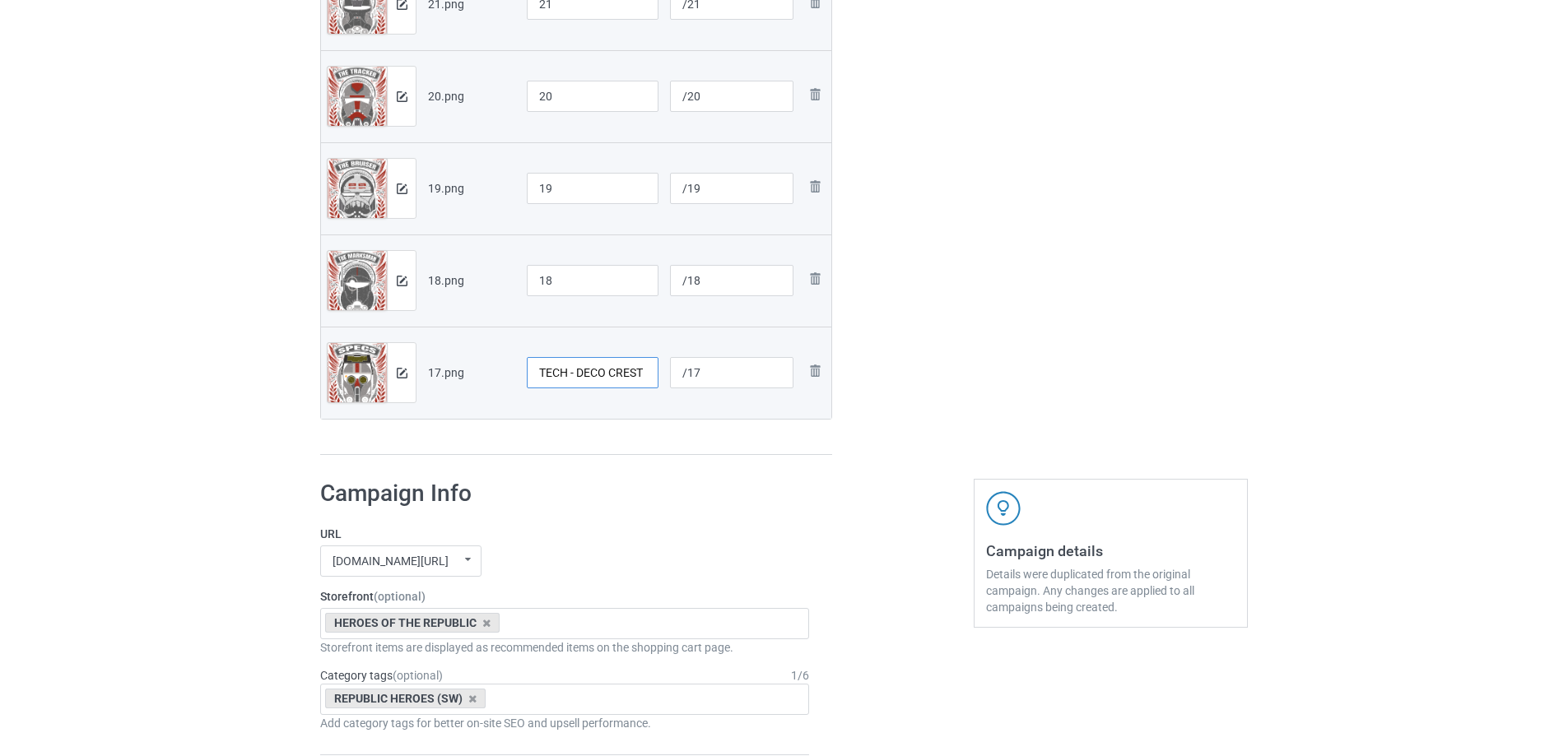 type on "TECH - DECO CREST" 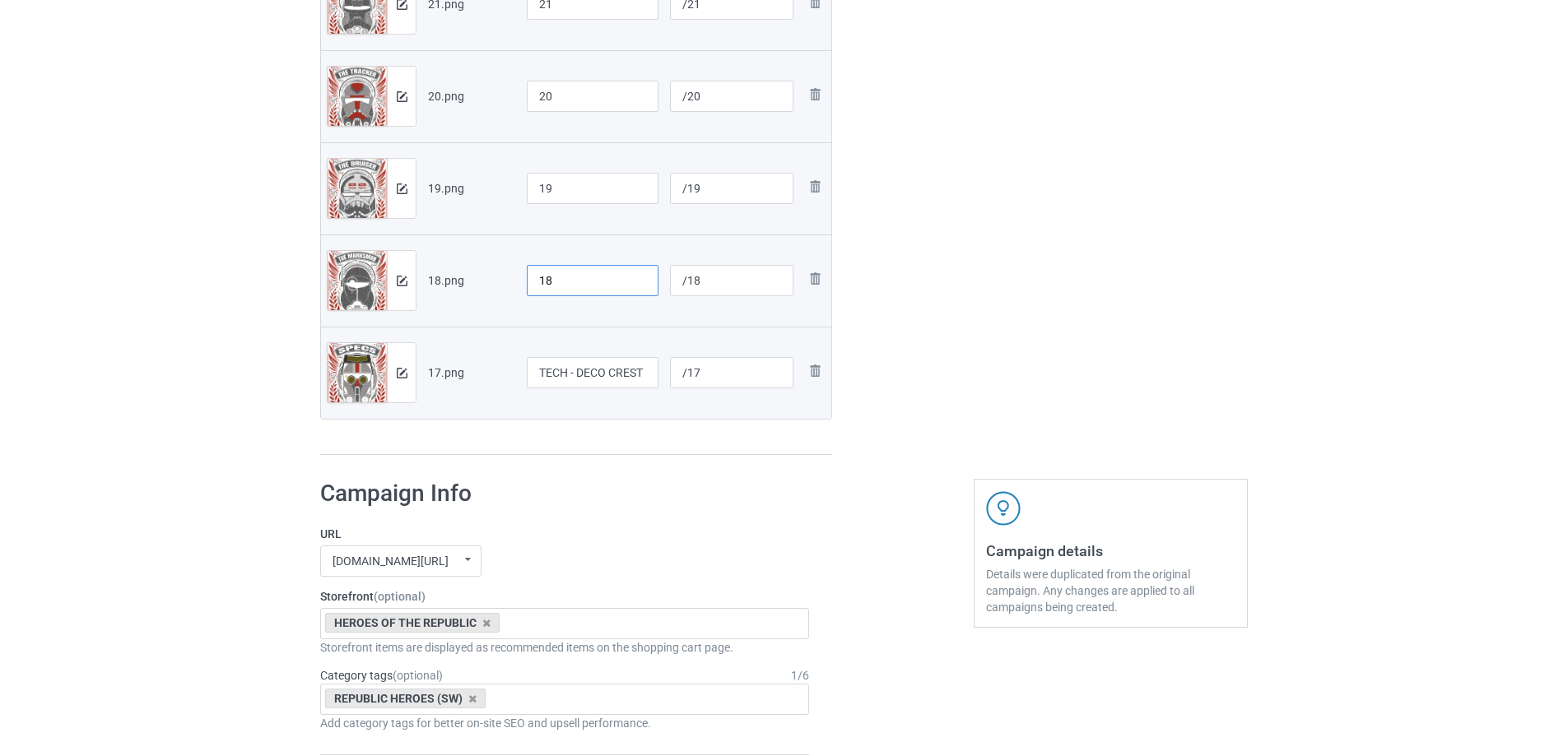paste on "CROSSHAIR - DECO CREST" 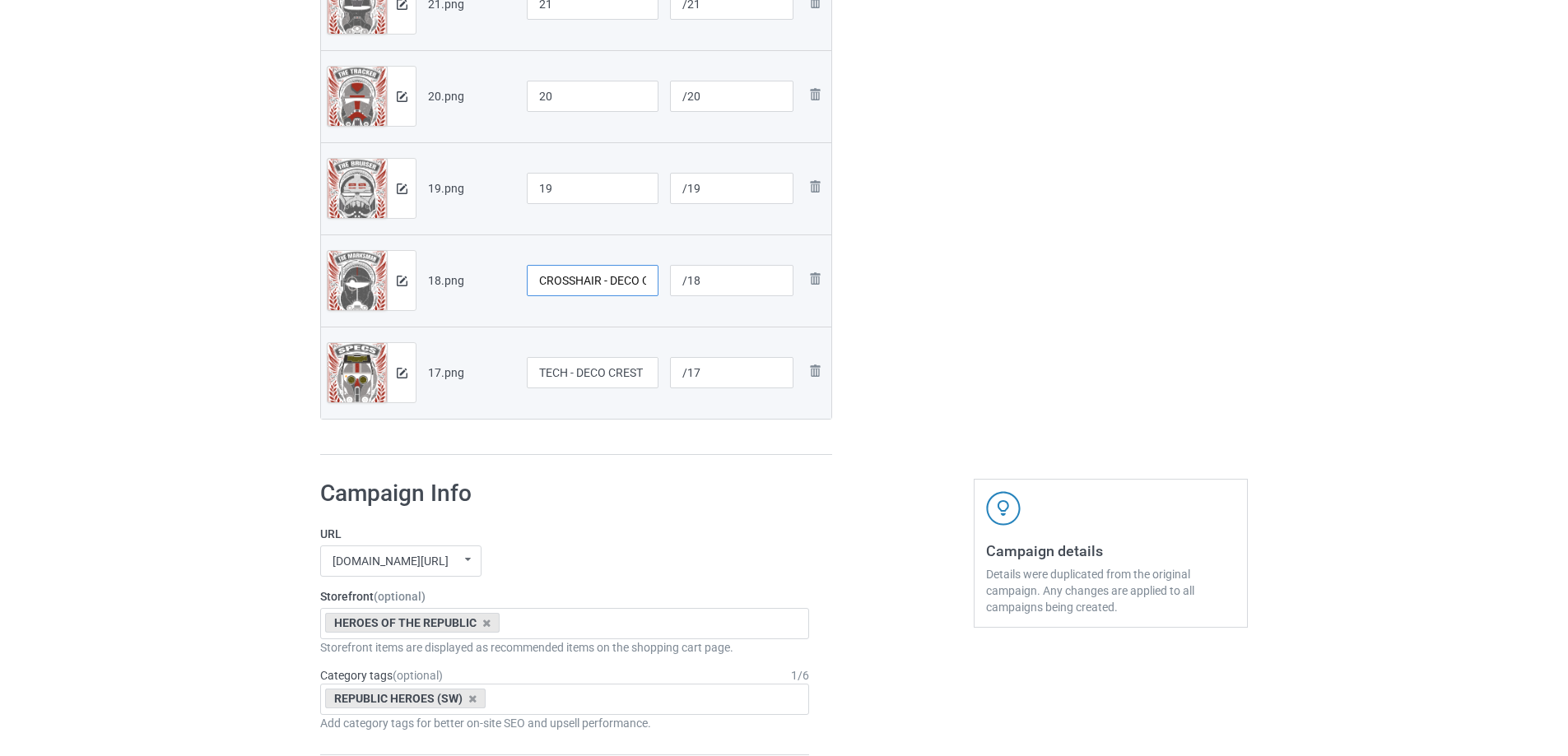 scroll, scrollTop: 0, scrollLeft: 32, axis: horizontal 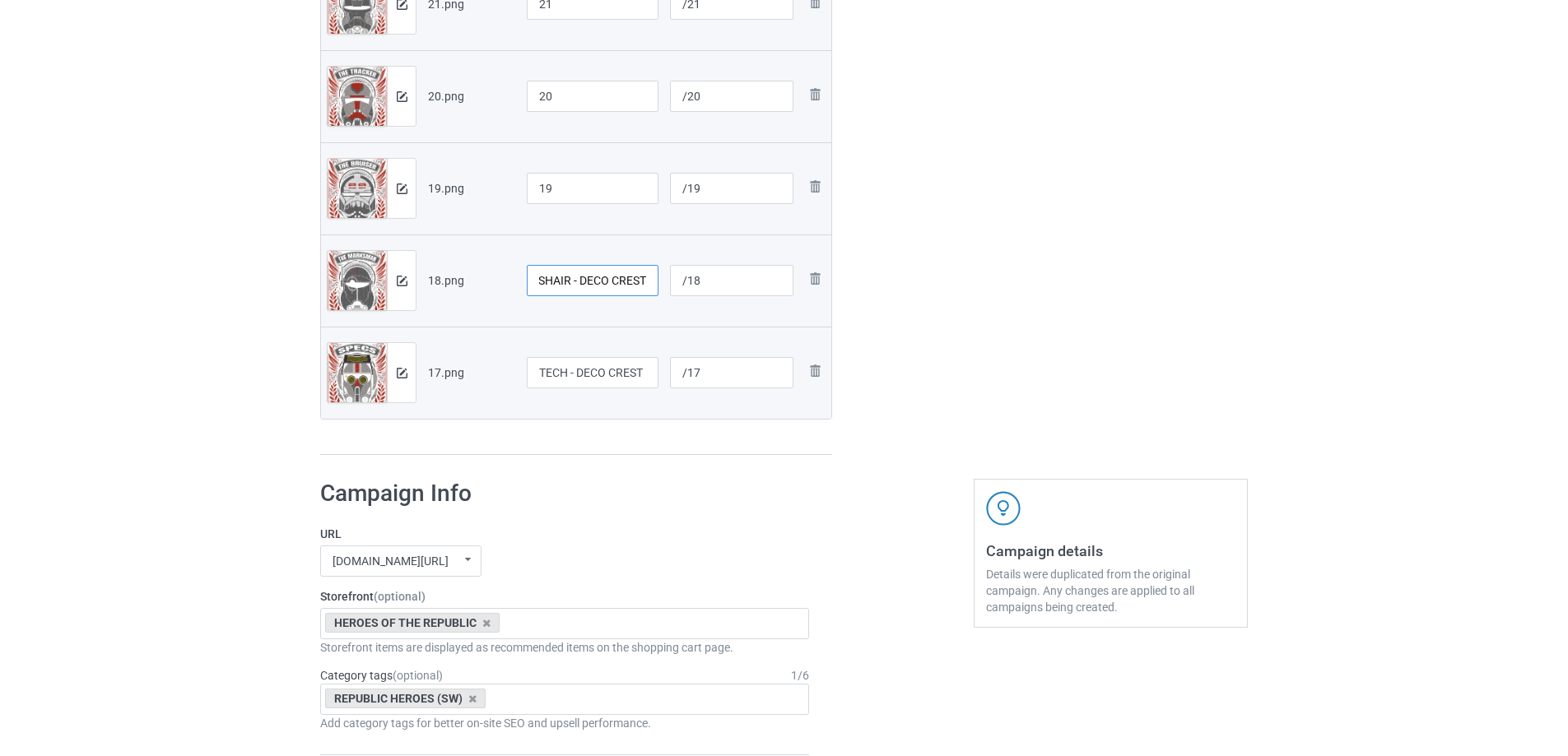 type on "CROSSHAIR - DECO CREST" 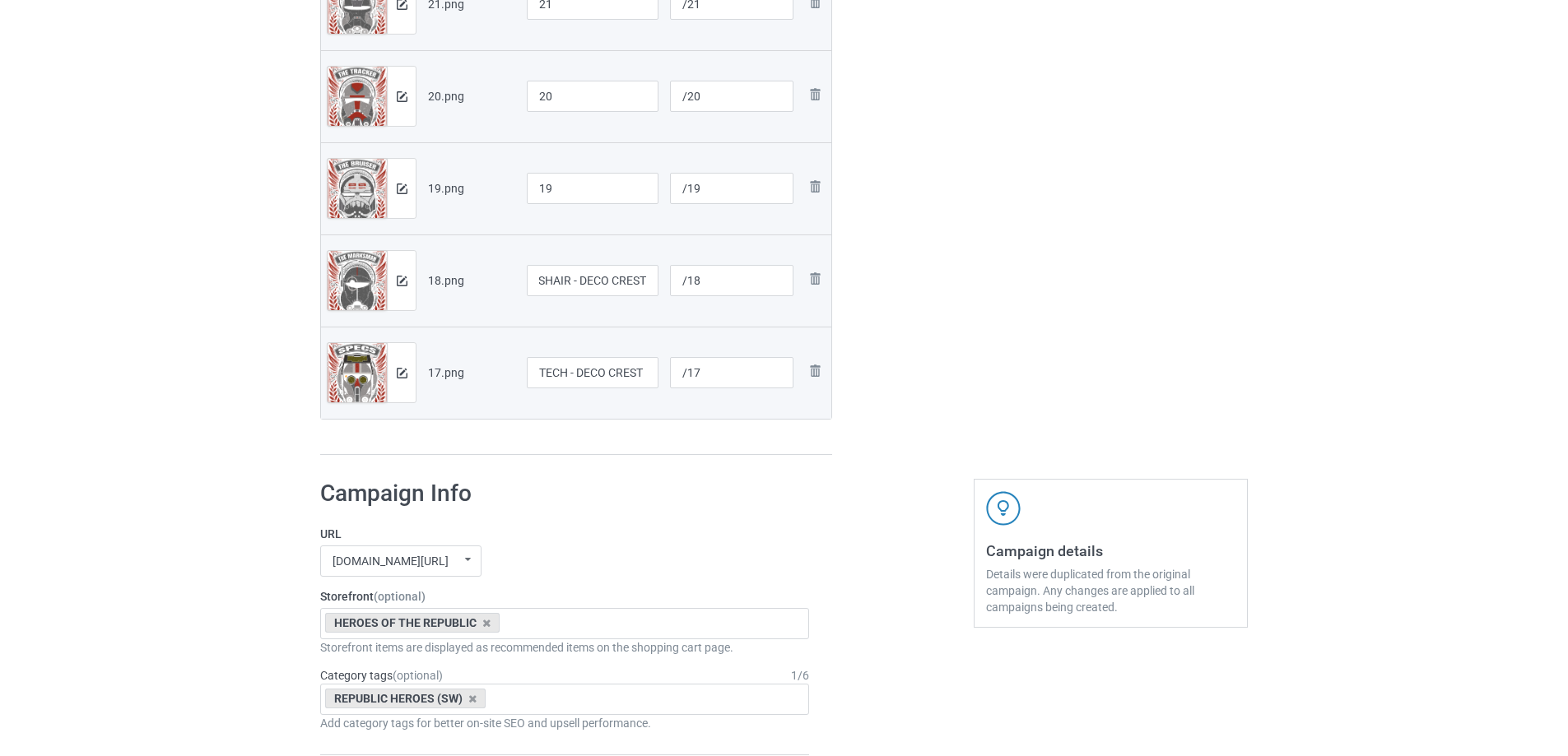 scroll, scrollTop: 0, scrollLeft: 0, axis: both 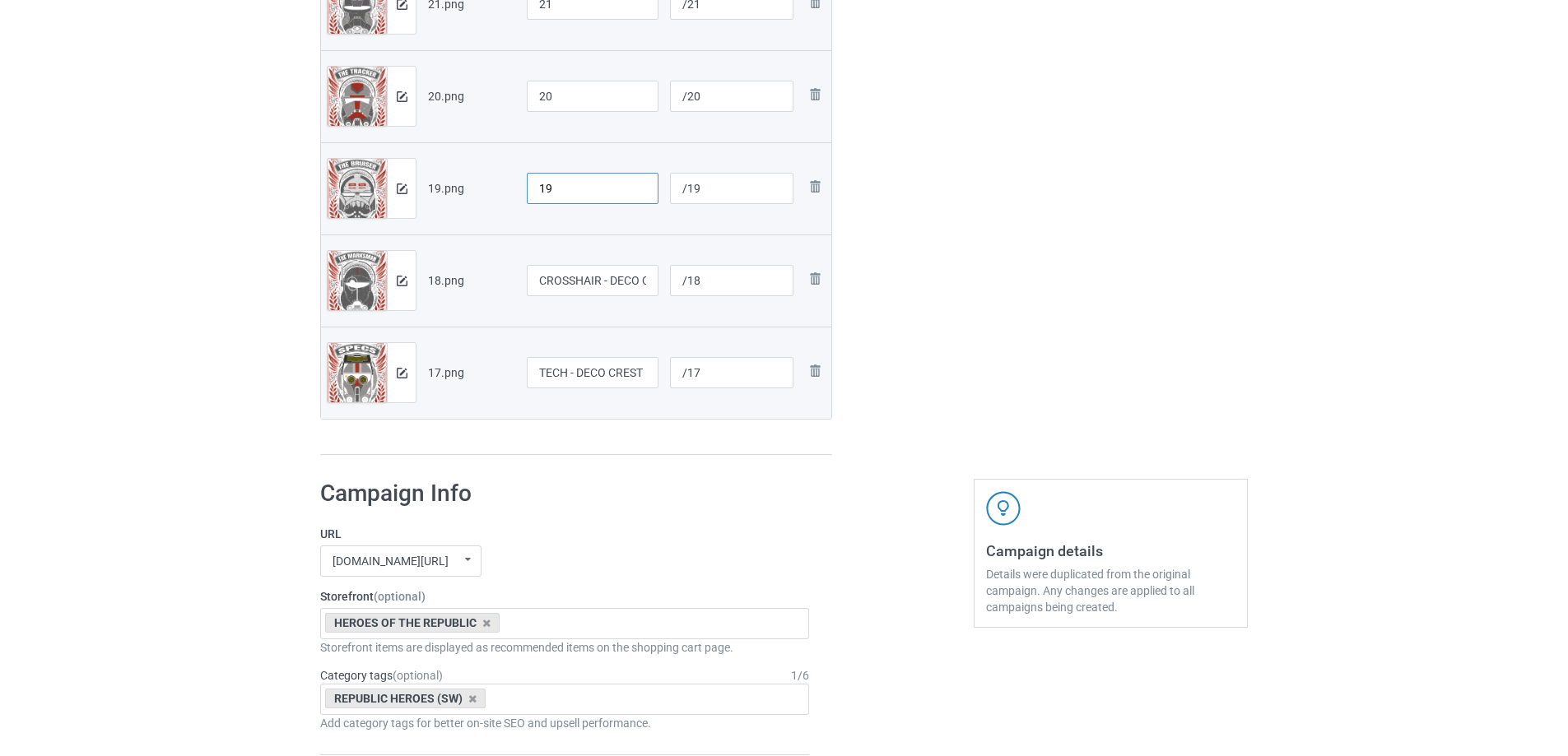 drag, startPoint x: 589, startPoint y: 187, endPoint x: 292, endPoint y: 211, distance: 297.96812 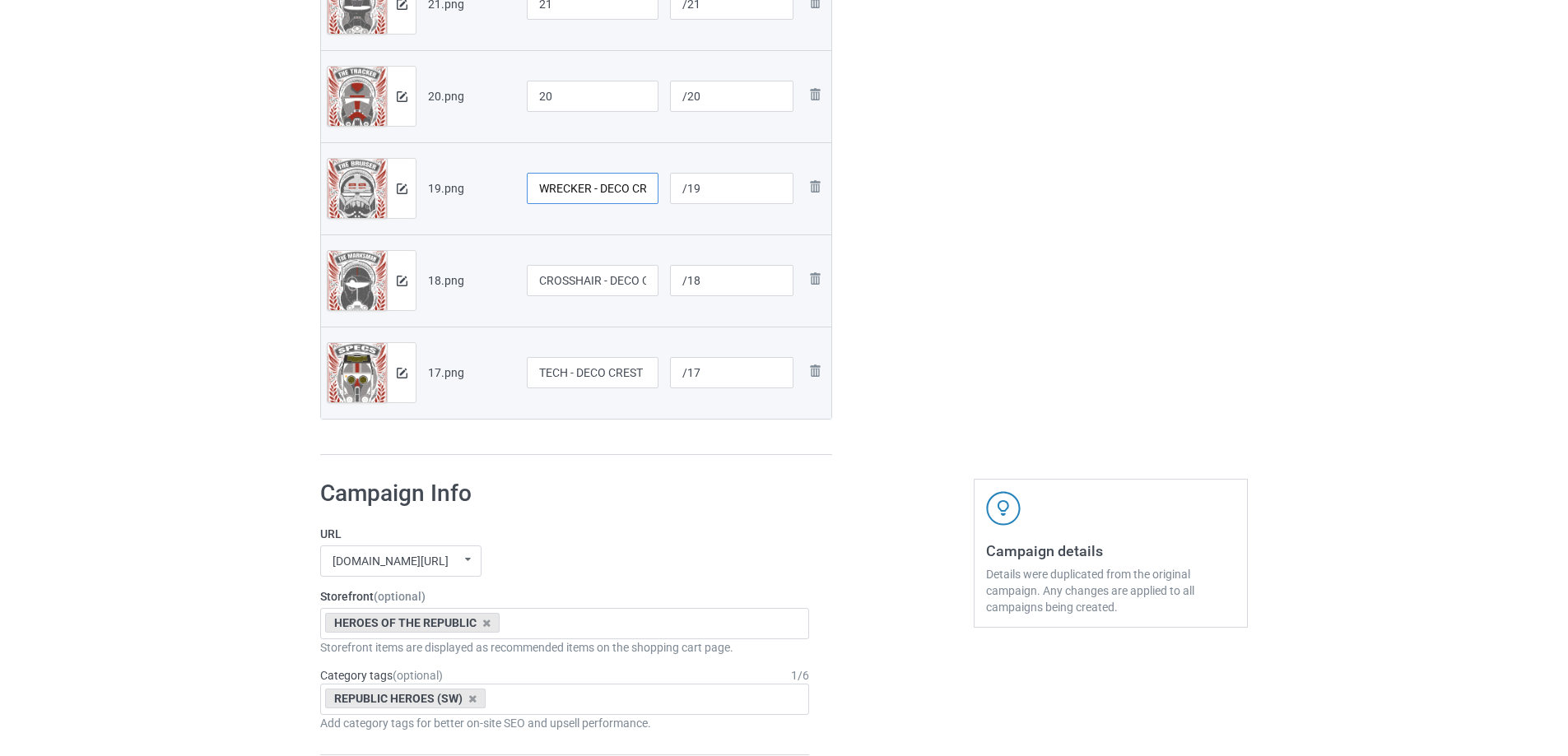 scroll, scrollTop: 0, scrollLeft: 22, axis: horizontal 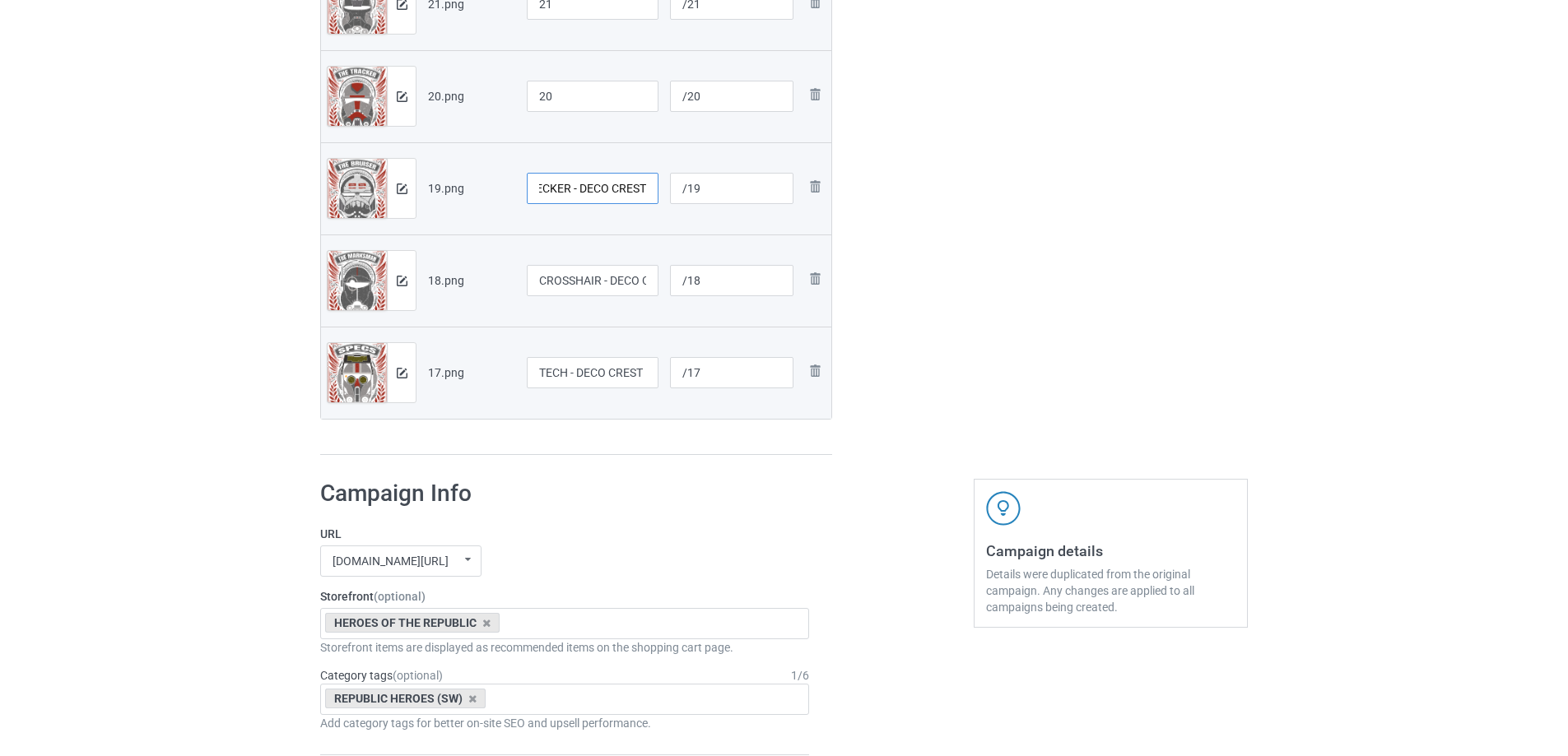 type on "WRECKER - DECO CREST" 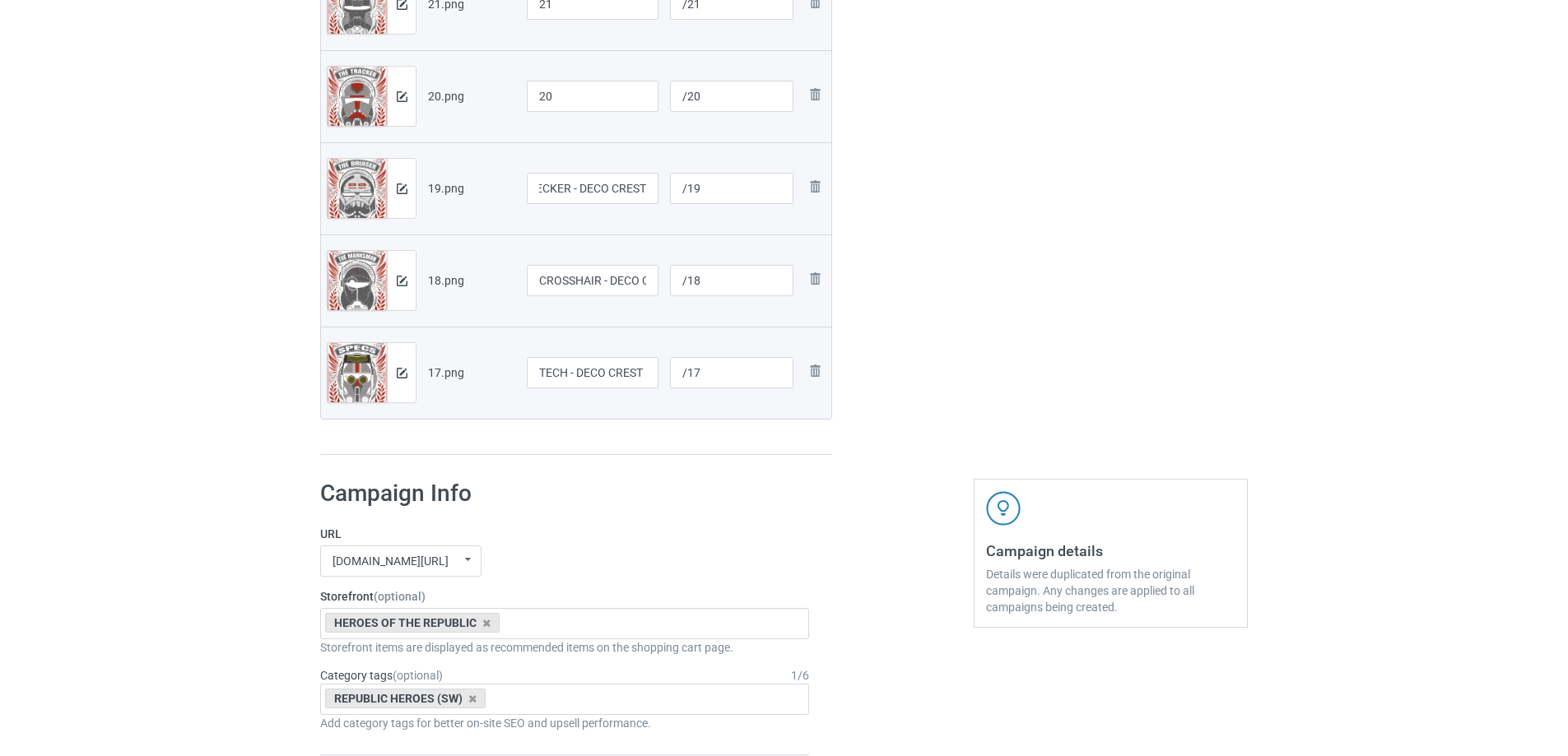 scroll, scrollTop: 0, scrollLeft: 0, axis: both 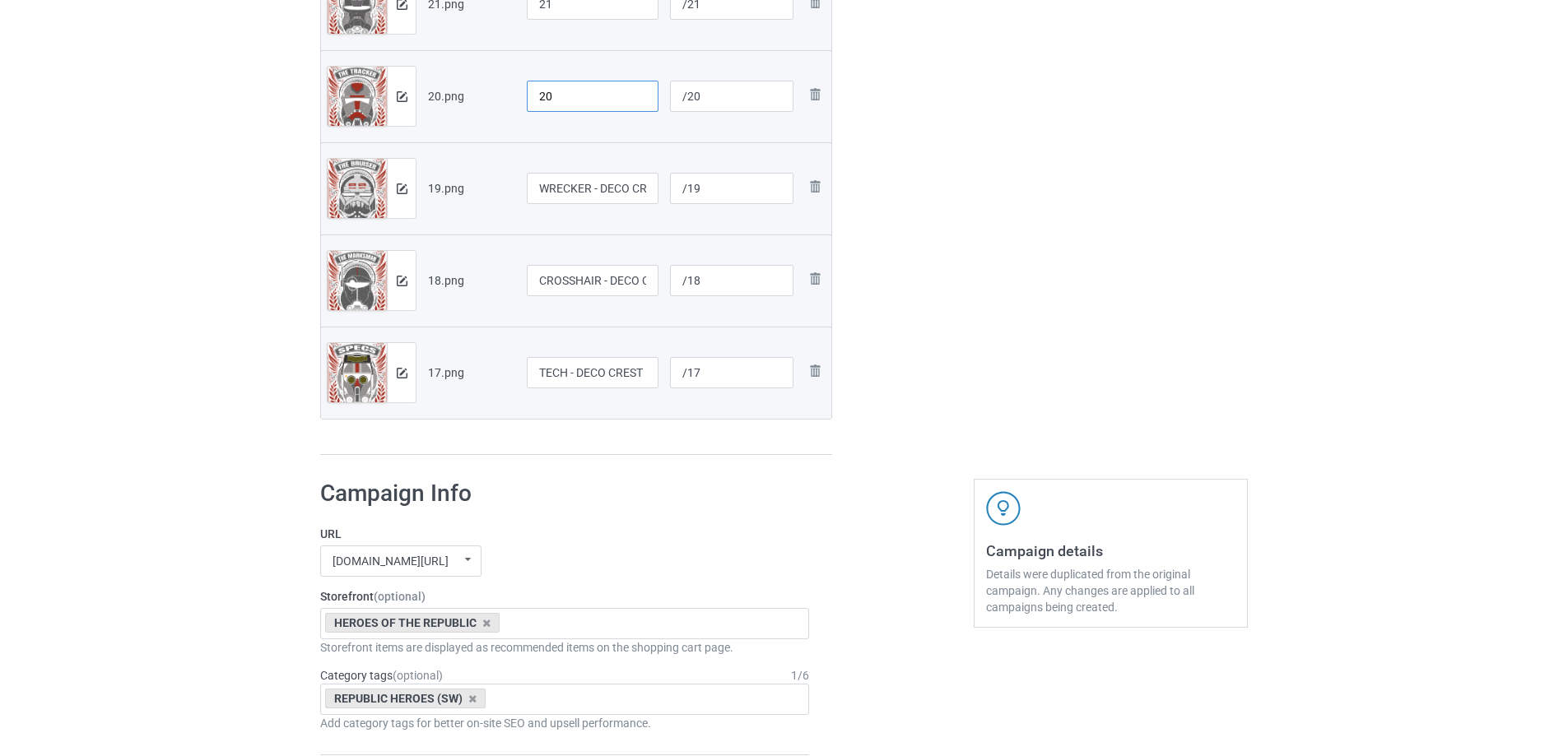 paste on "HUNTER - DECO CREST" 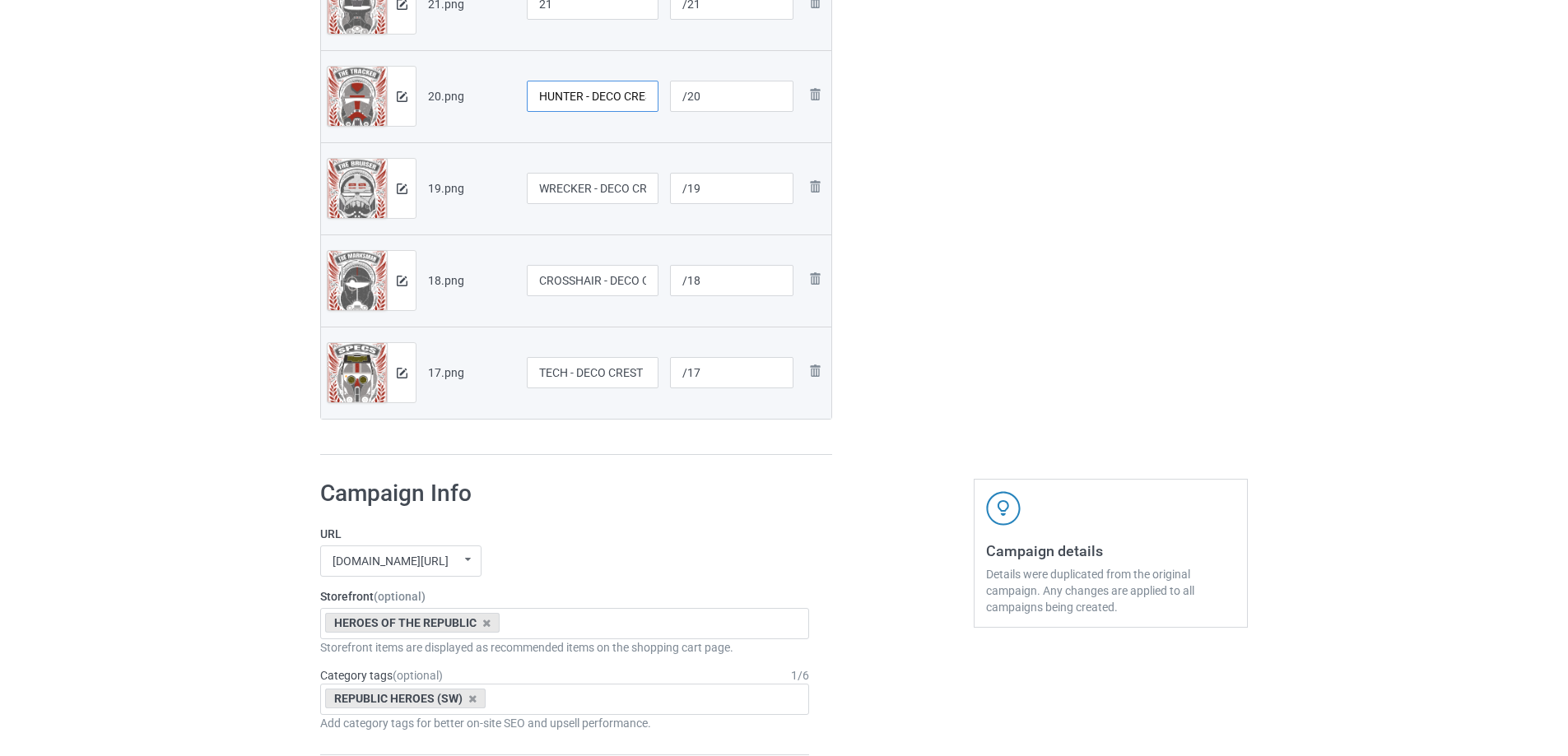 scroll, scrollTop: 0, scrollLeft: 14, axis: horizontal 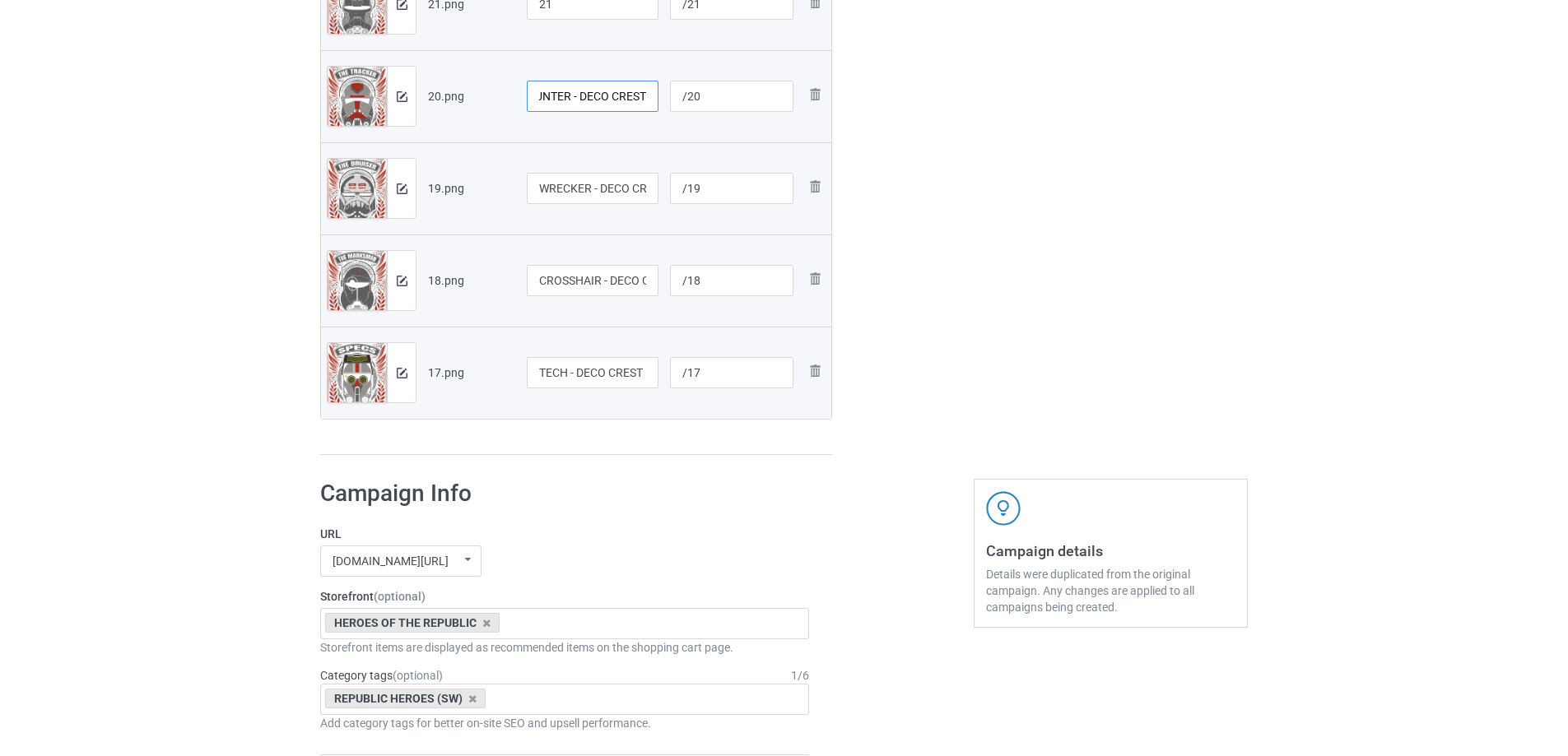 type on "HUNTER - DECO CREST" 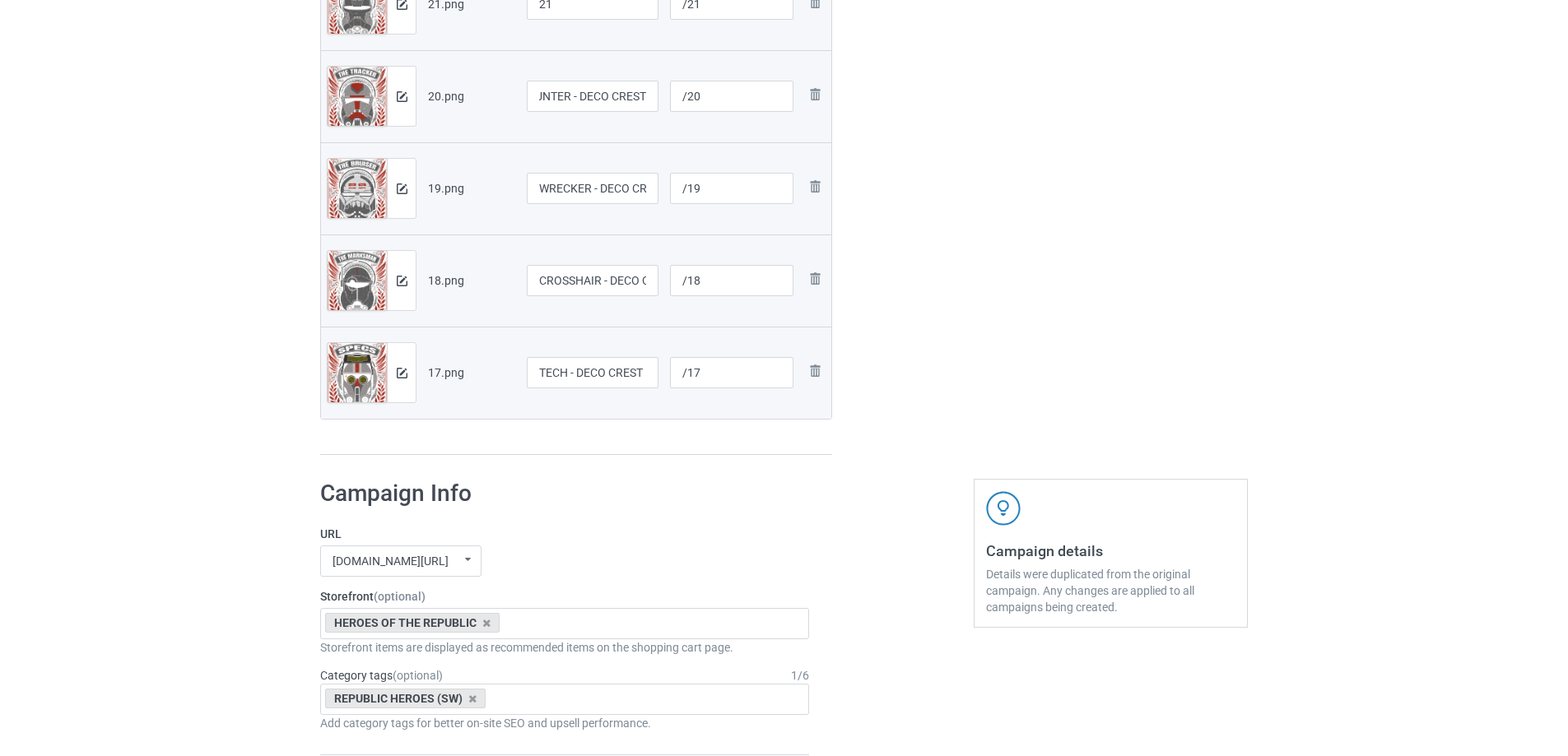 scroll, scrollTop: 0, scrollLeft: 0, axis: both 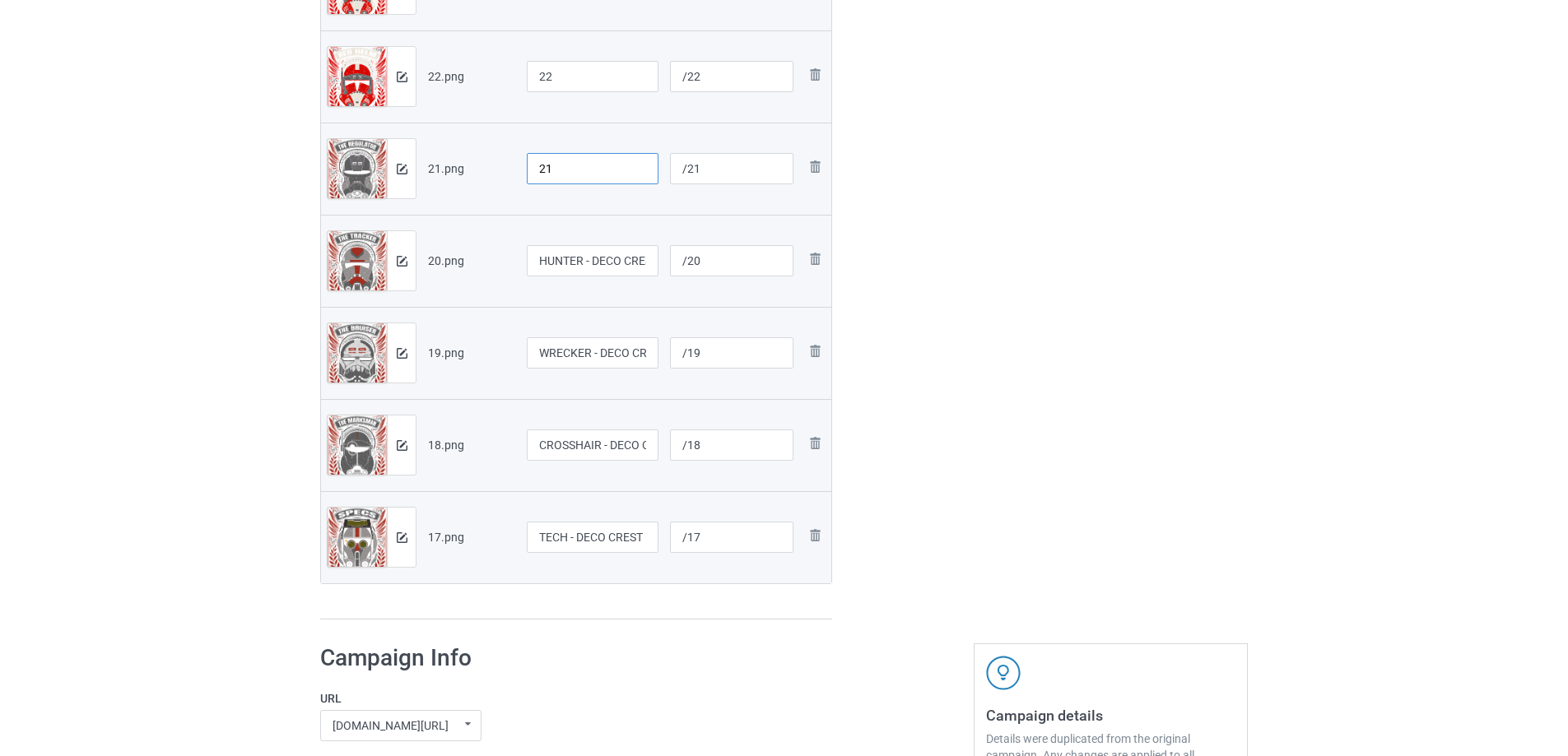 drag, startPoint x: 571, startPoint y: 174, endPoint x: 267, endPoint y: 176, distance: 304.00658 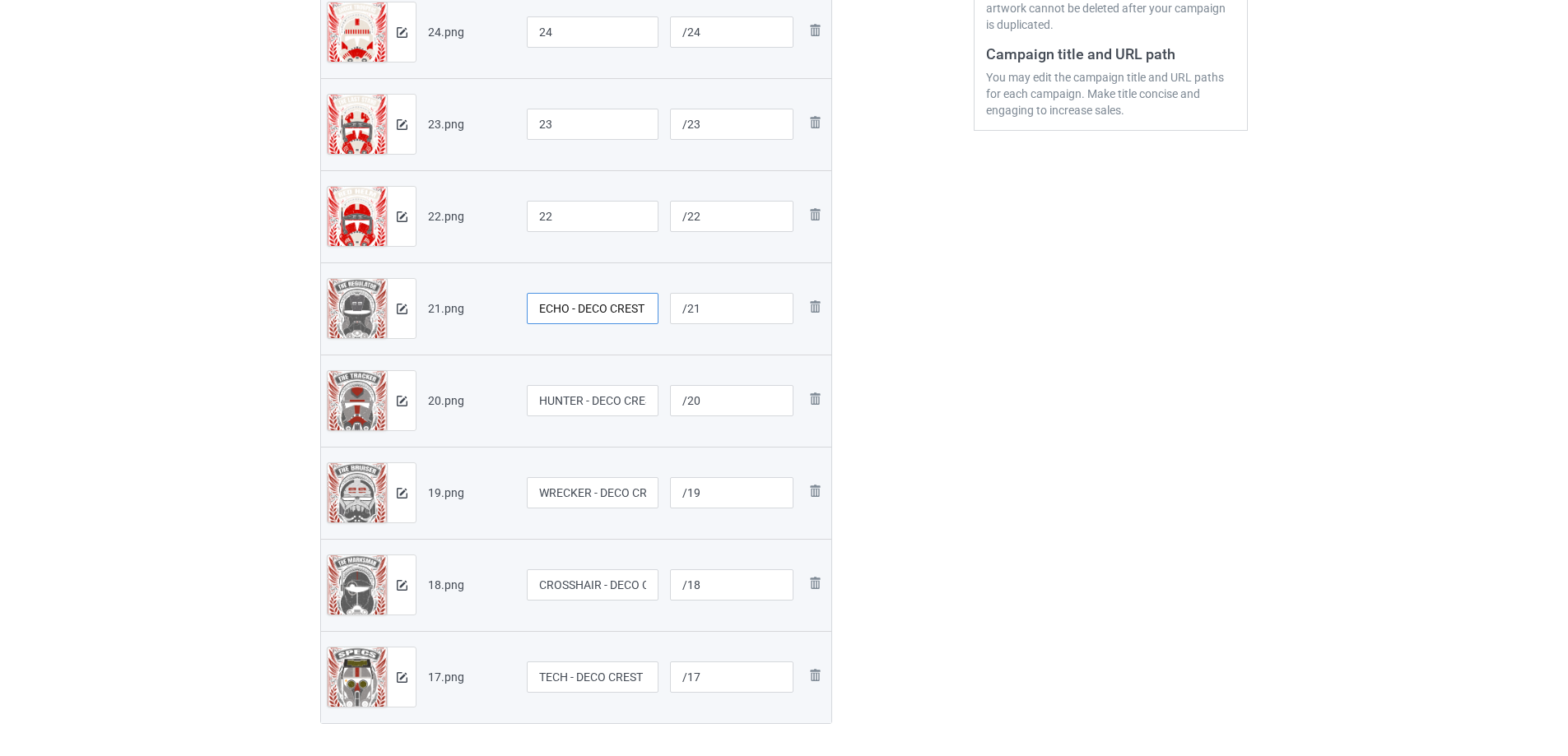 scroll, scrollTop: 411, scrollLeft: 0, axis: vertical 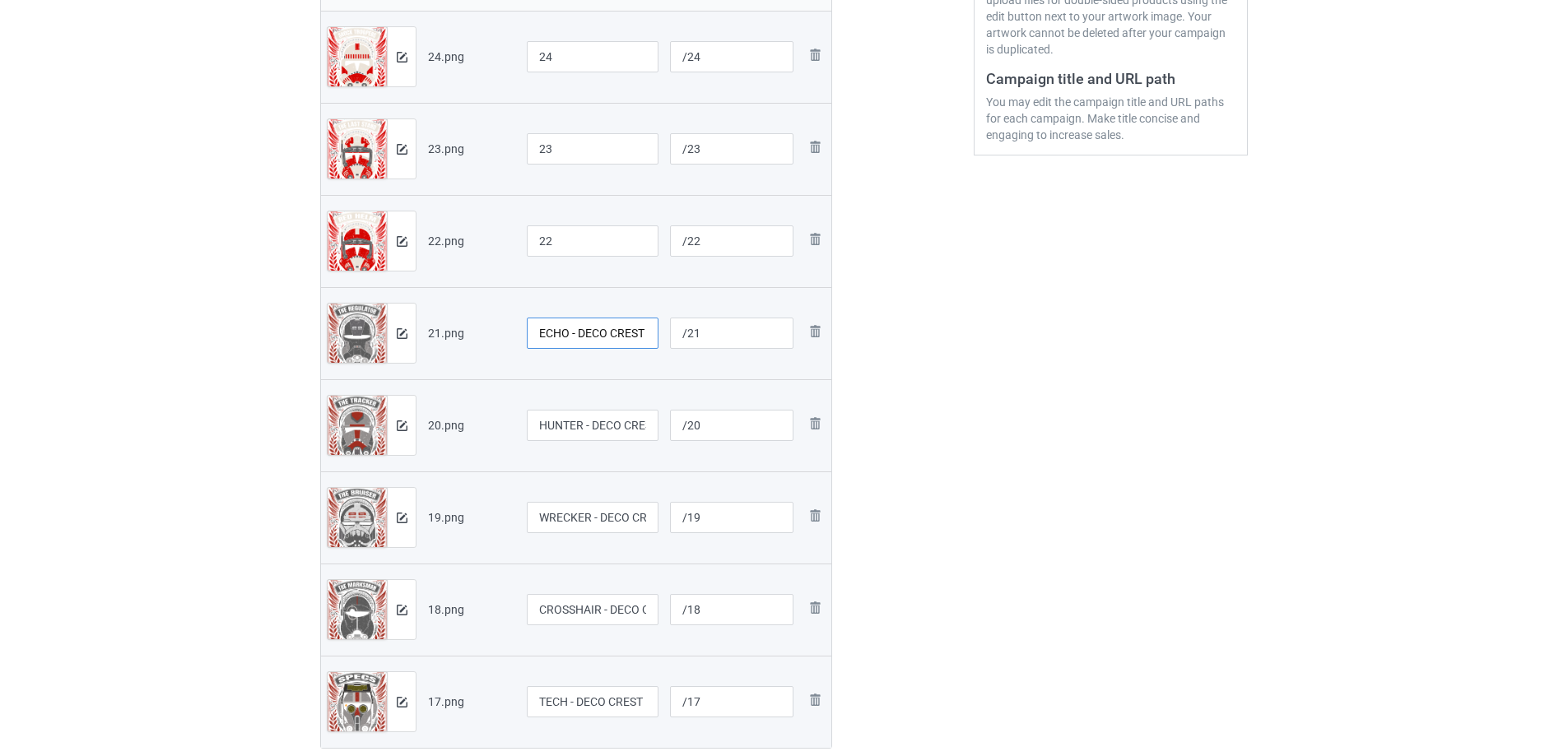 type on "ECHO - DECO CREST" 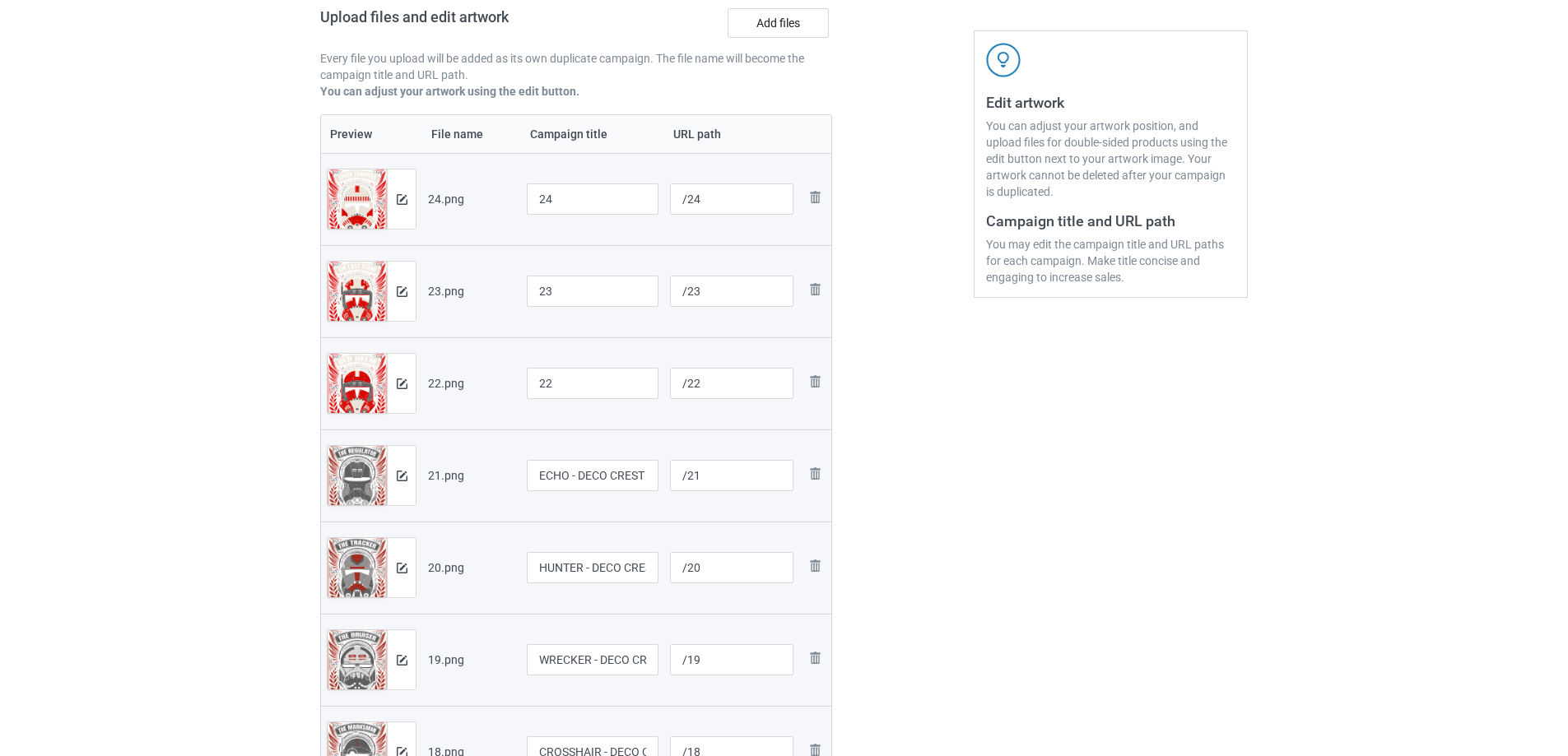 scroll, scrollTop: 247, scrollLeft: 0, axis: vertical 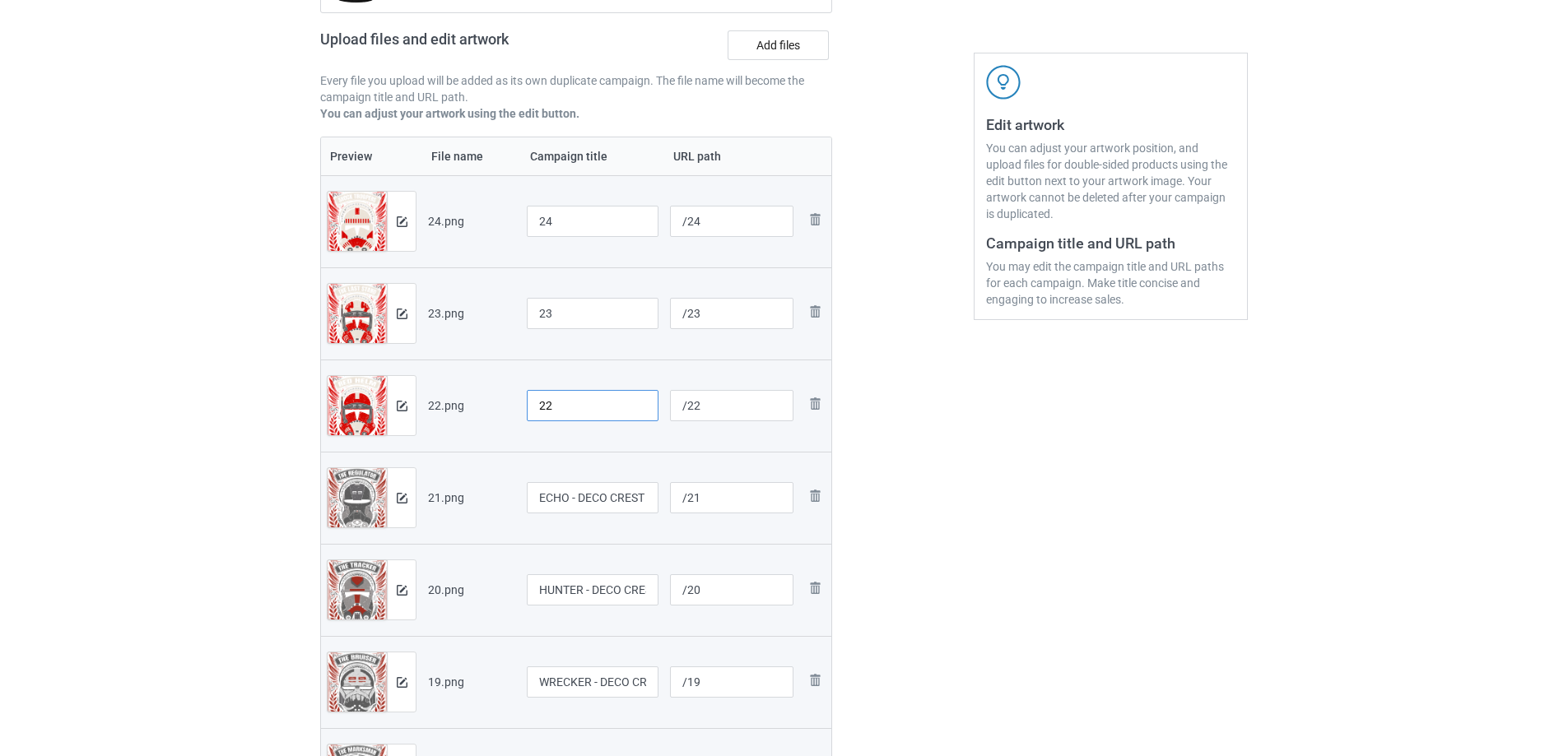 drag, startPoint x: 592, startPoint y: 400, endPoint x: 187, endPoint y: 418, distance: 405.3998 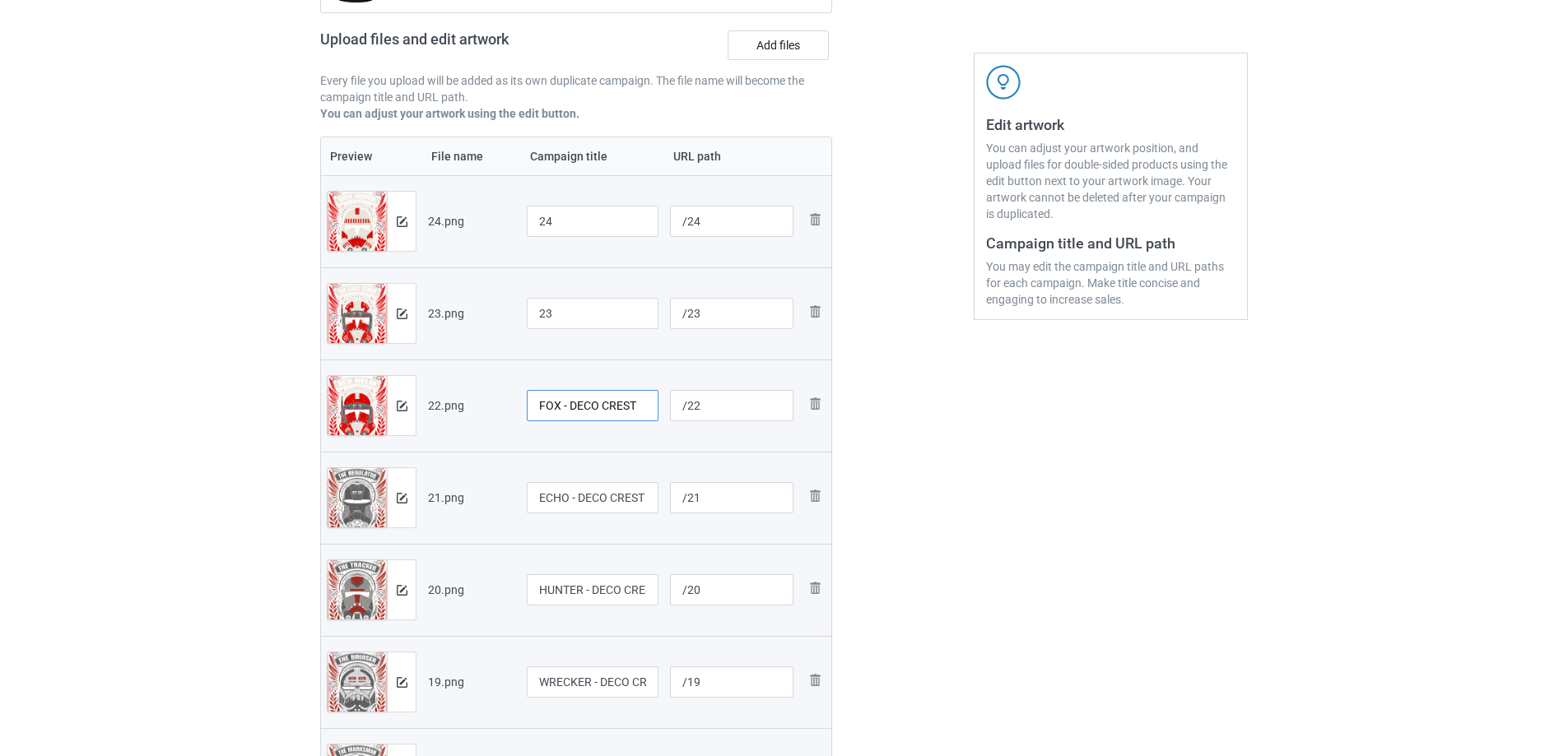 type on "FOX - DECO CREST" 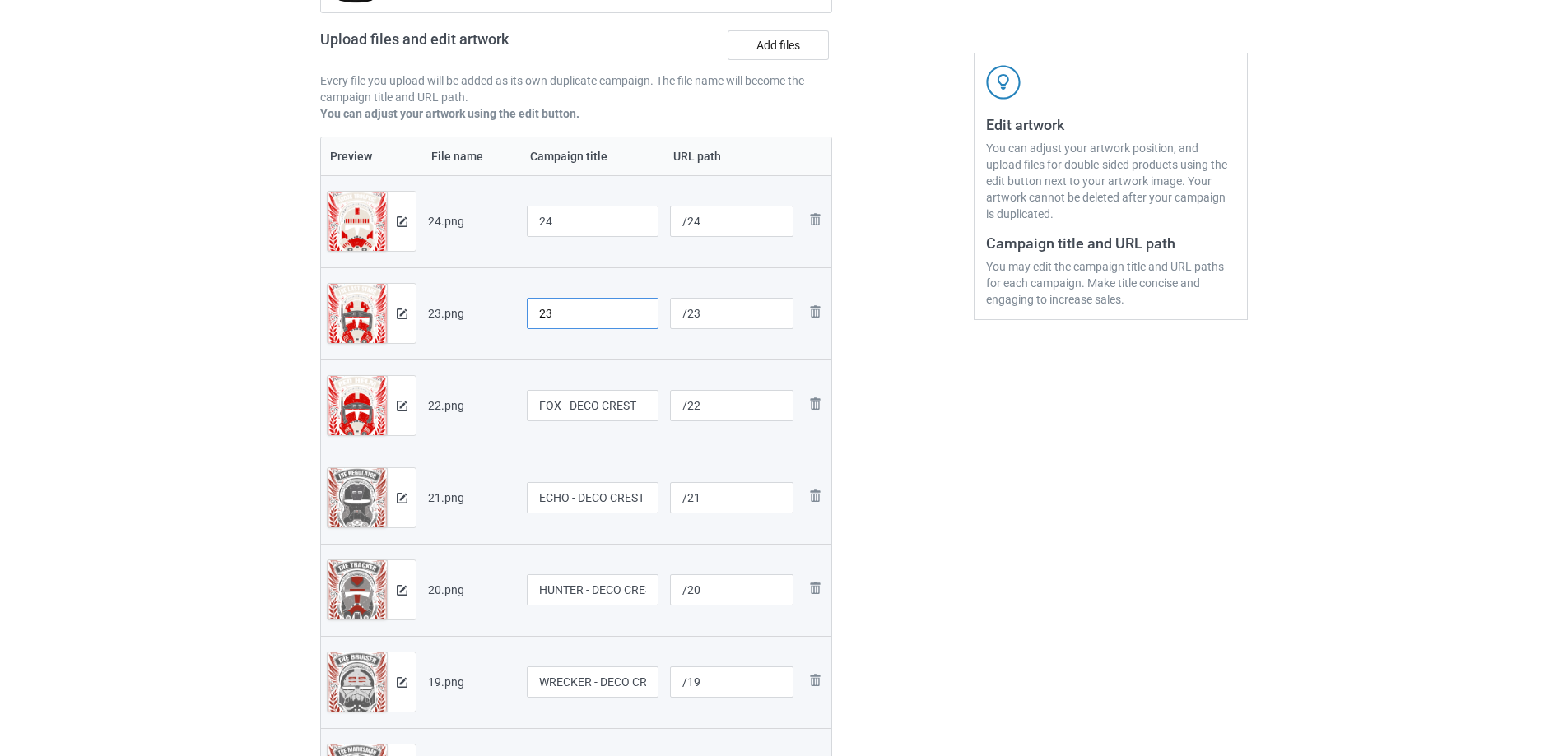 drag, startPoint x: 603, startPoint y: 322, endPoint x: 296, endPoint y: 315, distance: 307.0798 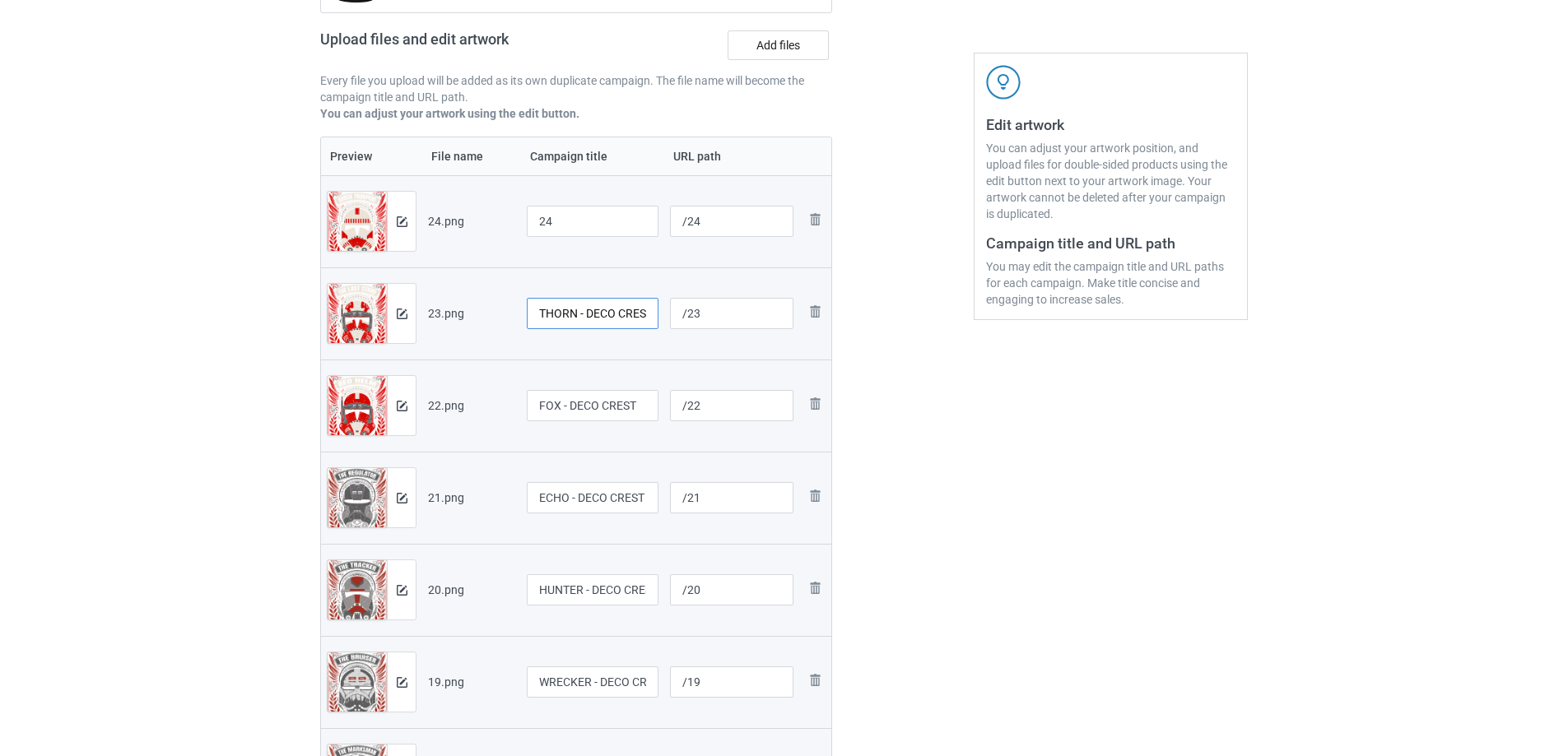 scroll, scrollTop: 0, scrollLeft: 8, axis: horizontal 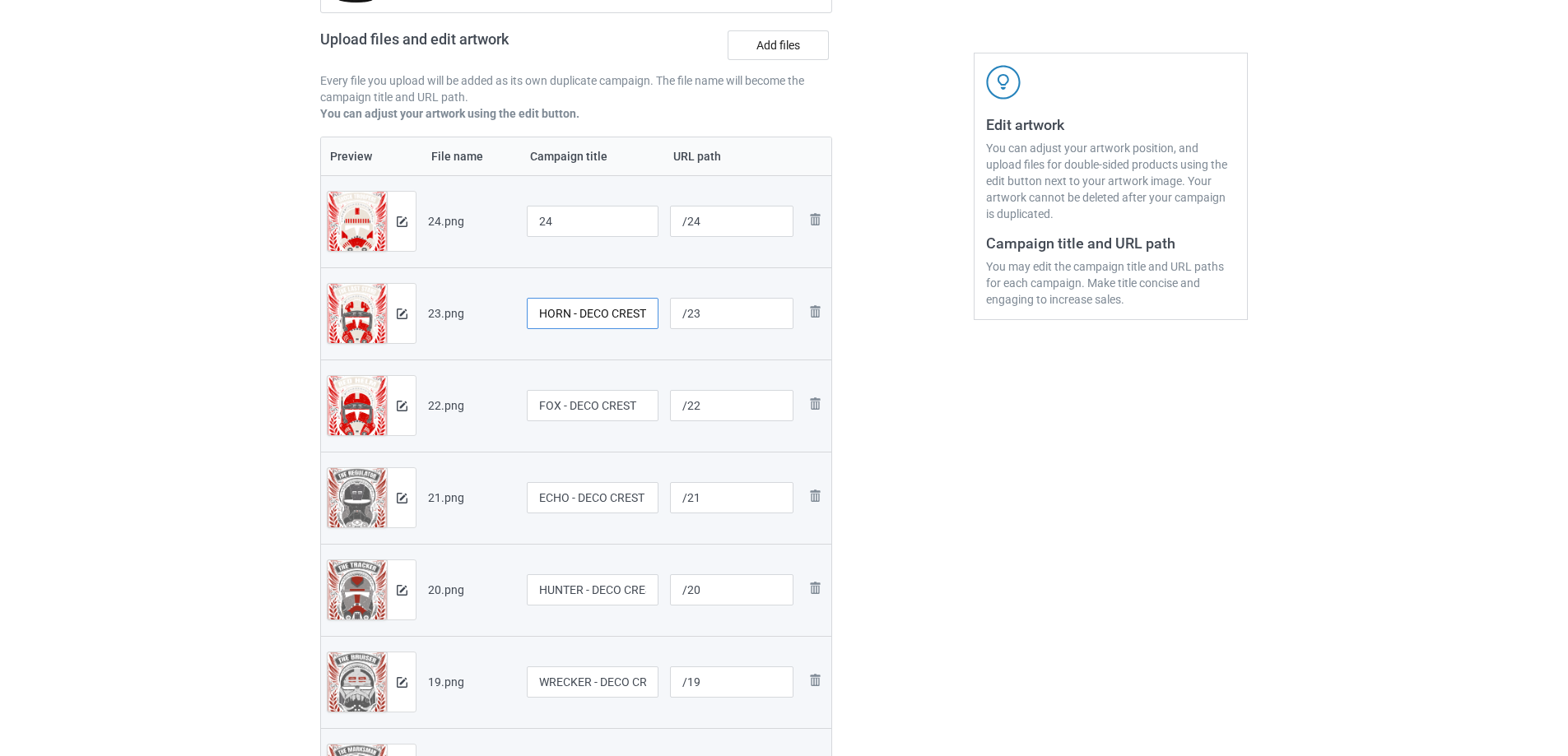 type on "THORN - DECO CREST" 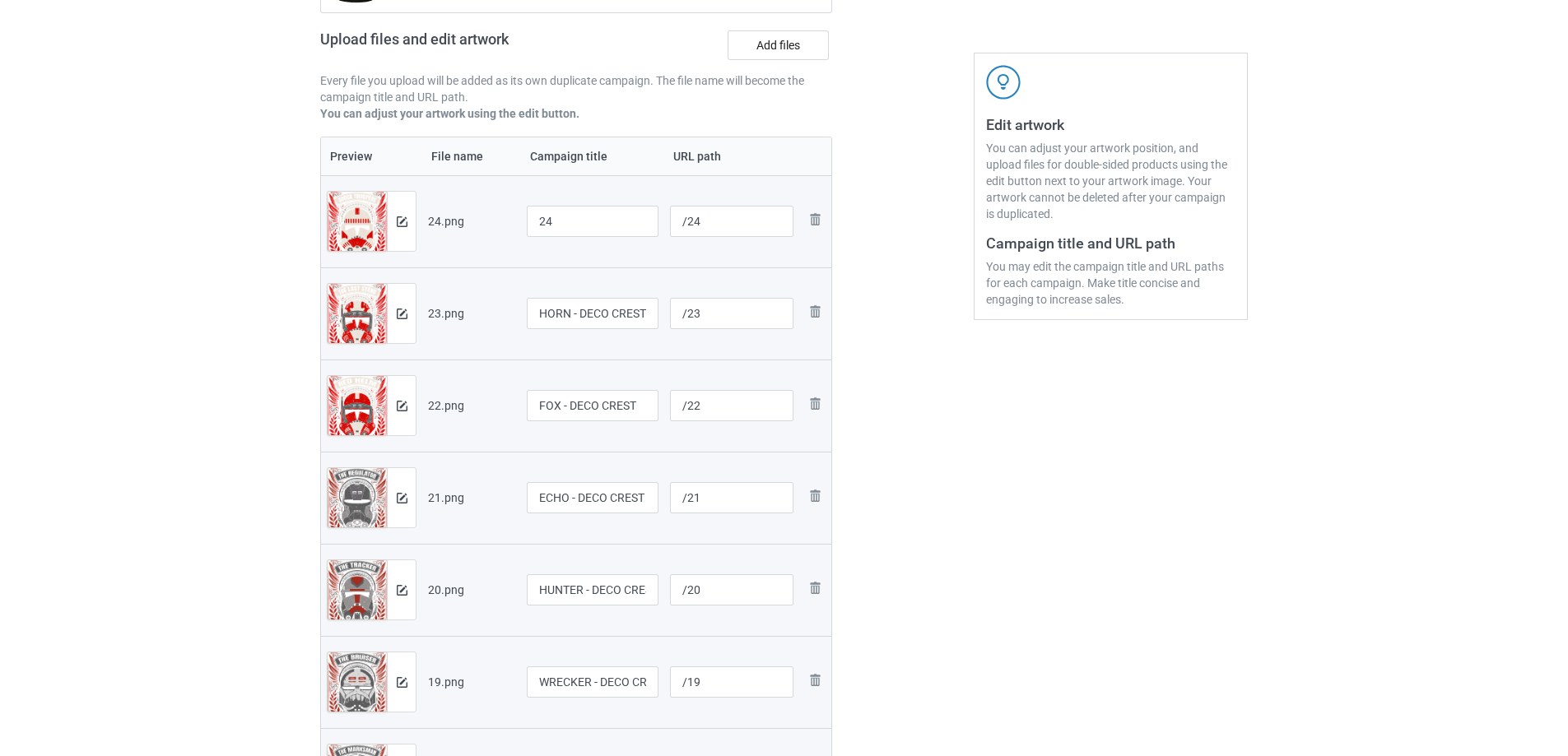 scroll, scrollTop: 0, scrollLeft: 0, axis: both 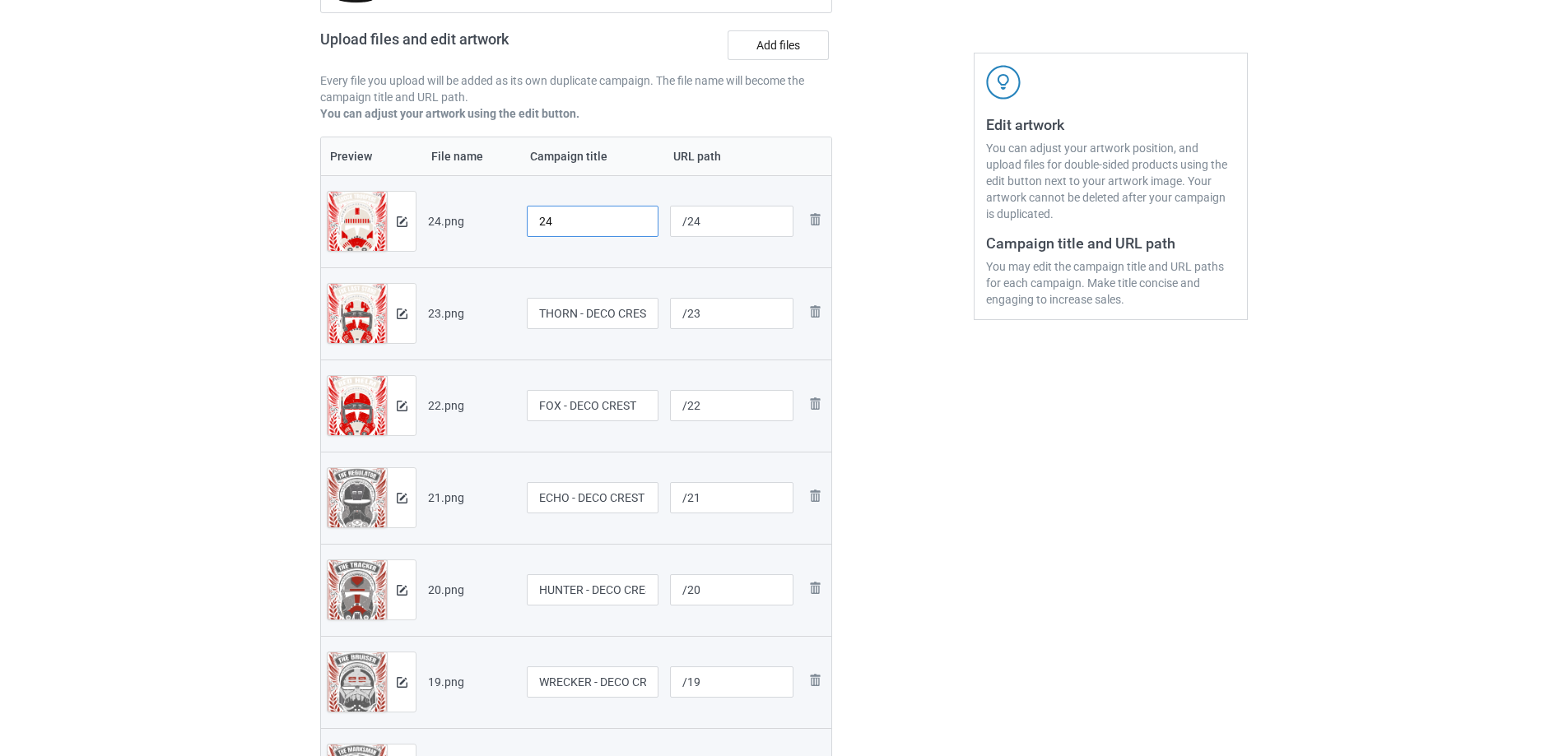 drag, startPoint x: 616, startPoint y: 232, endPoint x: 288, endPoint y: 241, distance: 328.1235 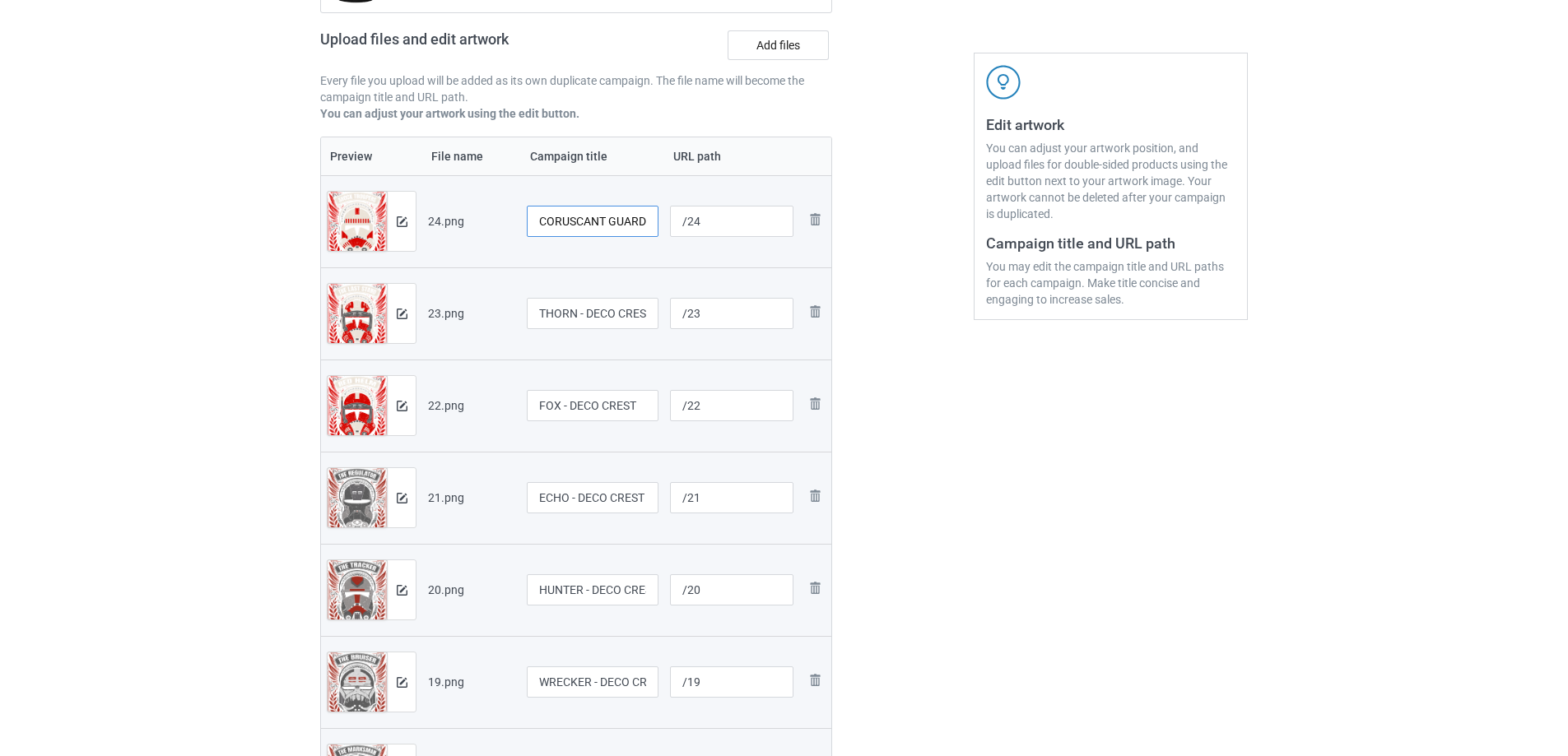 scroll, scrollTop: 0, scrollLeft: 77, axis: horizontal 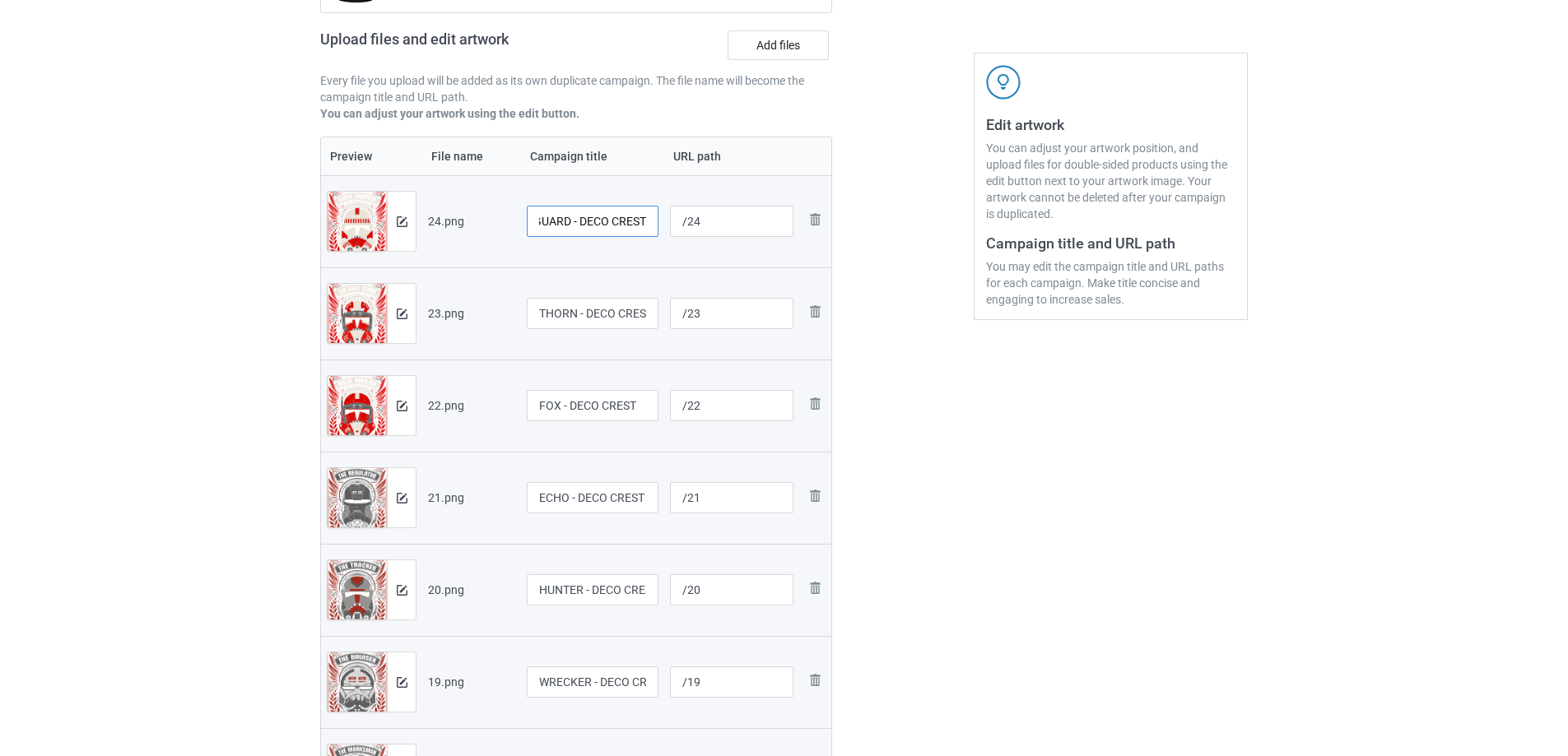 type on "CORUSCANT GUARD - DECO CREST" 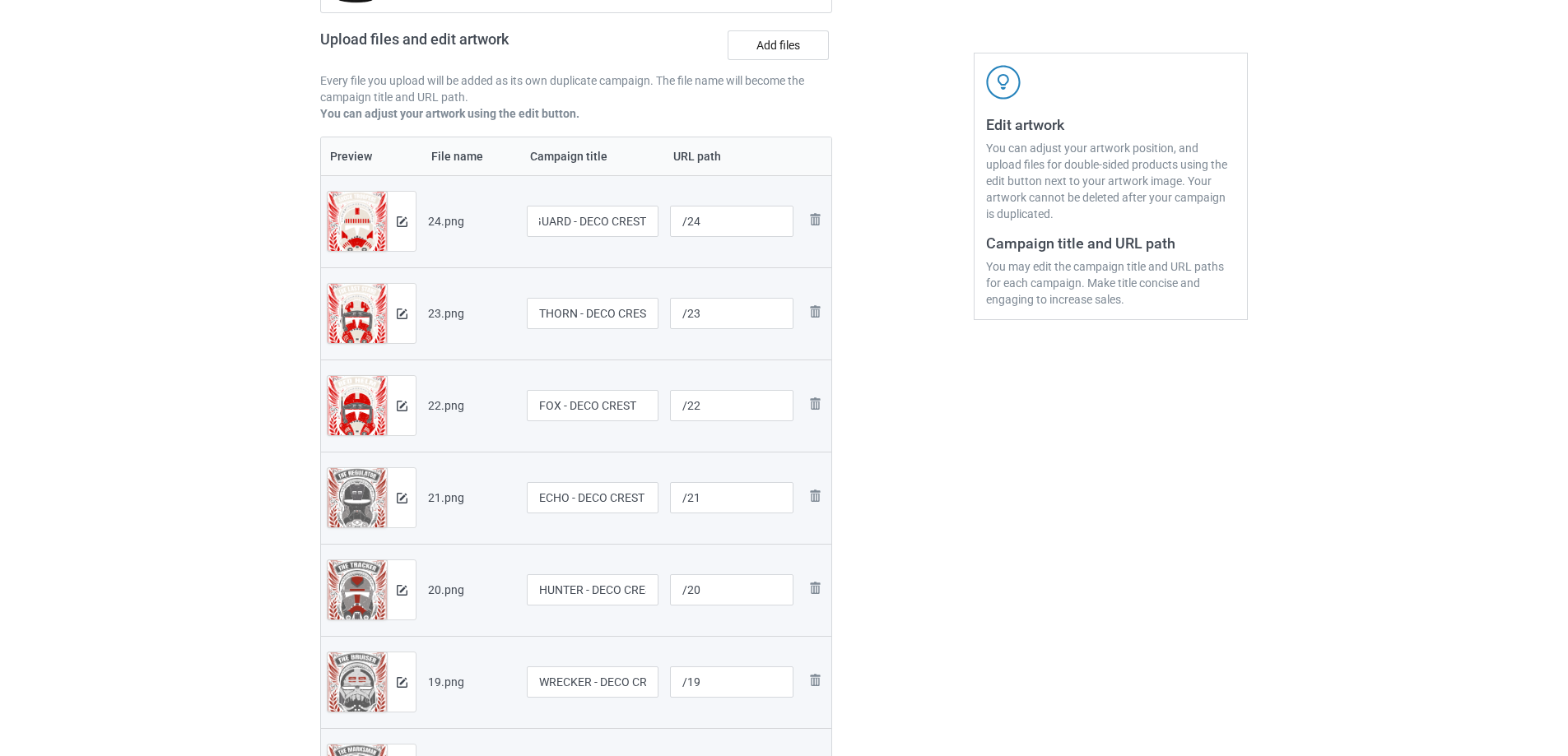 scroll, scrollTop: 0, scrollLeft: 0, axis: both 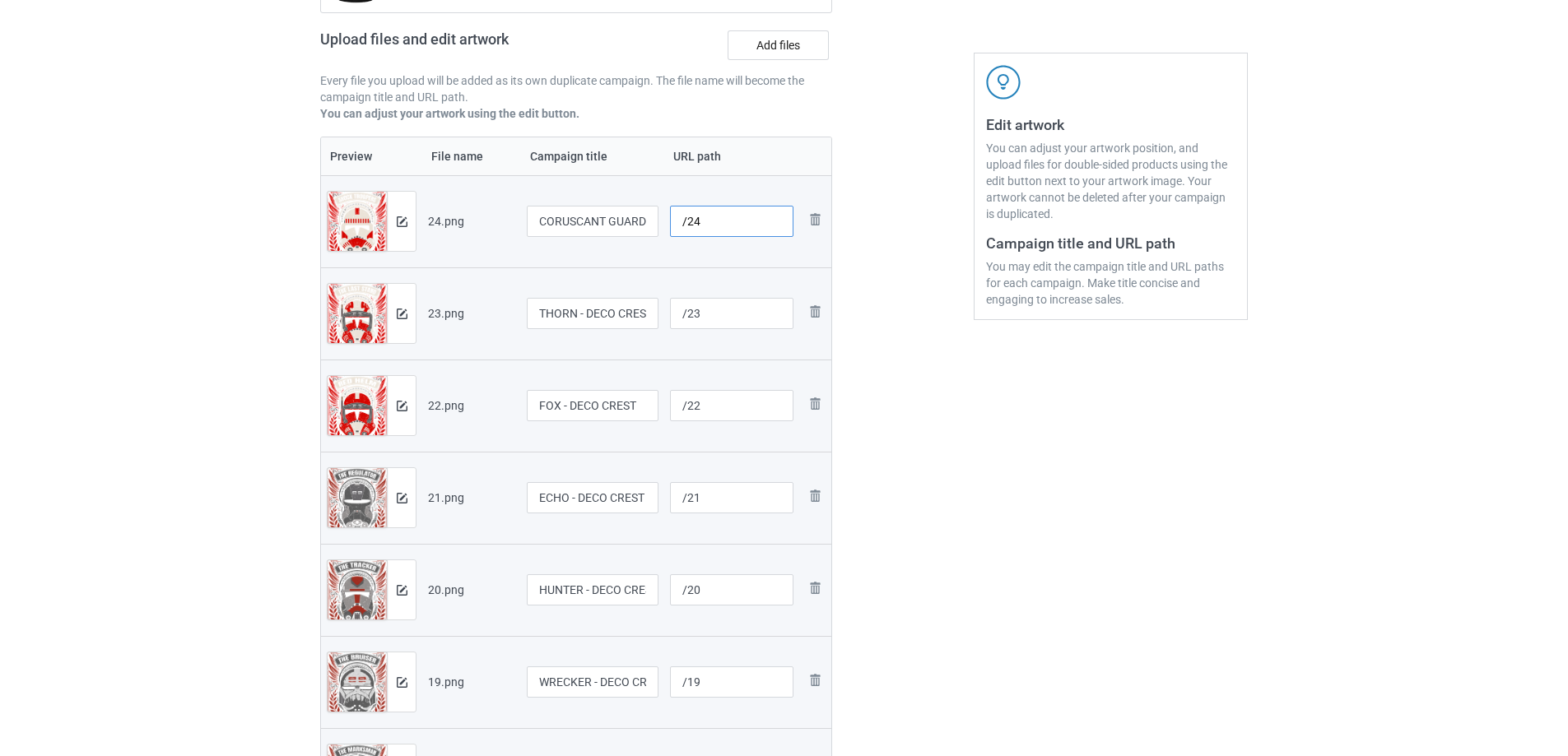 drag, startPoint x: 702, startPoint y: 222, endPoint x: 411, endPoint y: 233, distance: 291.20783 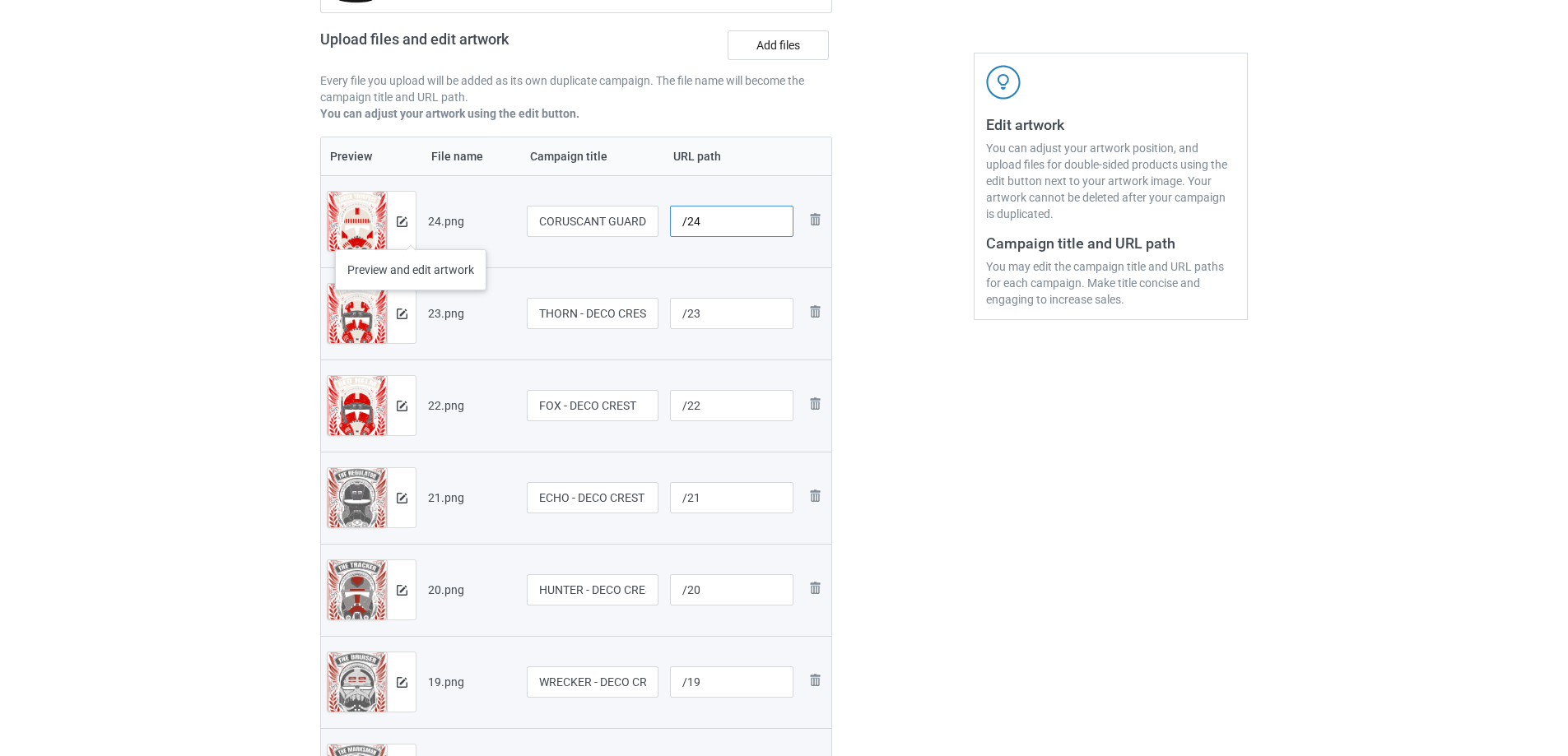paste on "coruscant-guard-deco-crest" 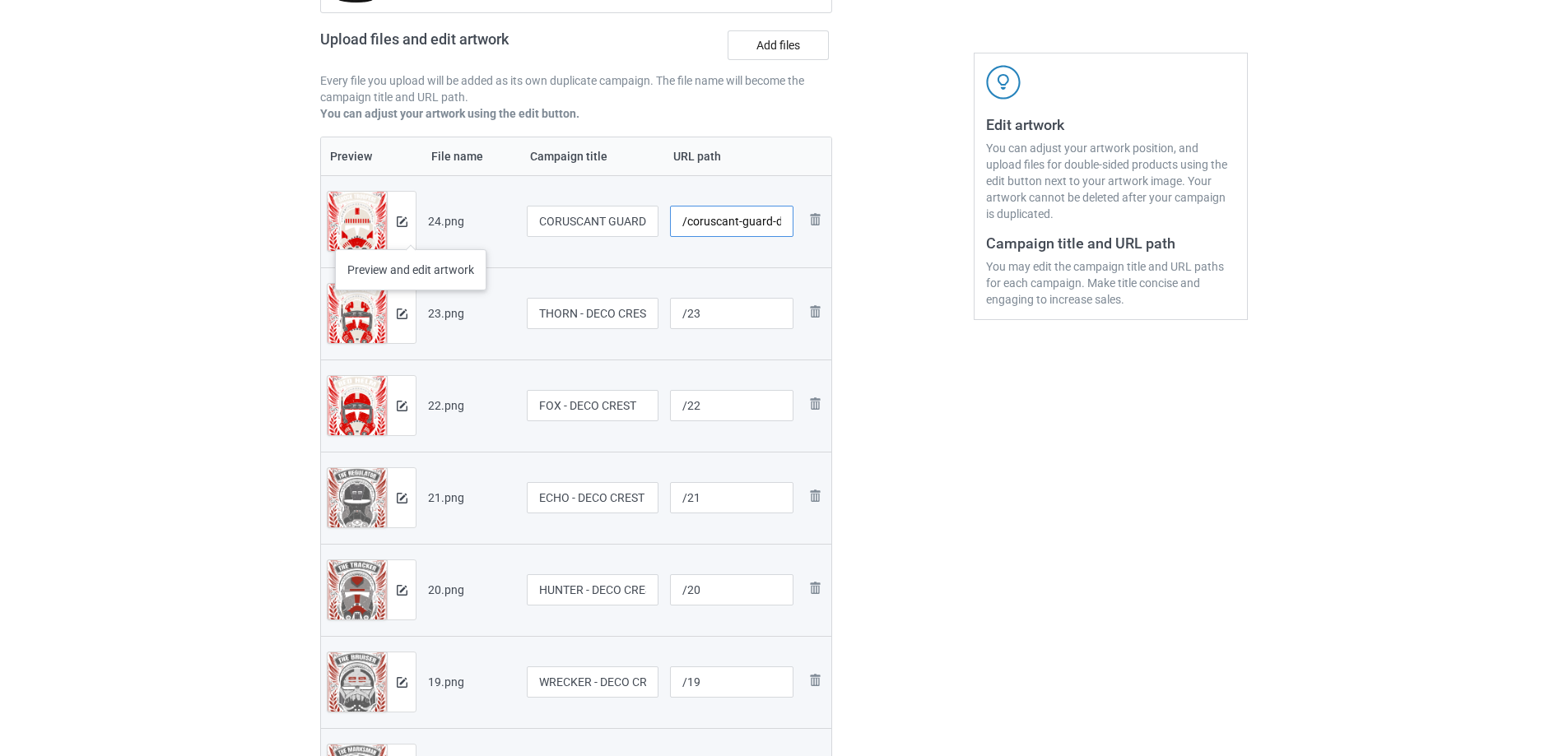scroll, scrollTop: 0, scrollLeft: 46, axis: horizontal 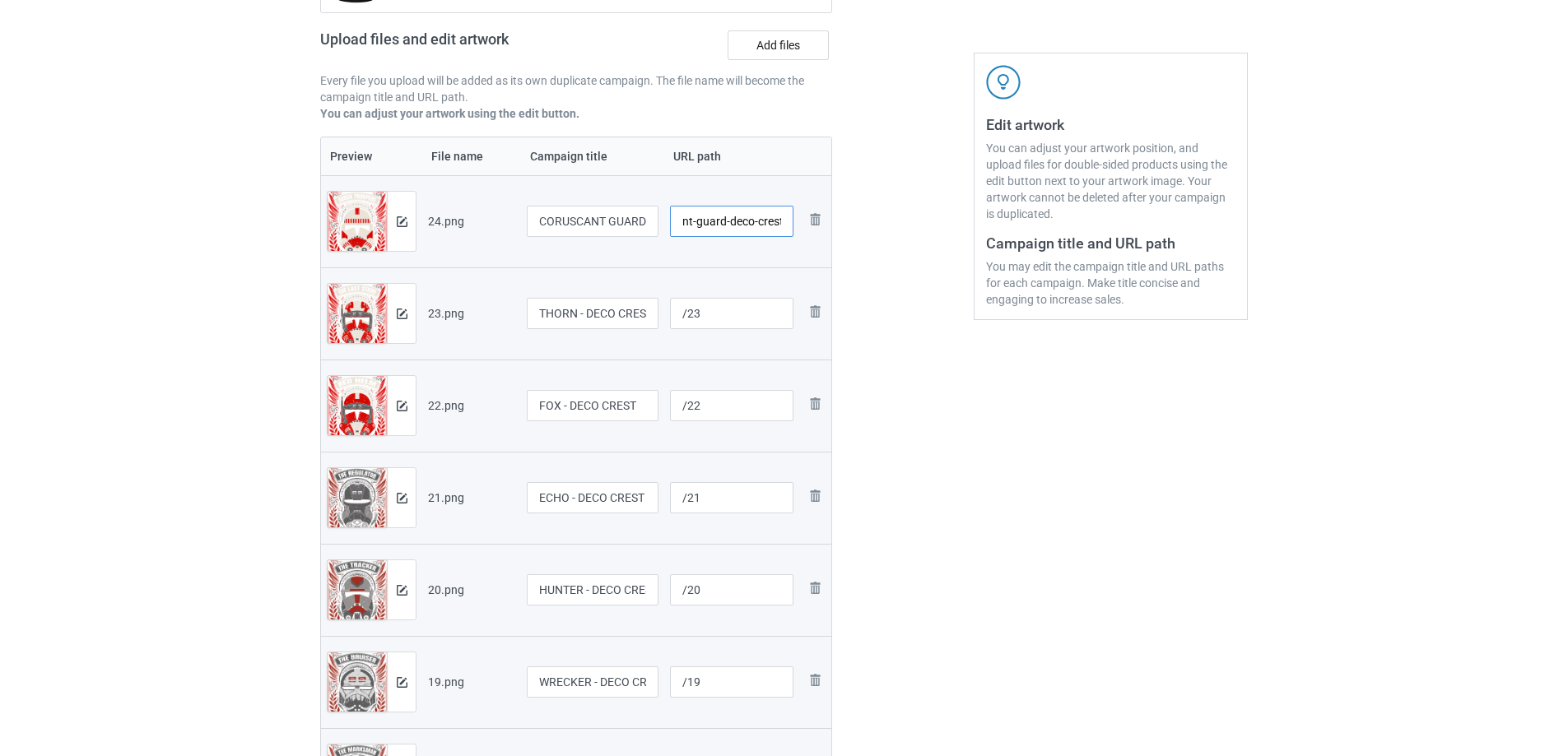 type on "/coruscant-guard-deco-crest" 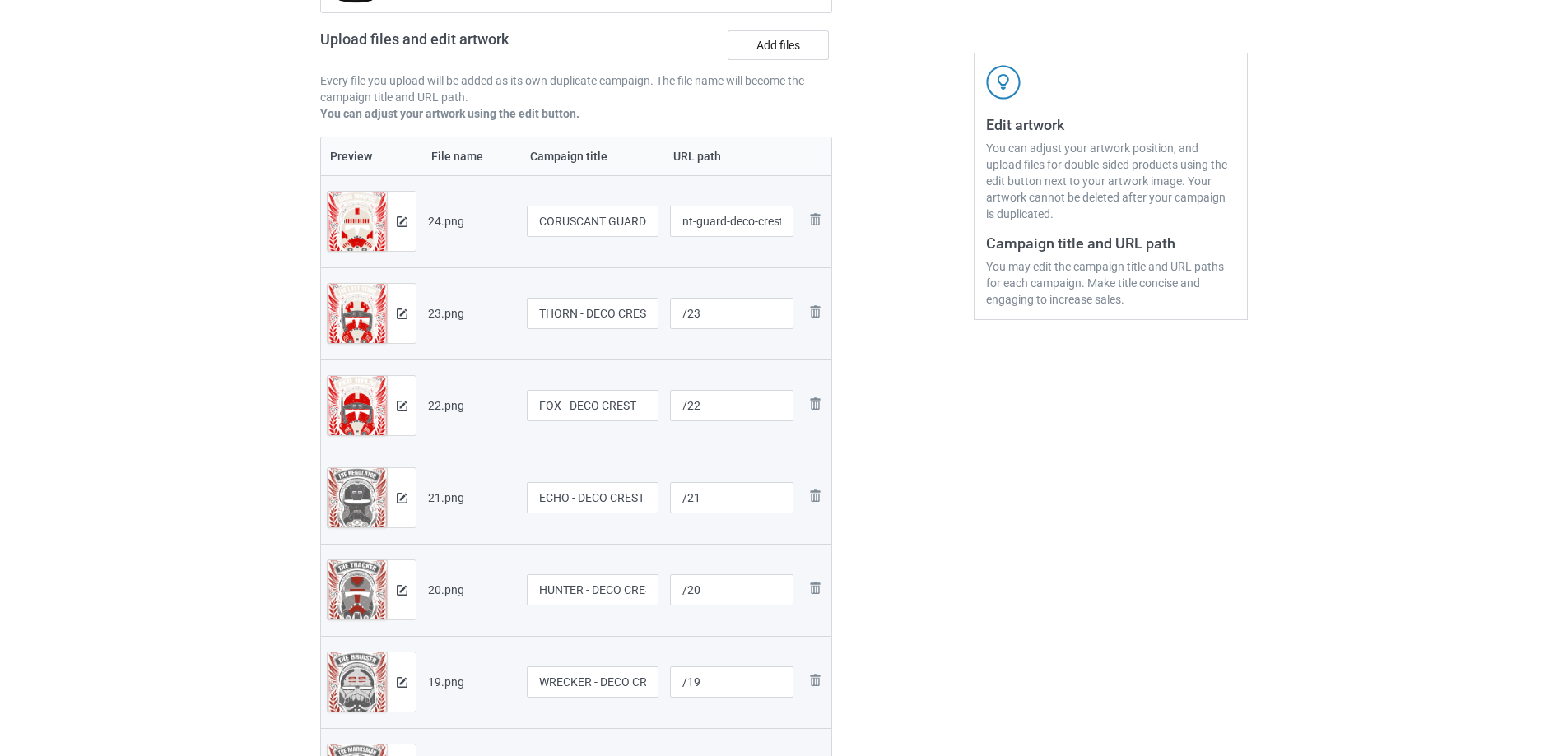scroll, scrollTop: 0, scrollLeft: 0, axis: both 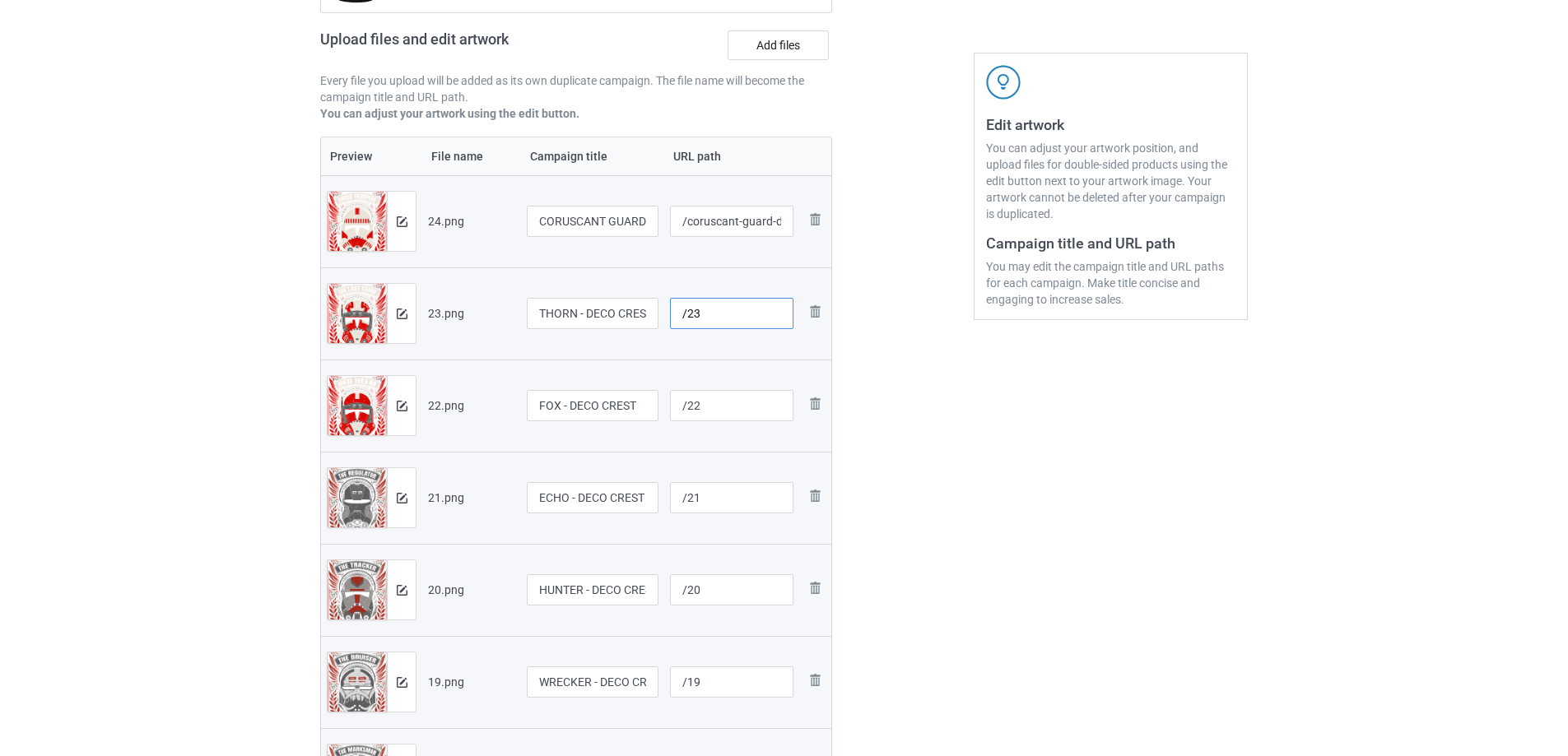 drag, startPoint x: 735, startPoint y: 317, endPoint x: 421, endPoint y: 314, distance: 314.01433 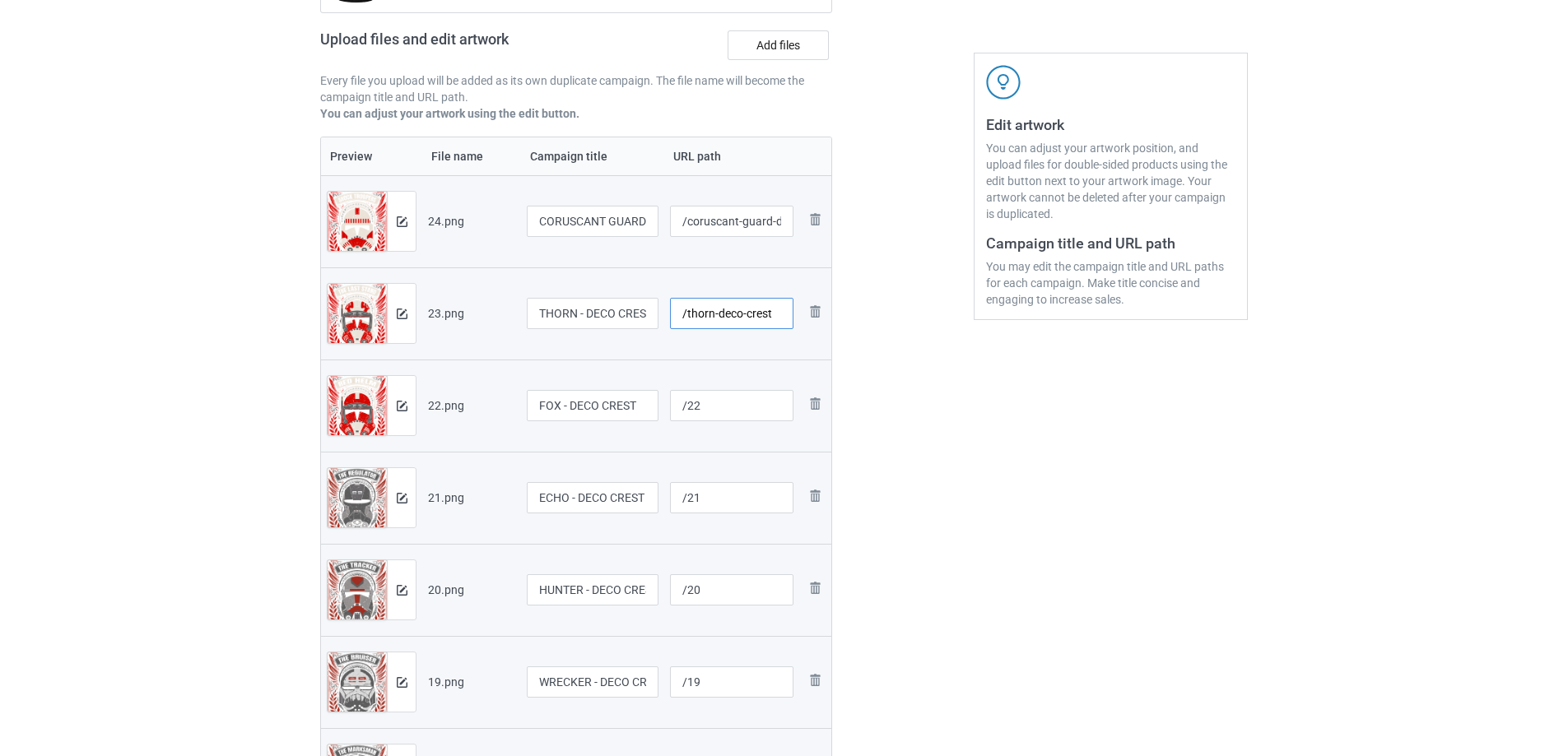 type on "/thorn-deco-crest" 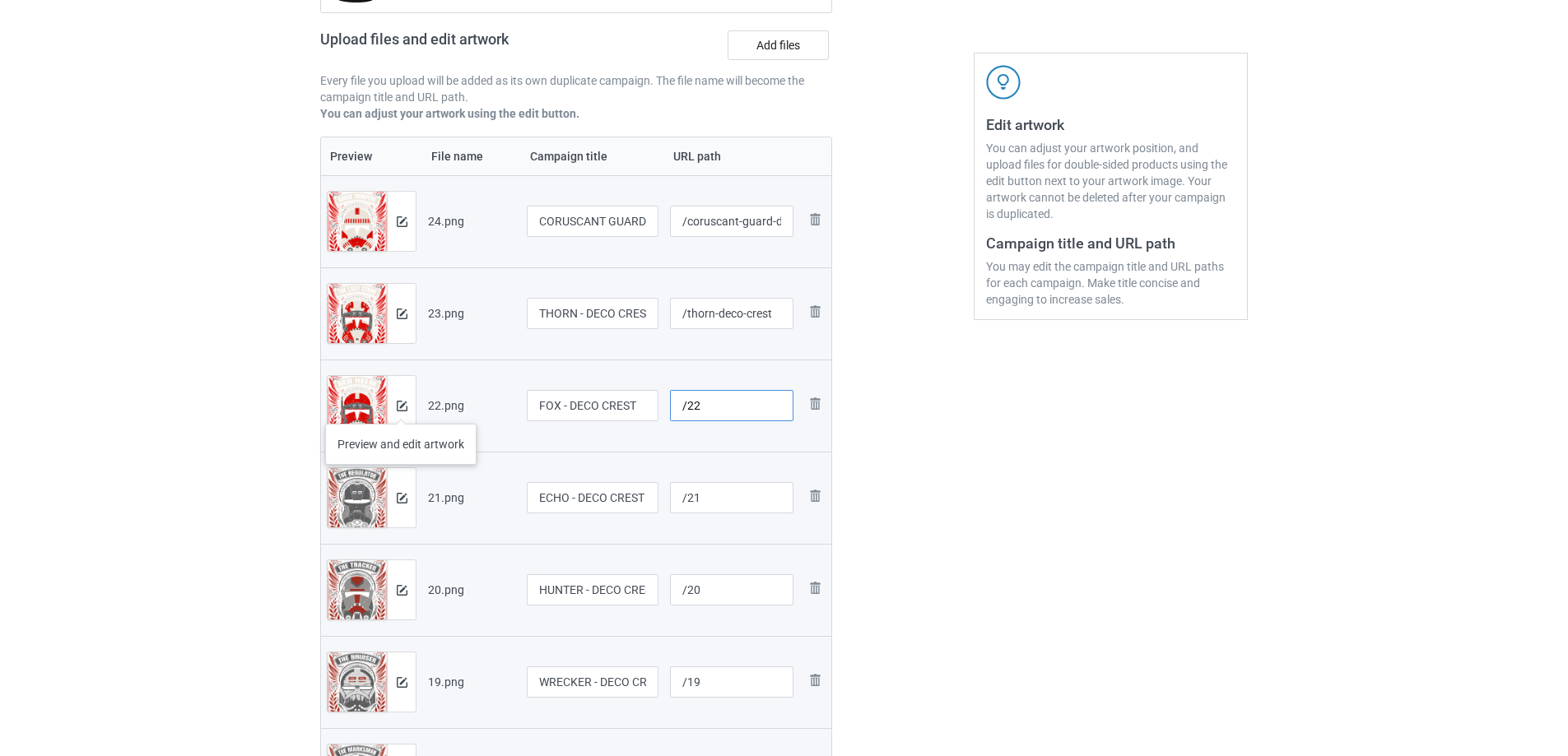 drag, startPoint x: 729, startPoint y: 415, endPoint x: 401, endPoint y: 407, distance: 328.0975 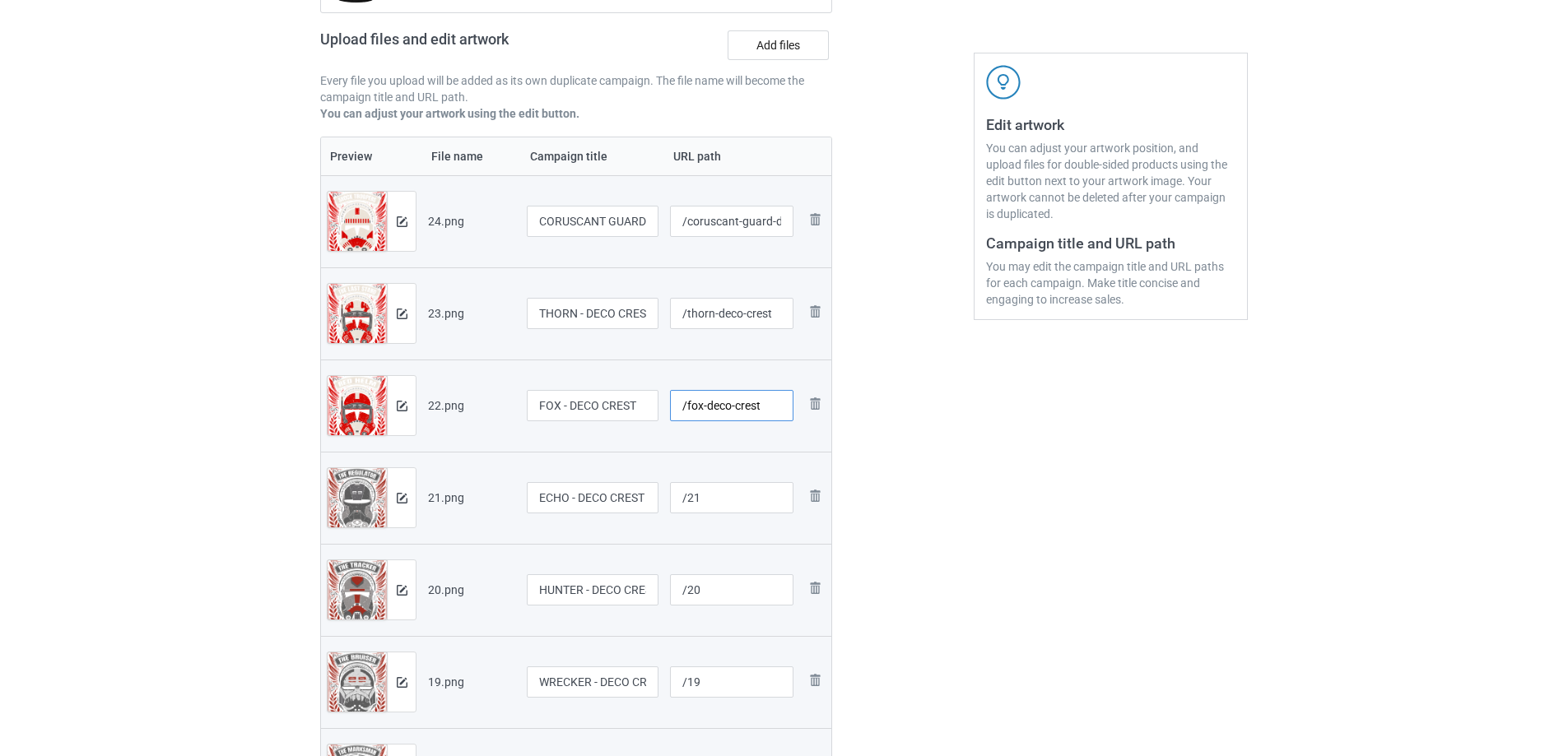 type on "/fox-deco-crest" 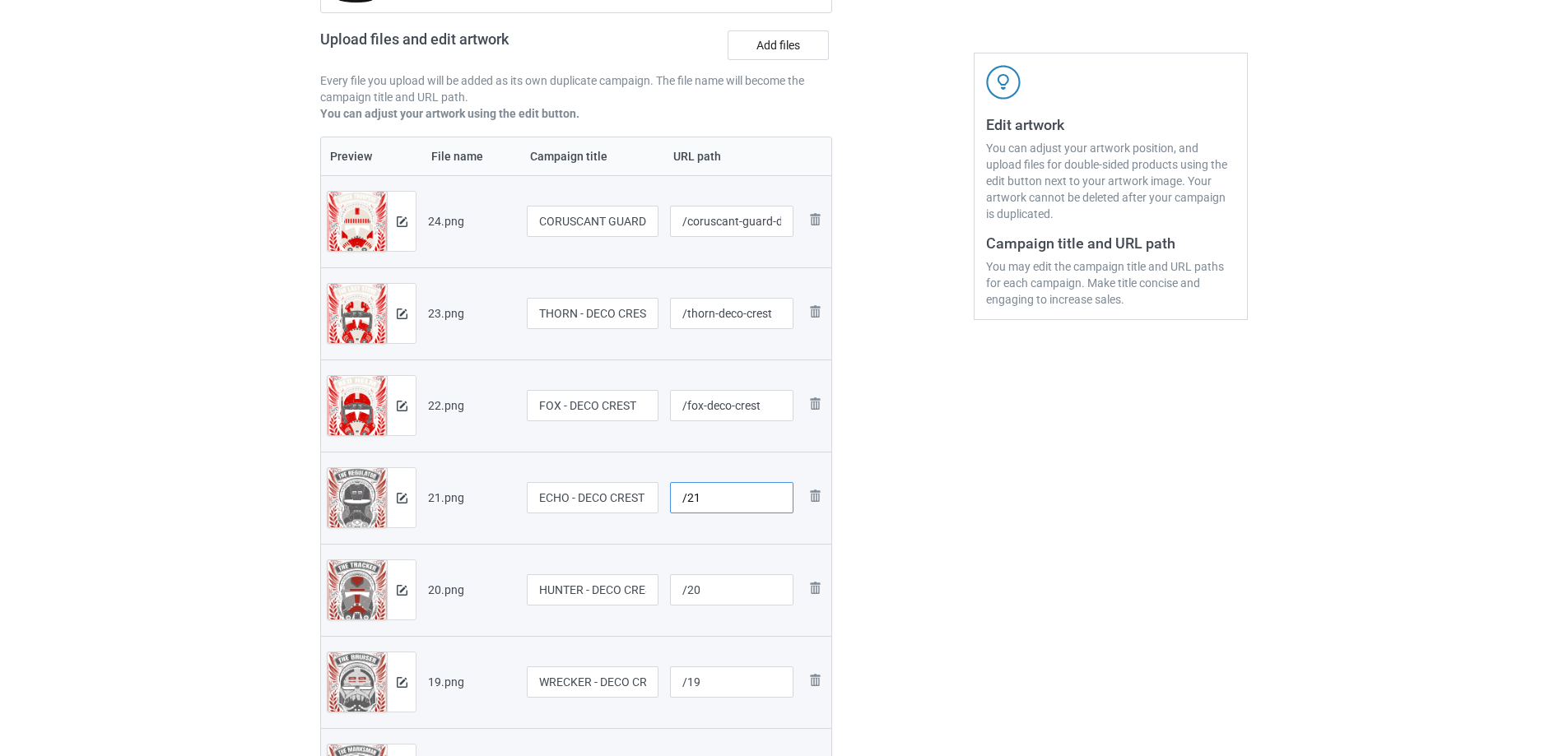 drag, startPoint x: 691, startPoint y: 501, endPoint x: 432, endPoint y: 505, distance: 259.03089 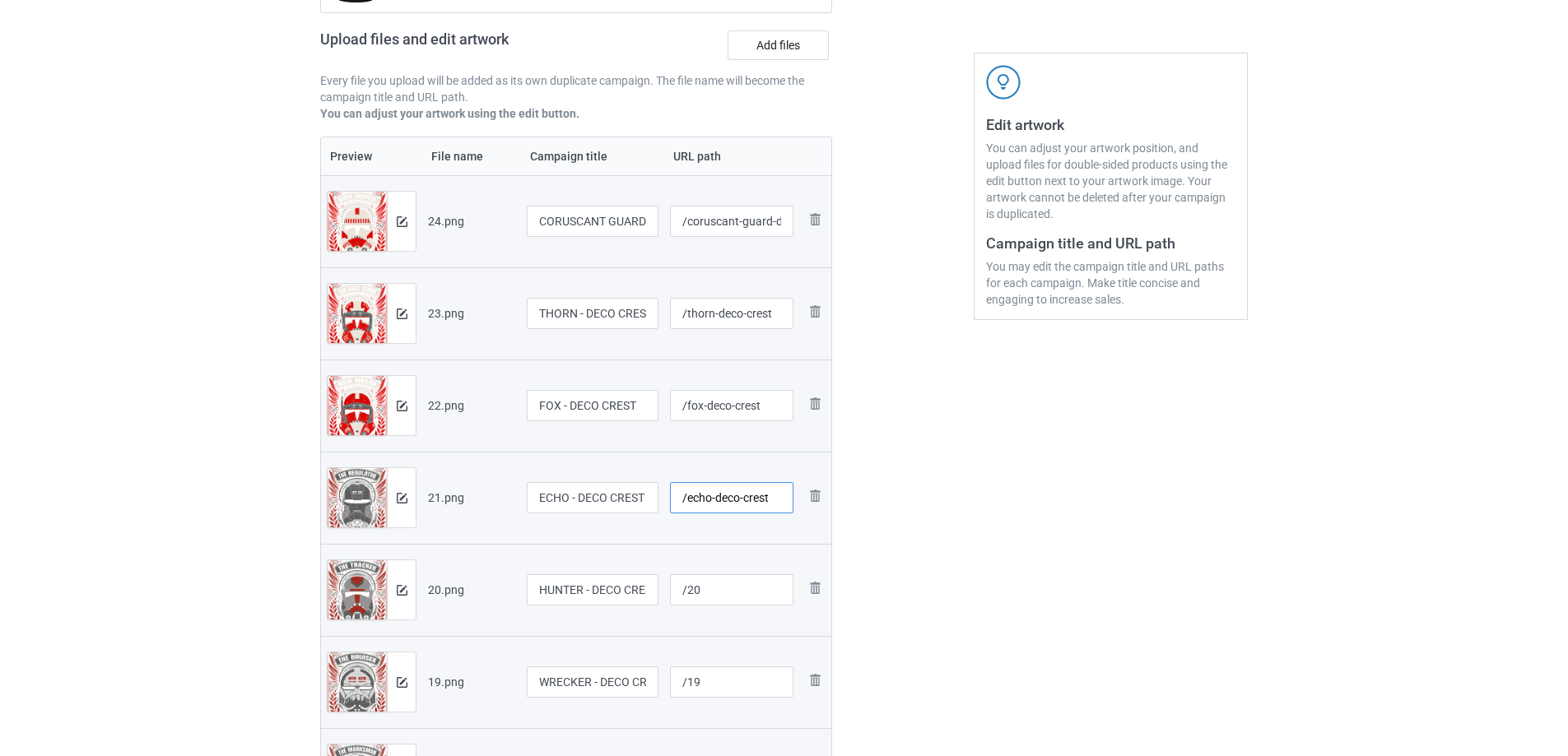 type on "/echo-deco-crest" 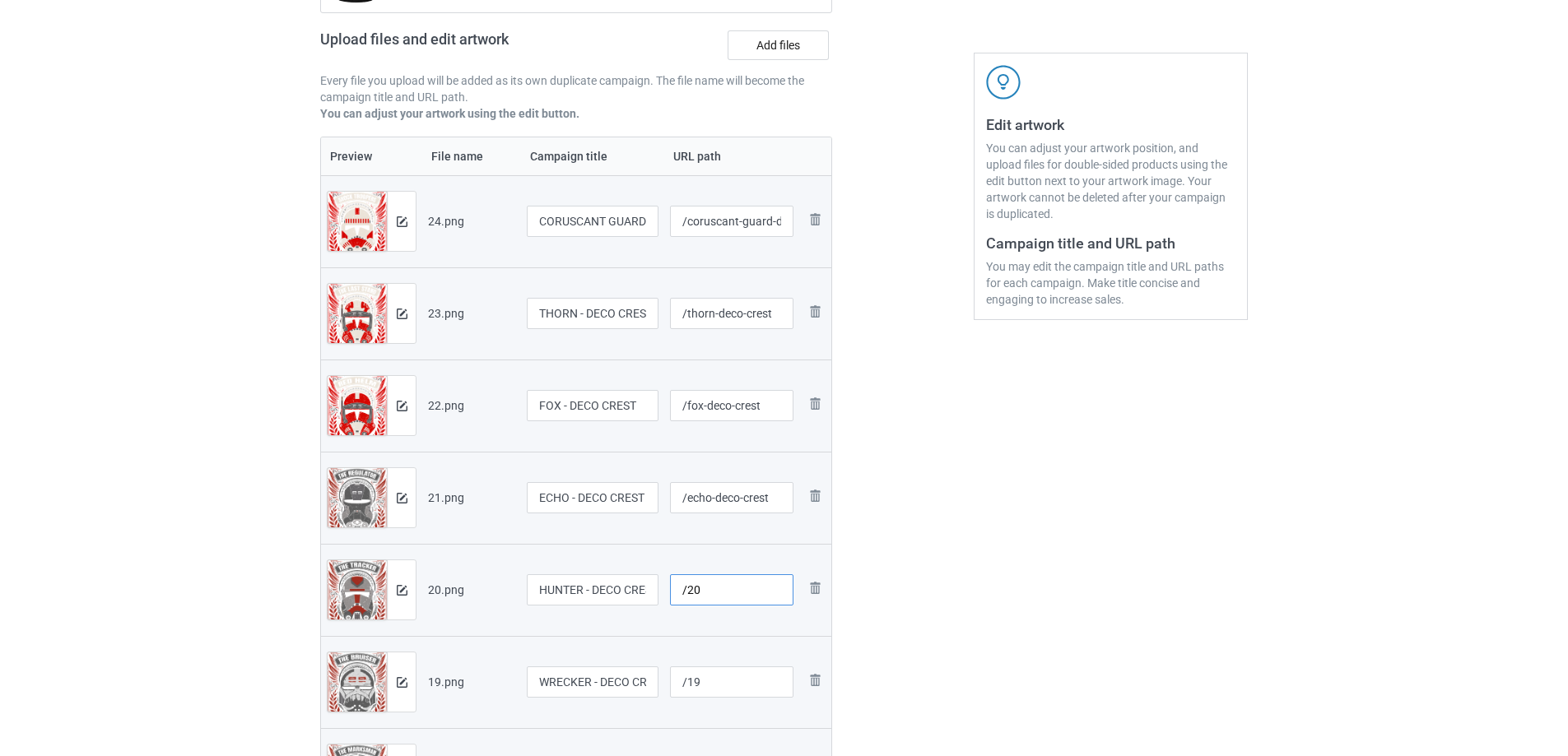 drag, startPoint x: 707, startPoint y: 582, endPoint x: 433, endPoint y: 597, distance: 274.4103 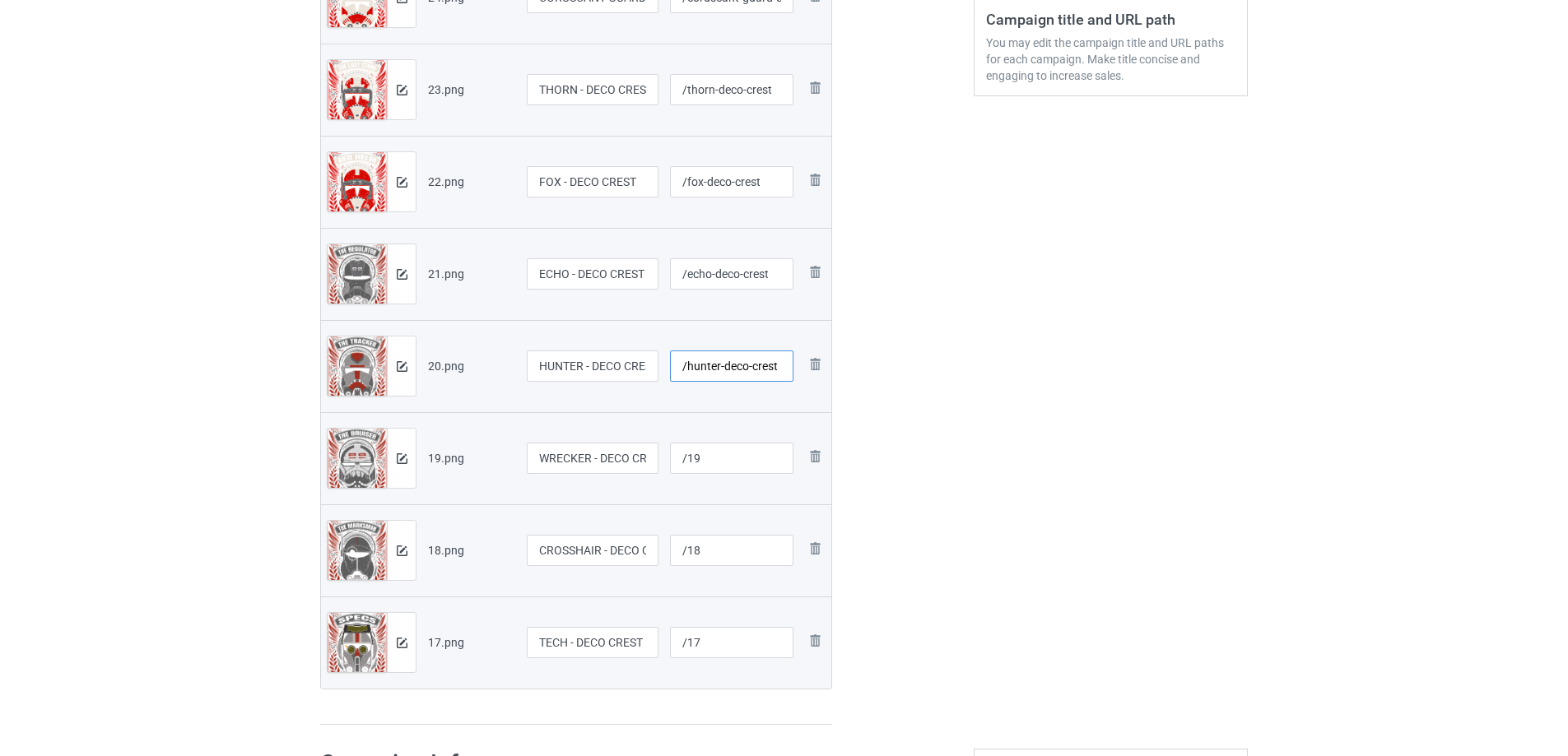 scroll, scrollTop: 494, scrollLeft: 0, axis: vertical 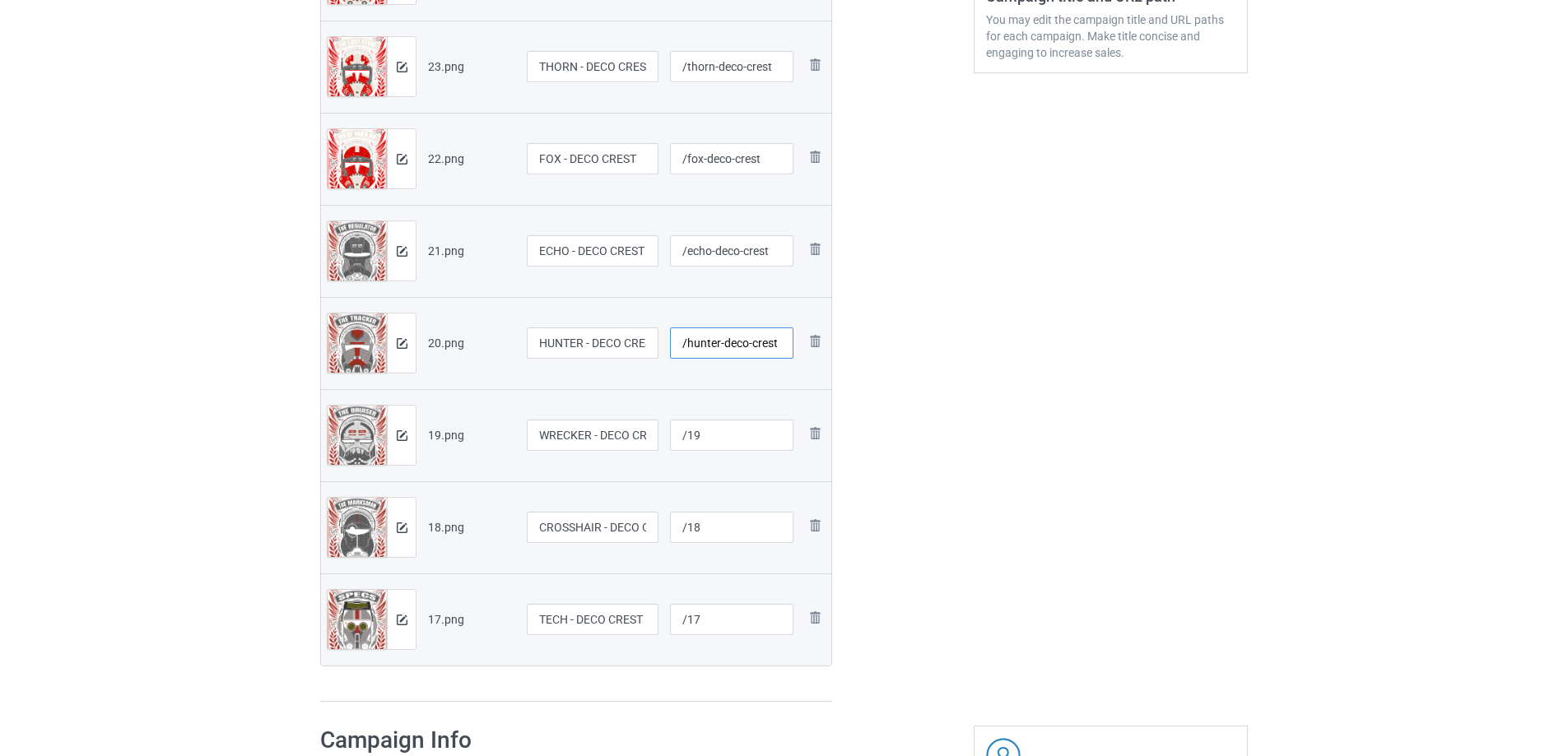 type on "/hunter-deco-crest" 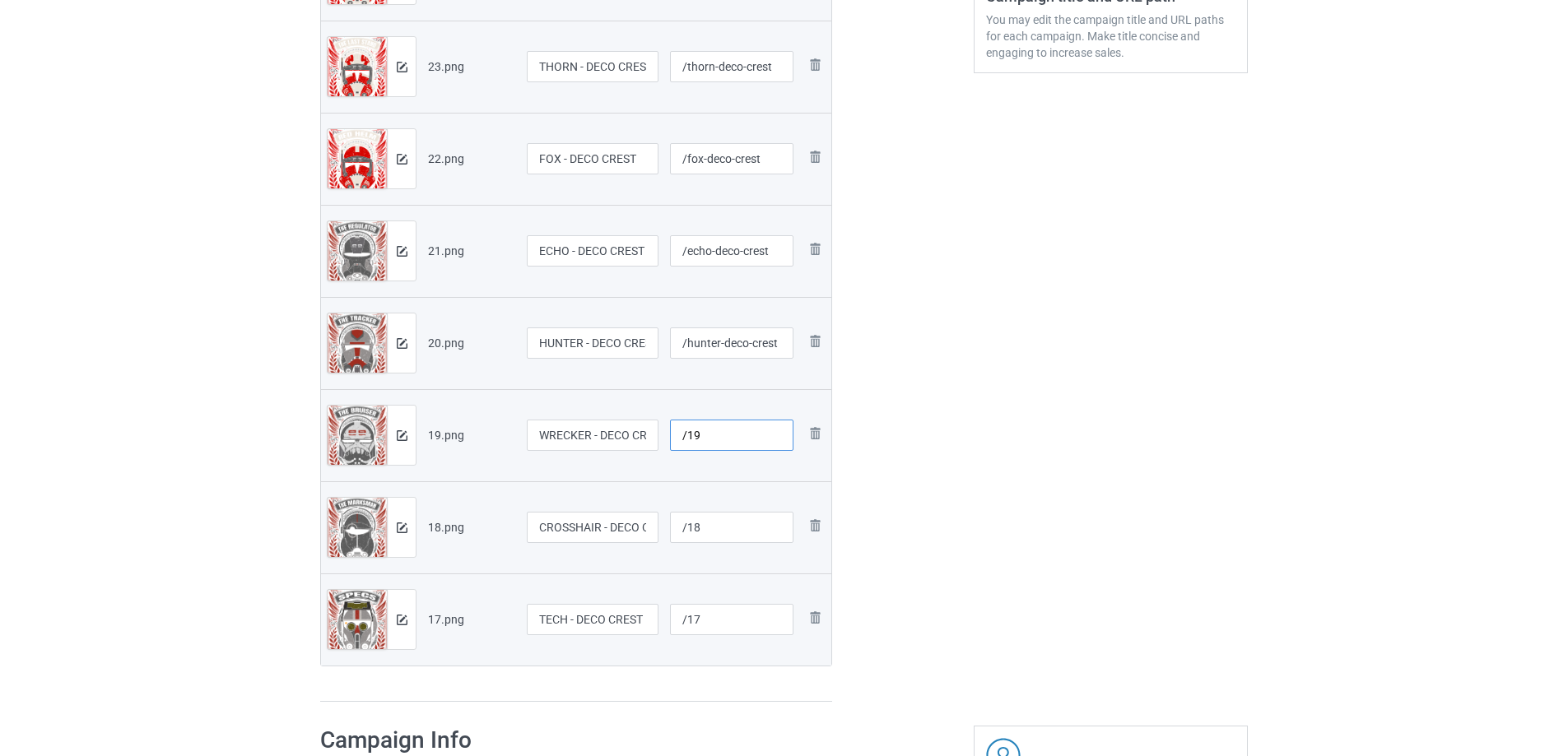 drag, startPoint x: 695, startPoint y: 436, endPoint x: 681, endPoint y: 420, distance: 21.260292 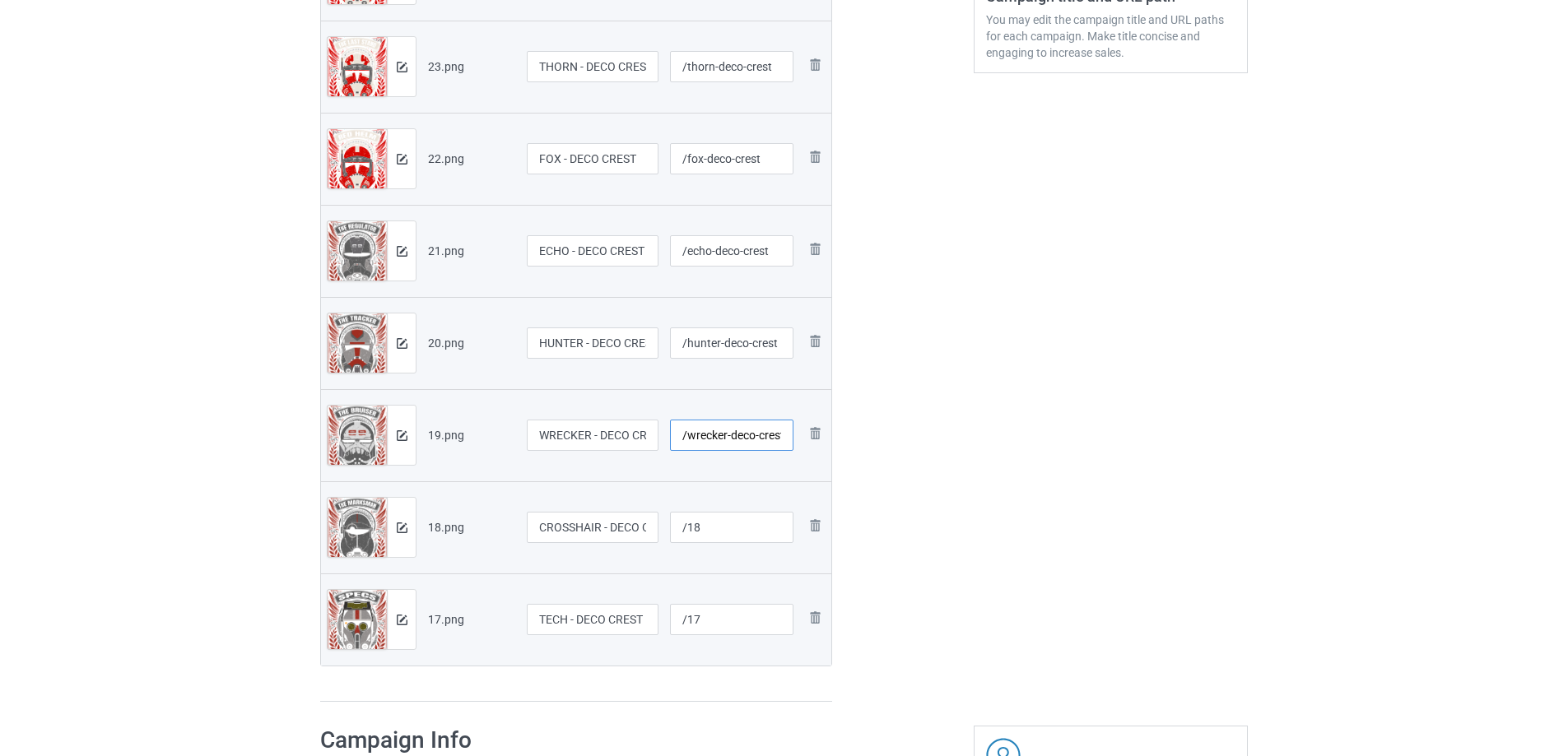 scroll, scrollTop: 0, scrollLeft: 2, axis: horizontal 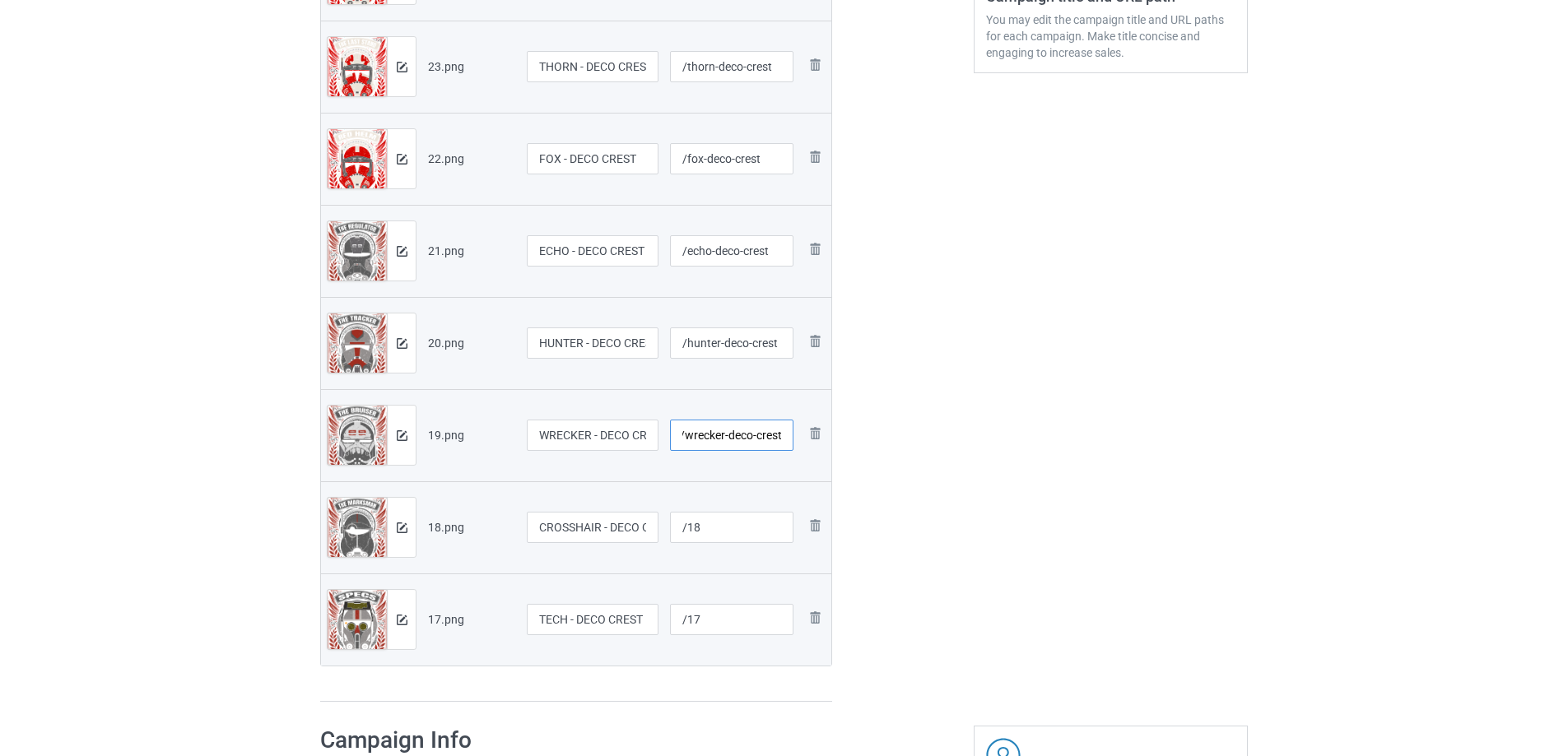 type on "/wrecker-deco-crest" 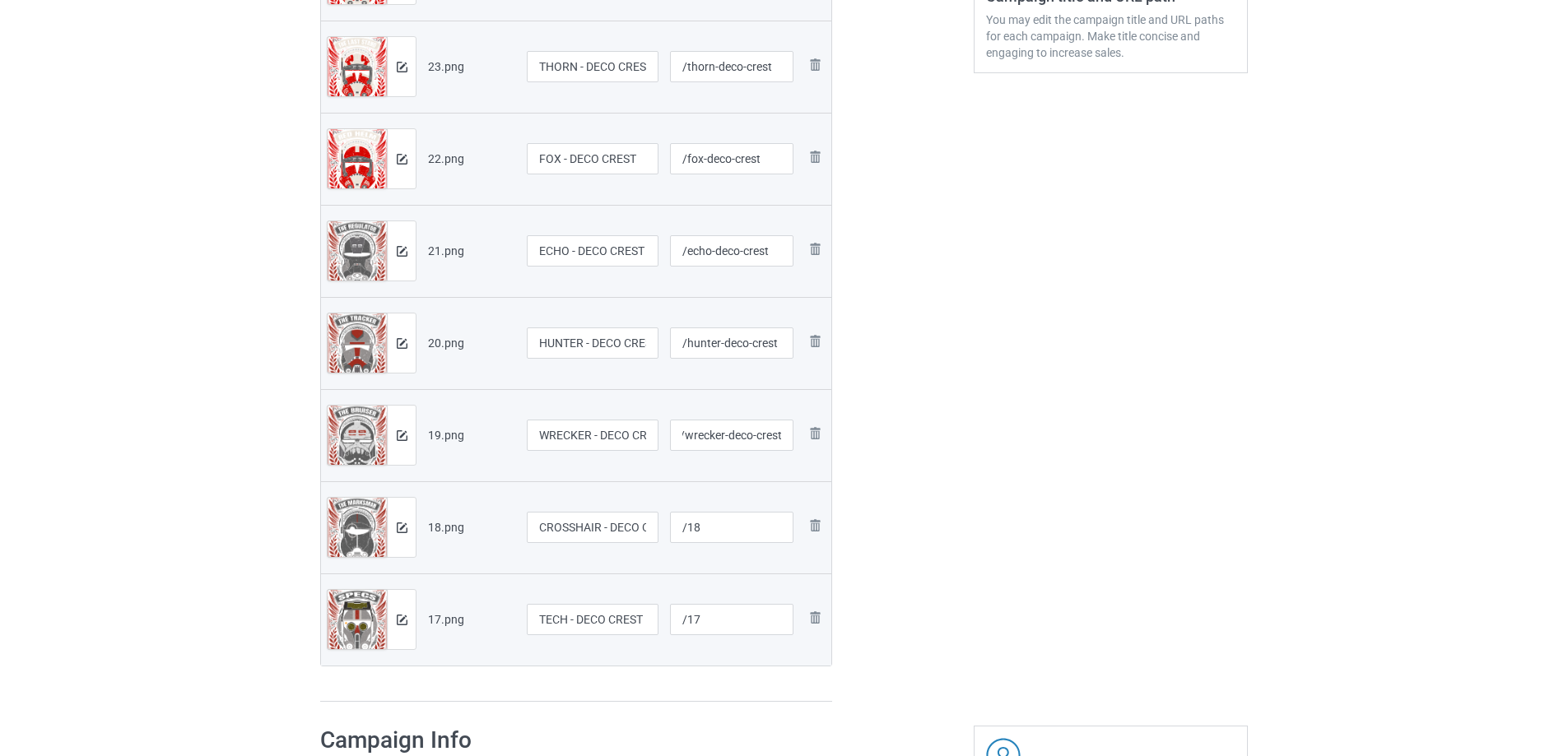 scroll, scrollTop: 0, scrollLeft: 0, axis: both 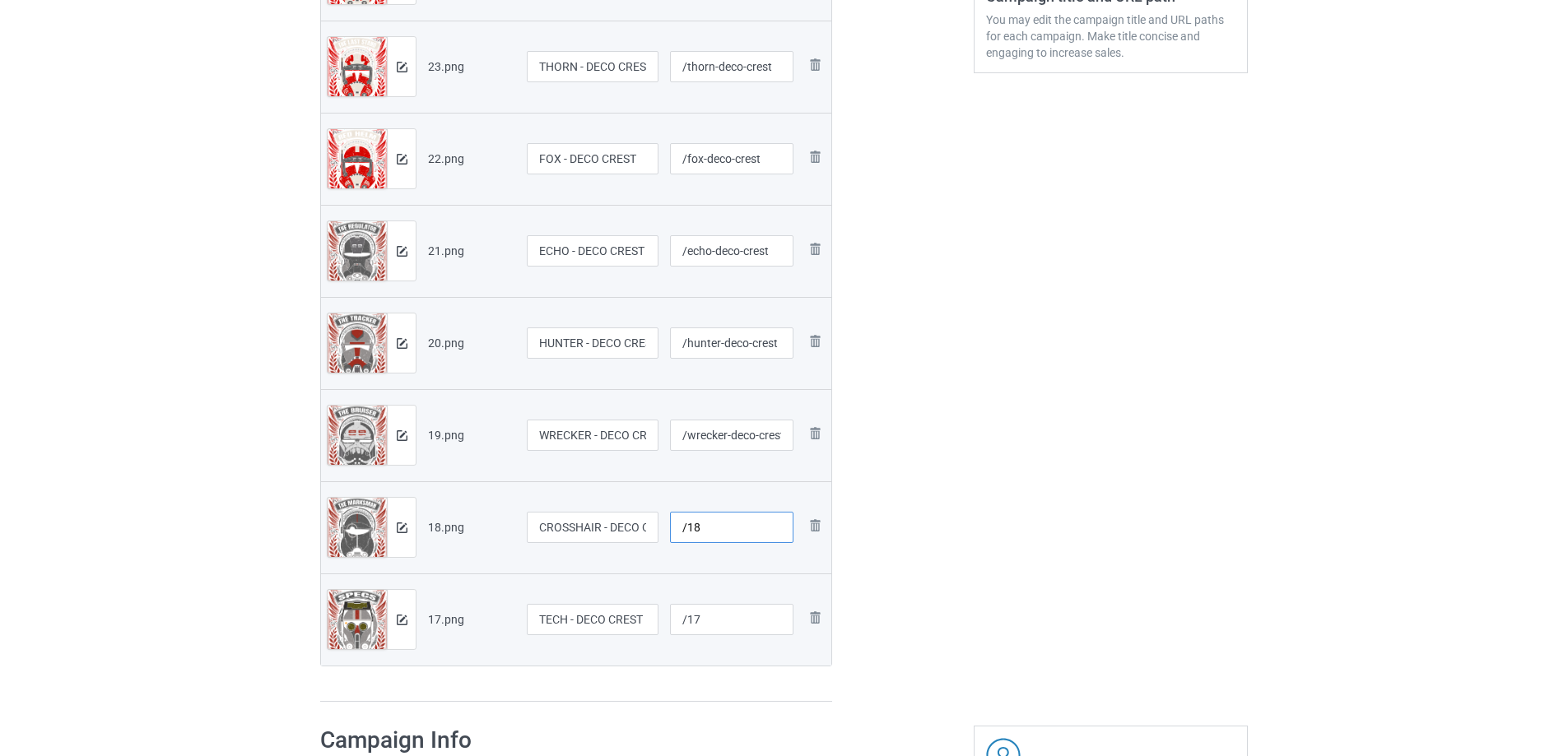 drag, startPoint x: 714, startPoint y: 529, endPoint x: 477, endPoint y: 541, distance: 237.3036 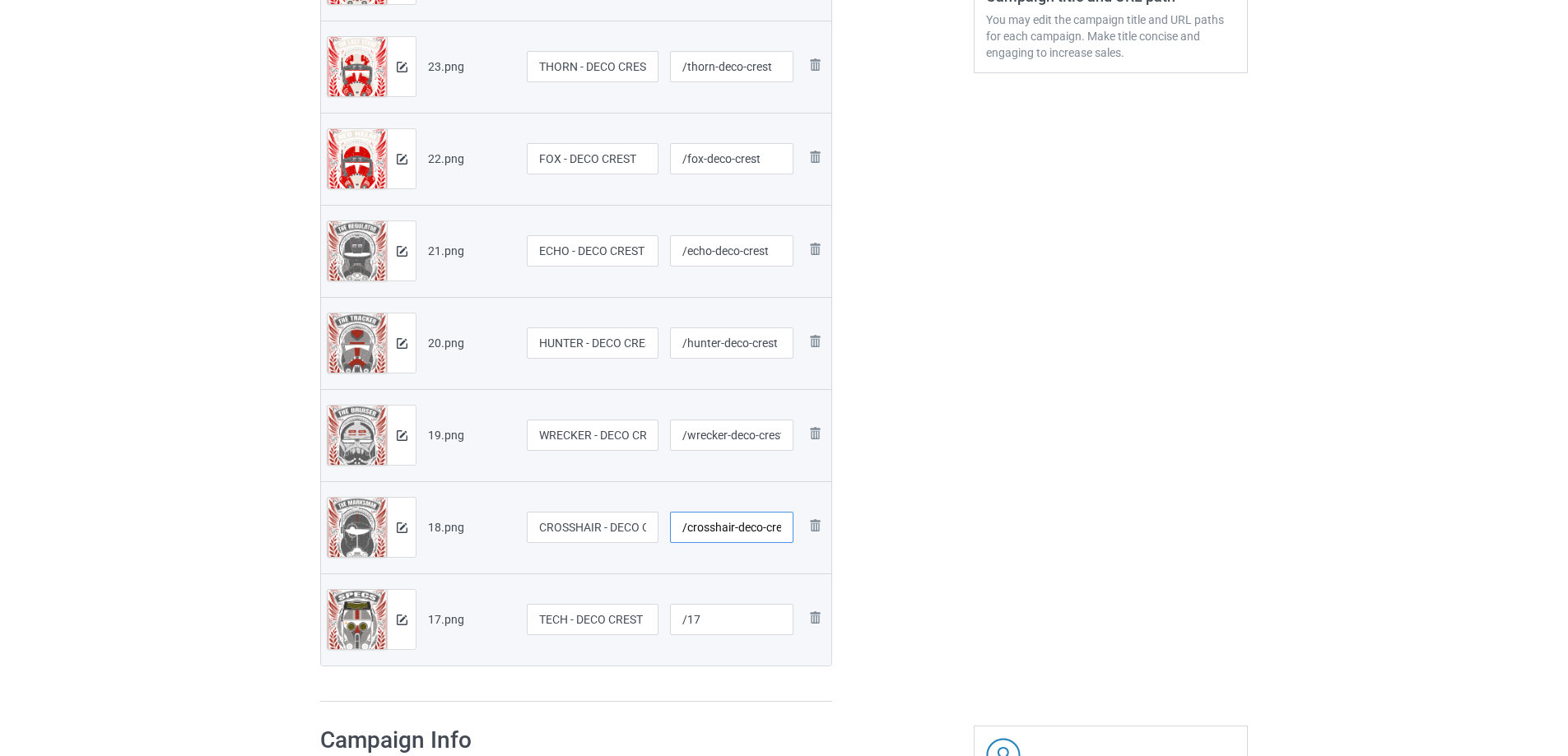 scroll, scrollTop: 0, scrollLeft: 10, axis: horizontal 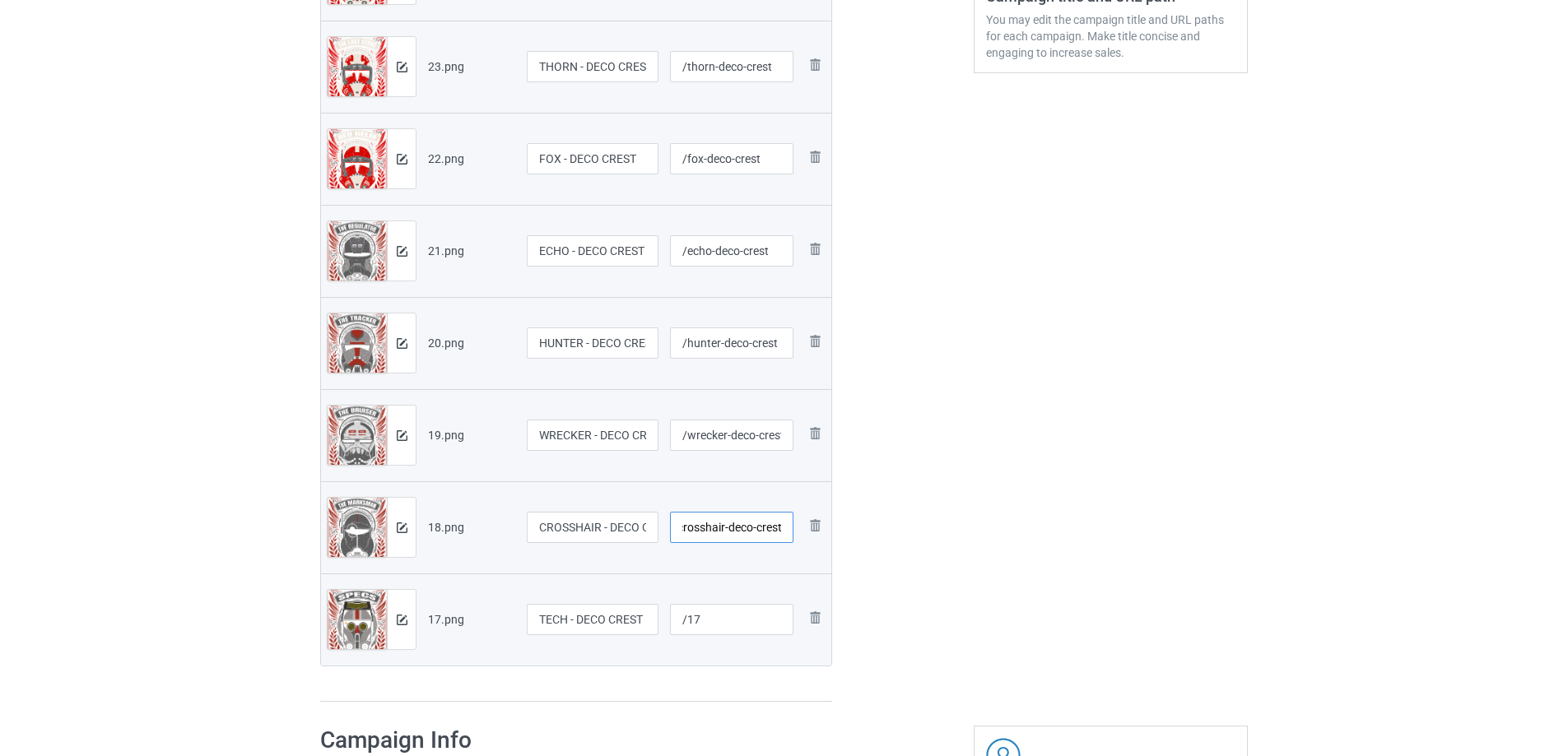 type on "/crosshair-deco-crest" 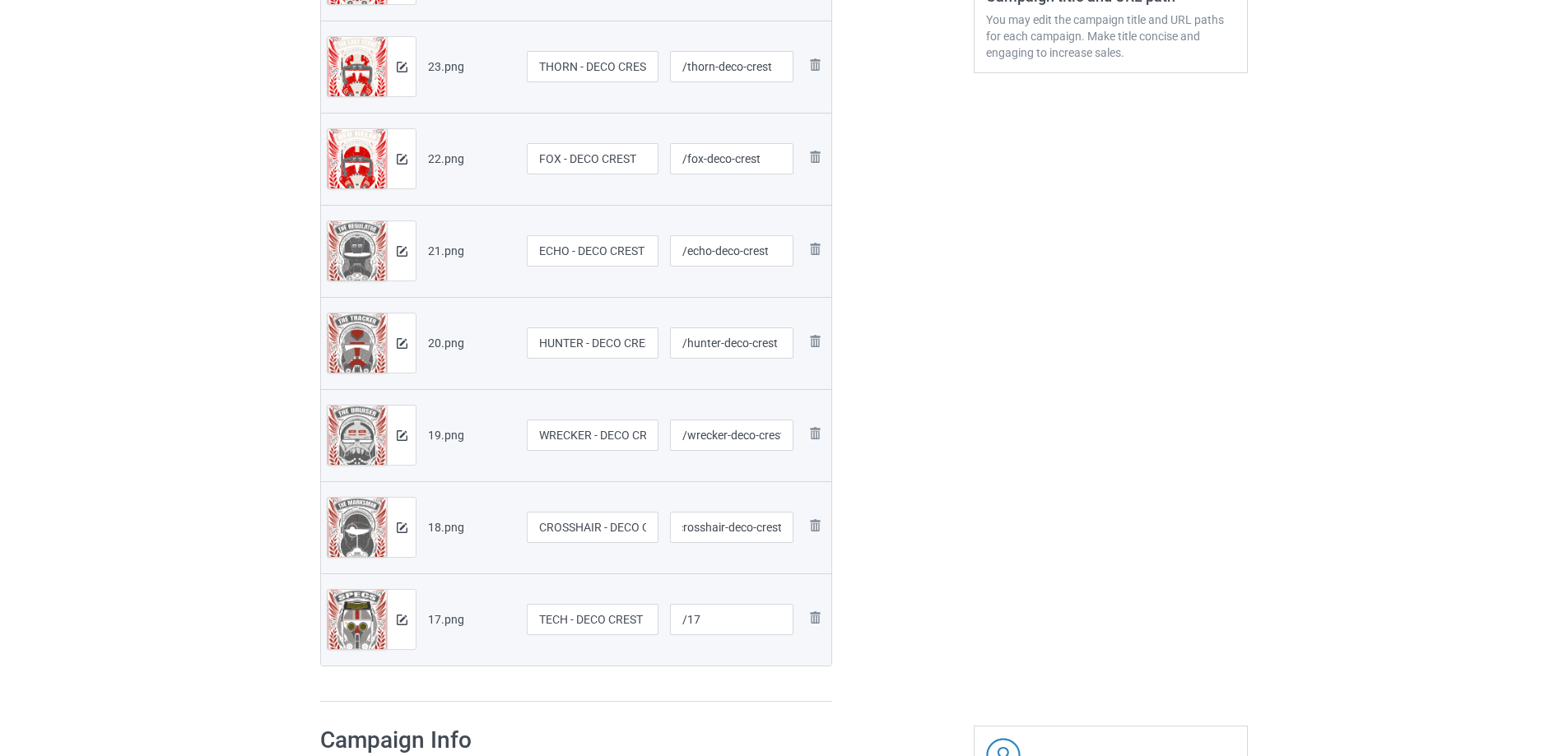 scroll, scrollTop: 0, scrollLeft: 0, axis: both 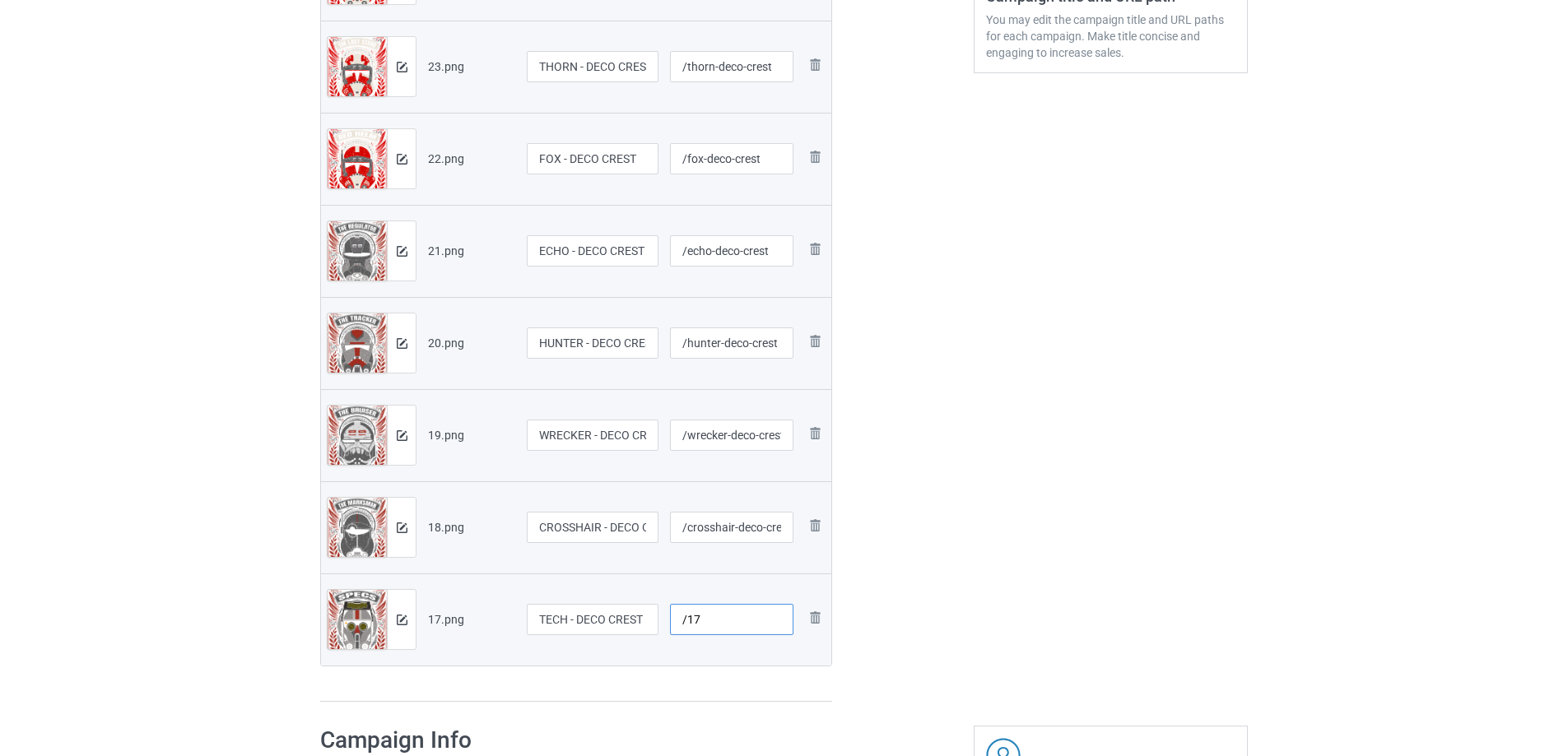 drag, startPoint x: 709, startPoint y: 615, endPoint x: 440, endPoint y: 625, distance: 269.18581 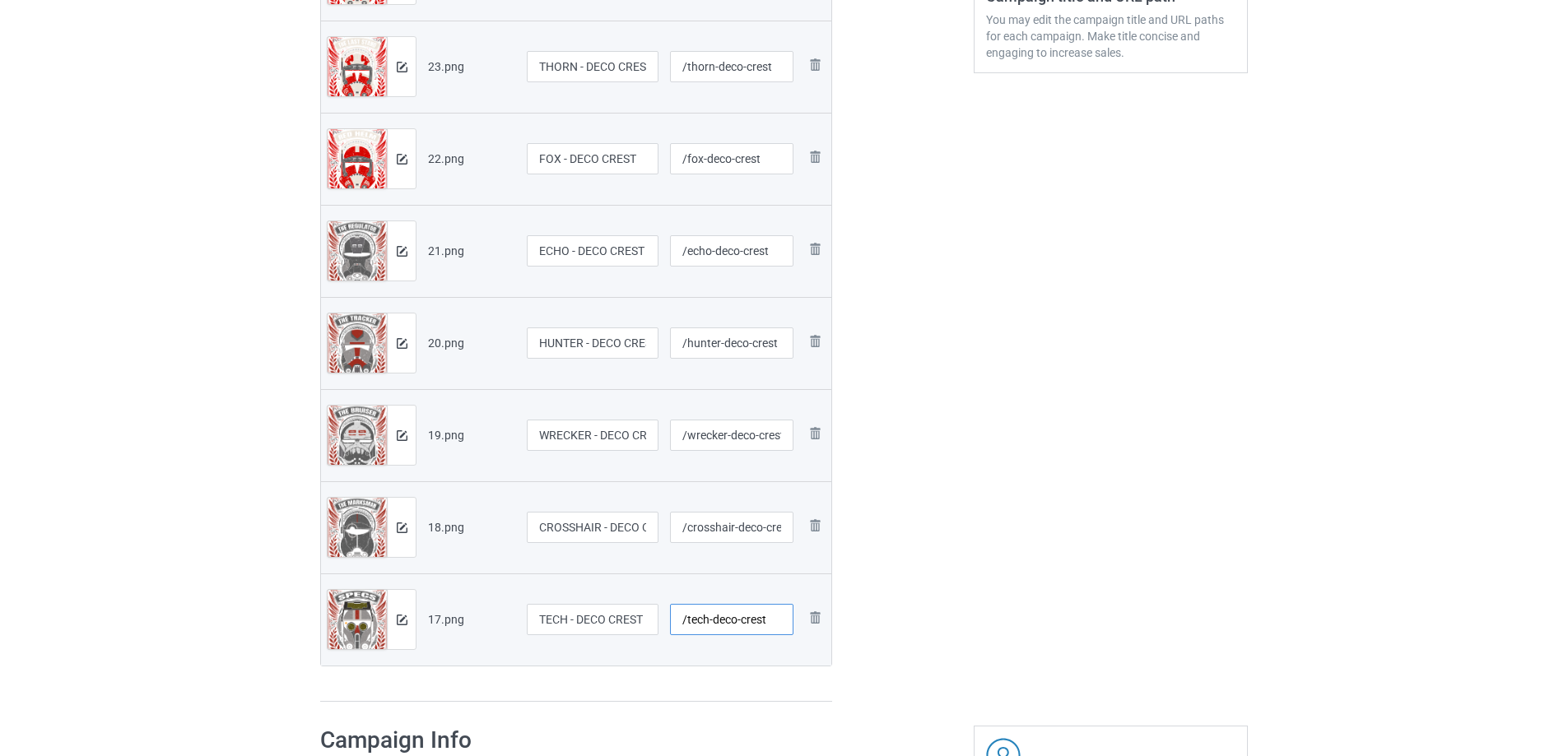 type on "/tech-deco-crest" 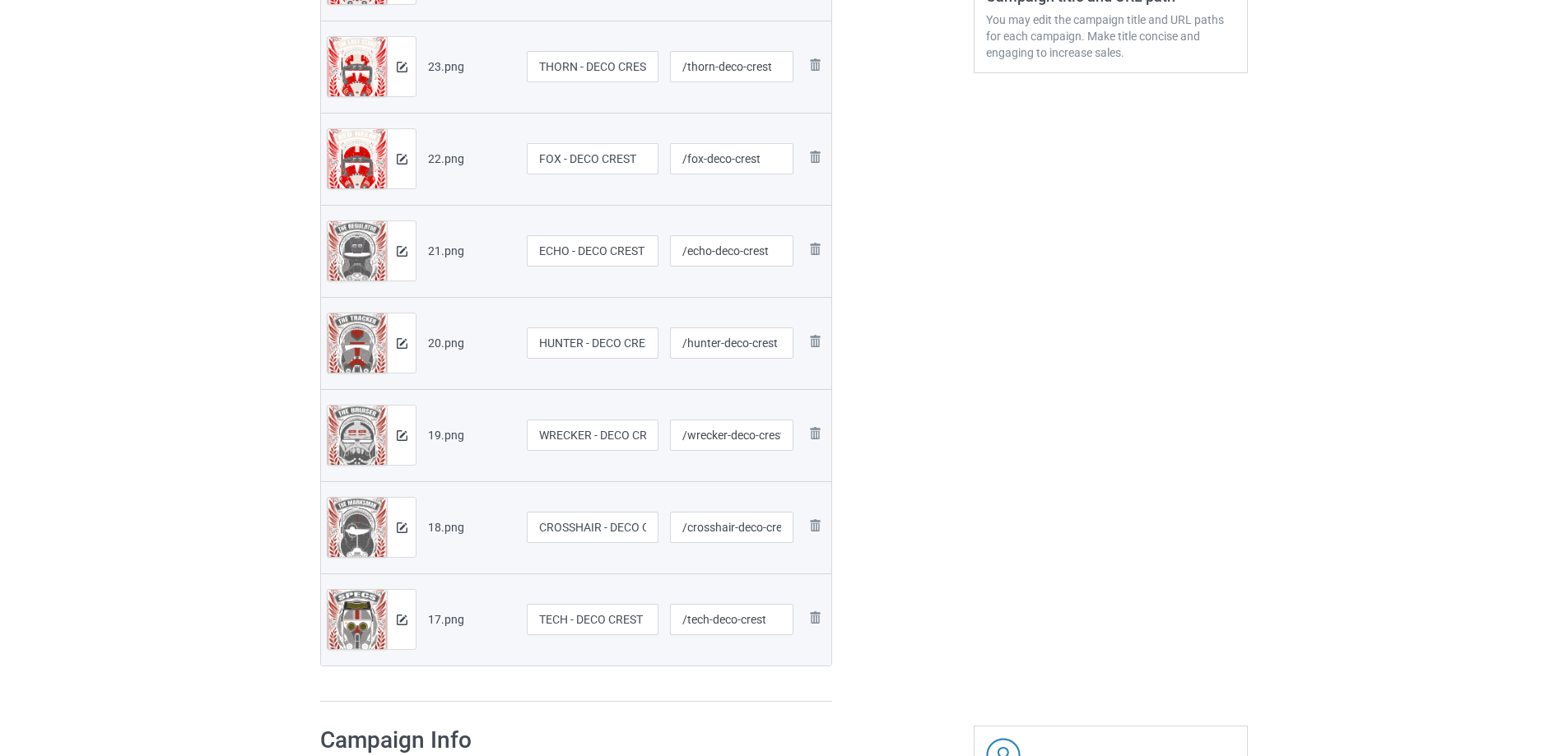 click at bounding box center [903, 168] 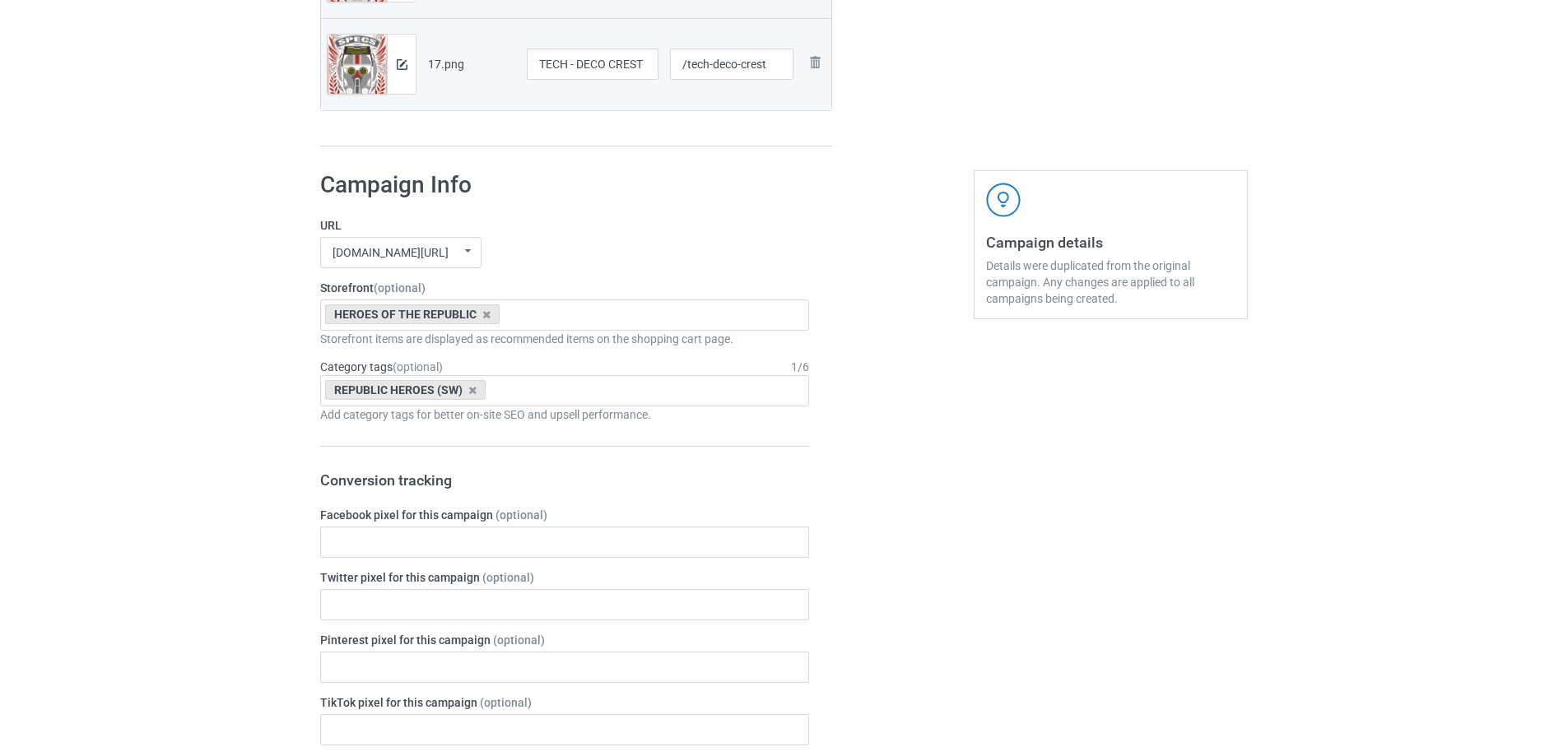 scroll, scrollTop: 1984, scrollLeft: 0, axis: vertical 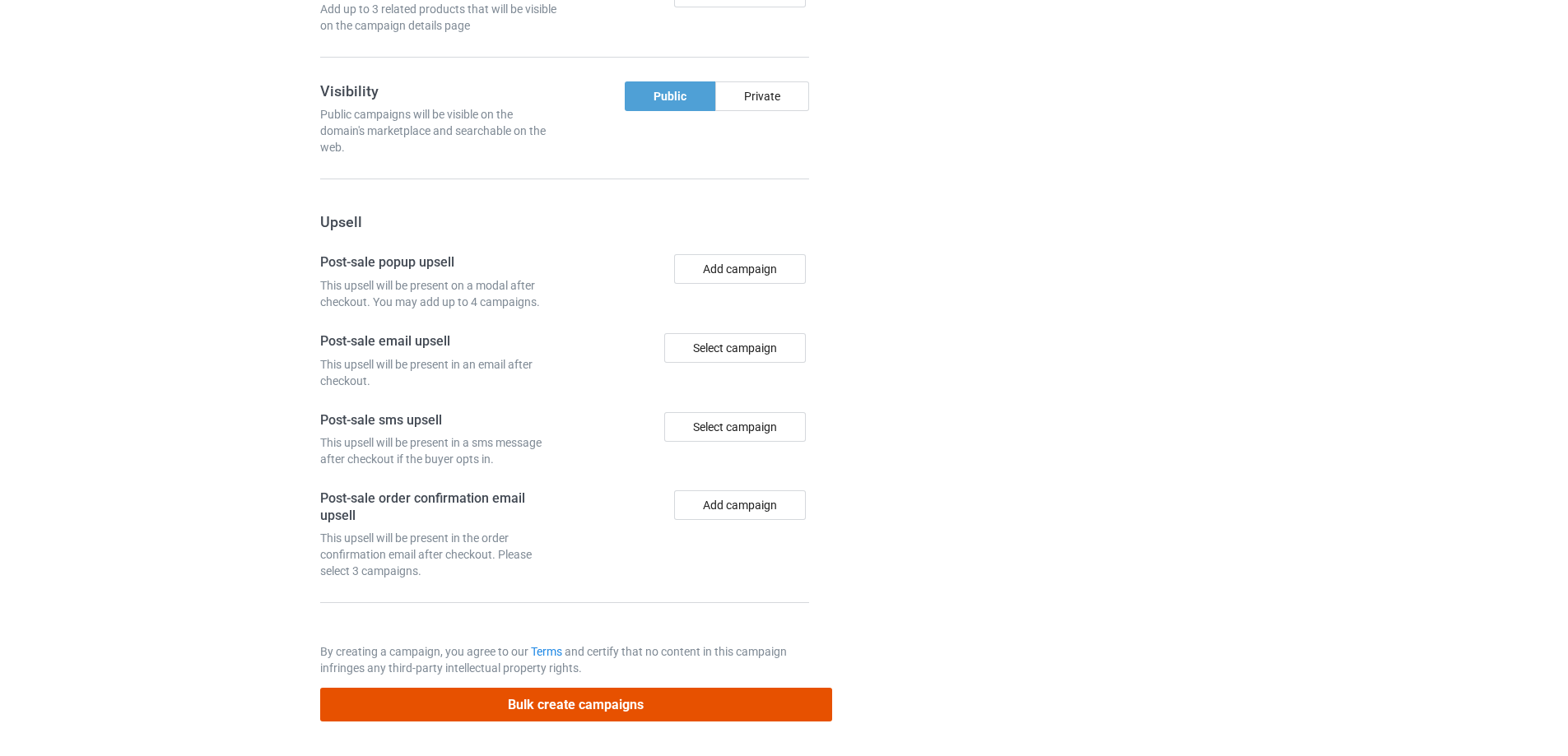 click on "Bulk create campaigns" at bounding box center (576, 704) 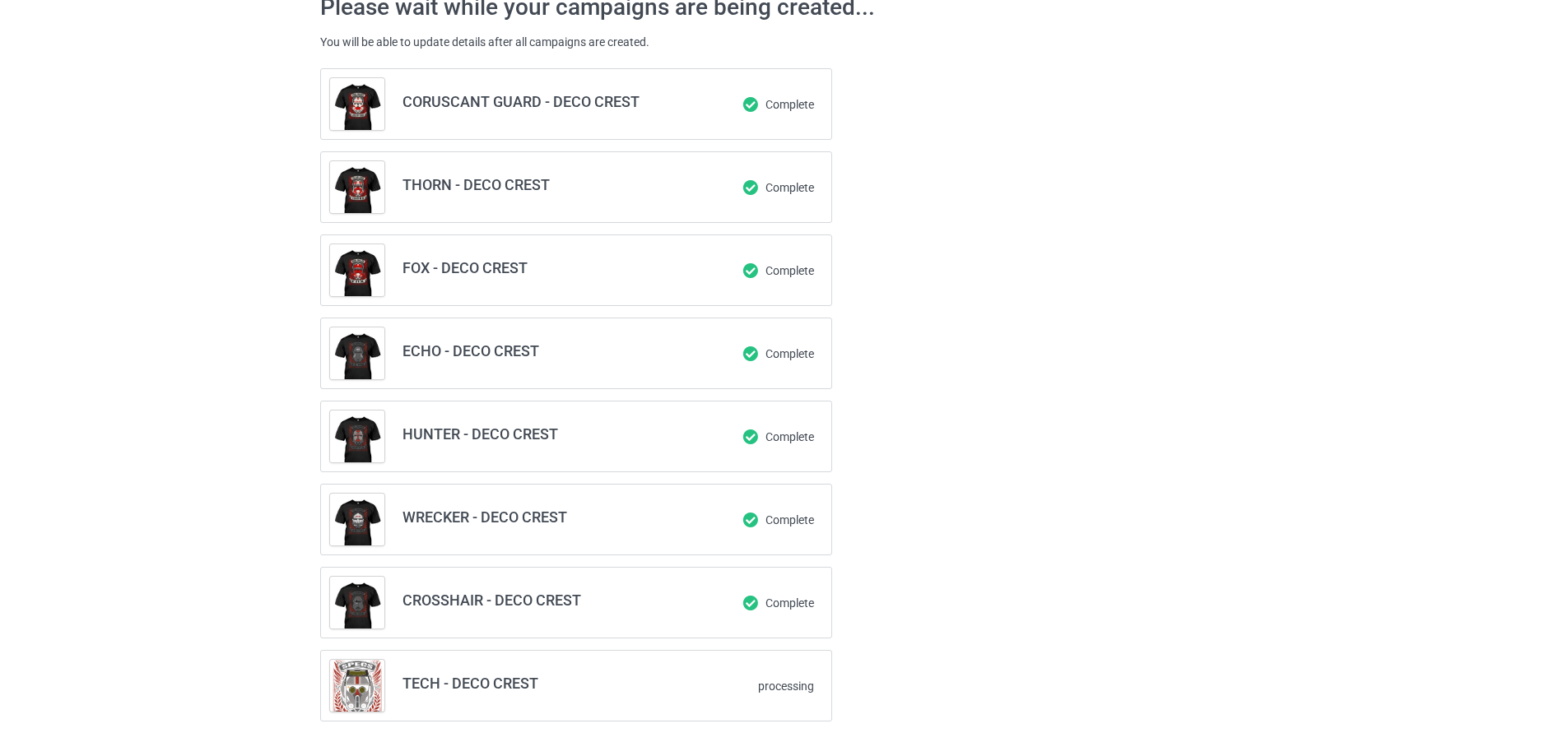 scroll, scrollTop: 59, scrollLeft: 0, axis: vertical 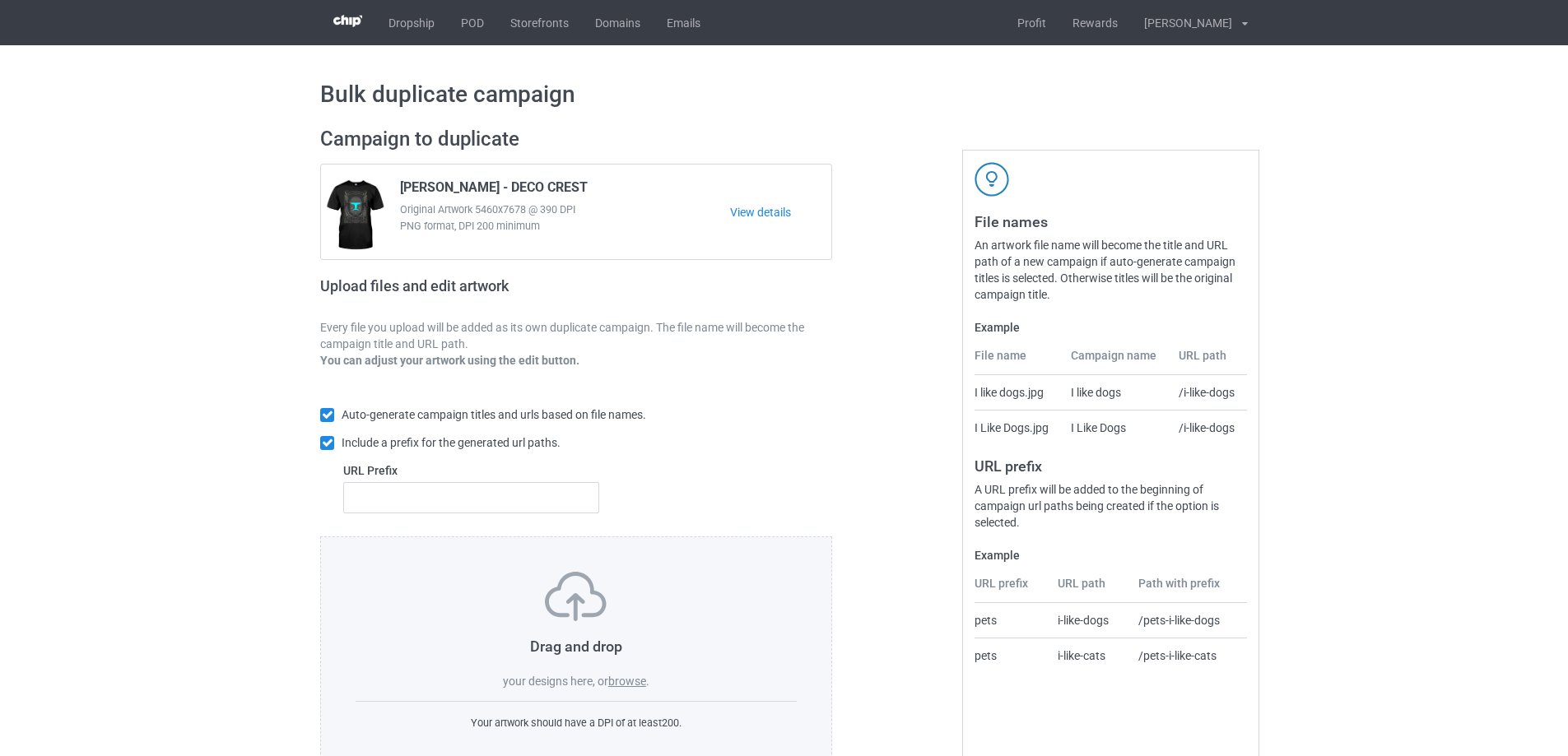 click on "browse" at bounding box center [627, 681] 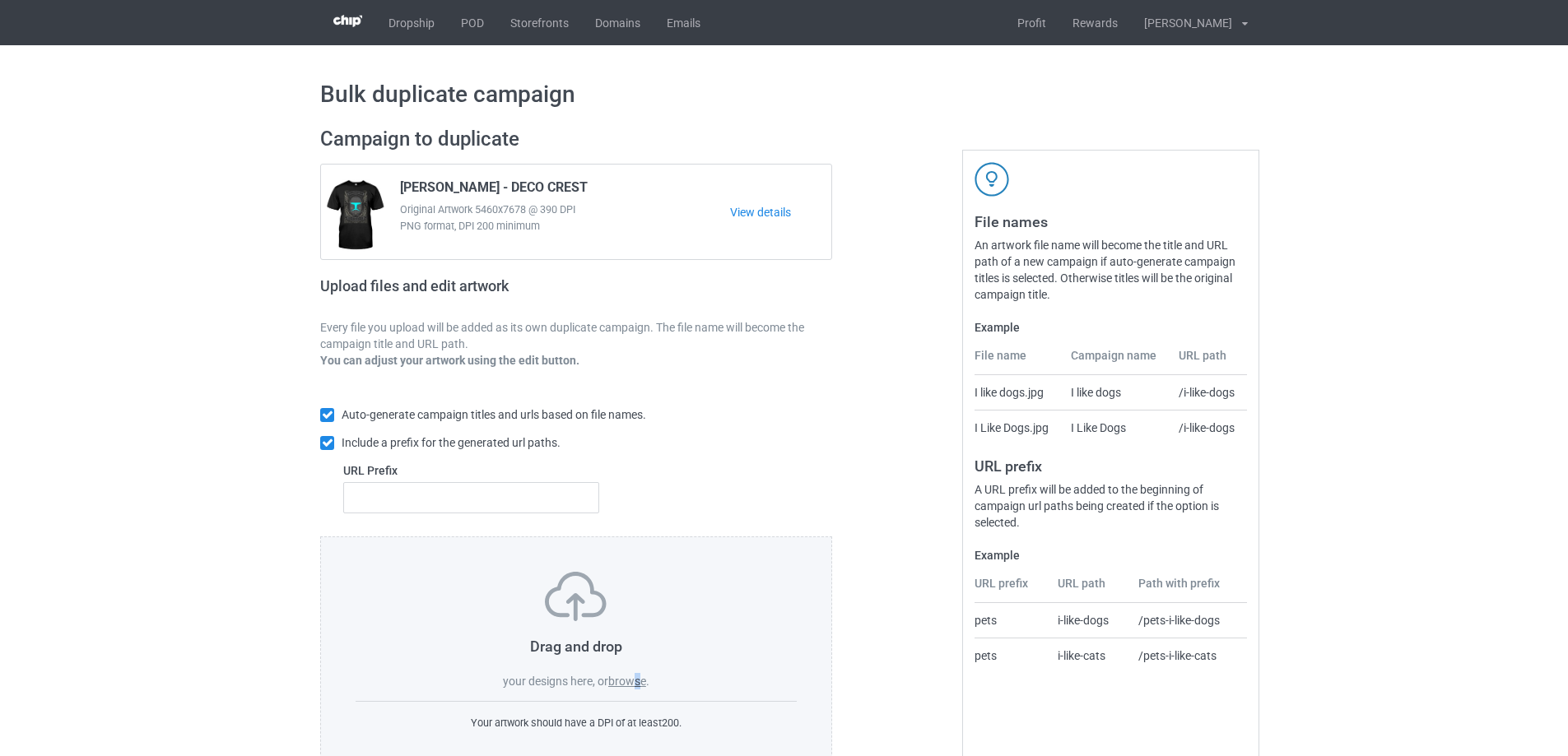 click on "browse" at bounding box center (627, 681) 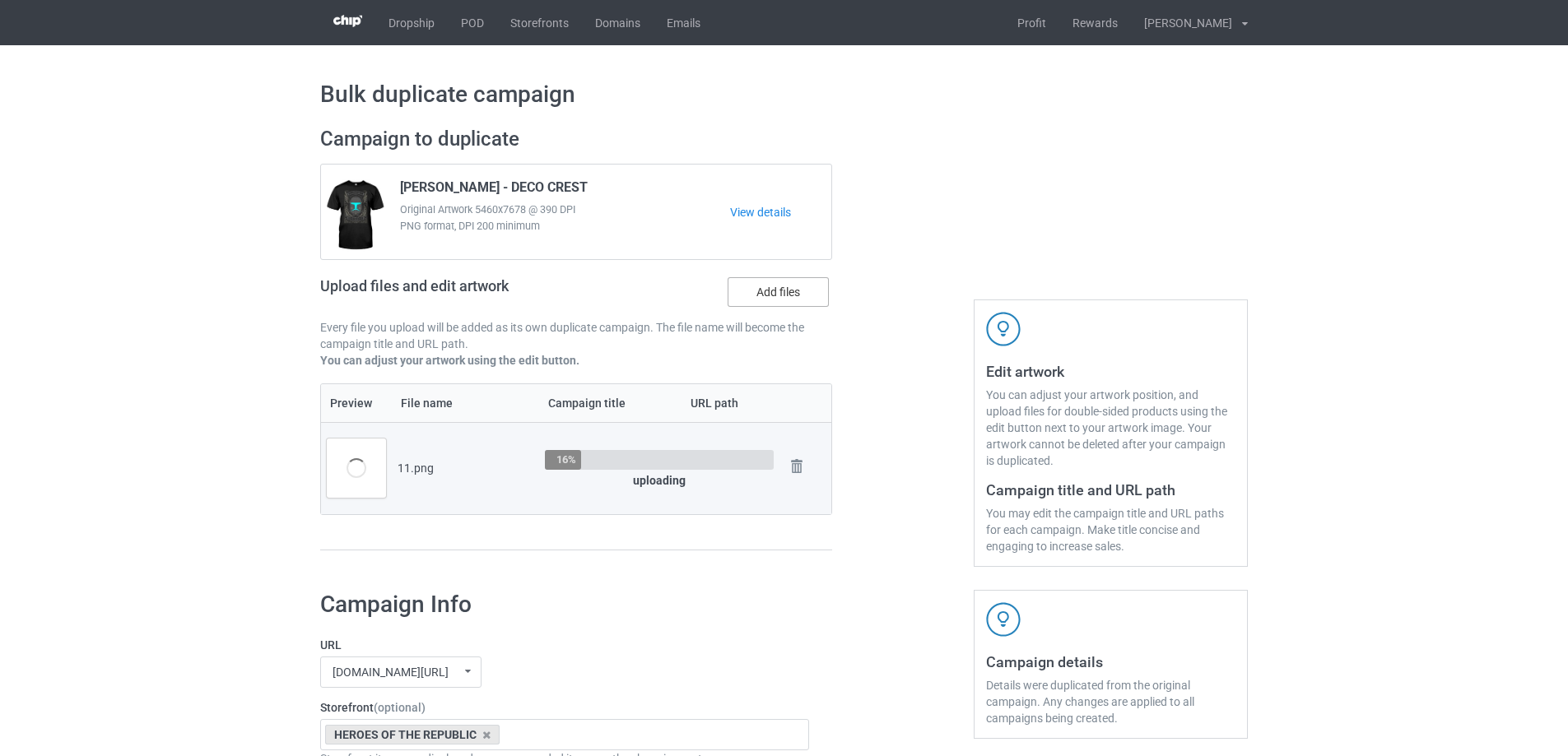 click on "Add files" at bounding box center (778, 292) 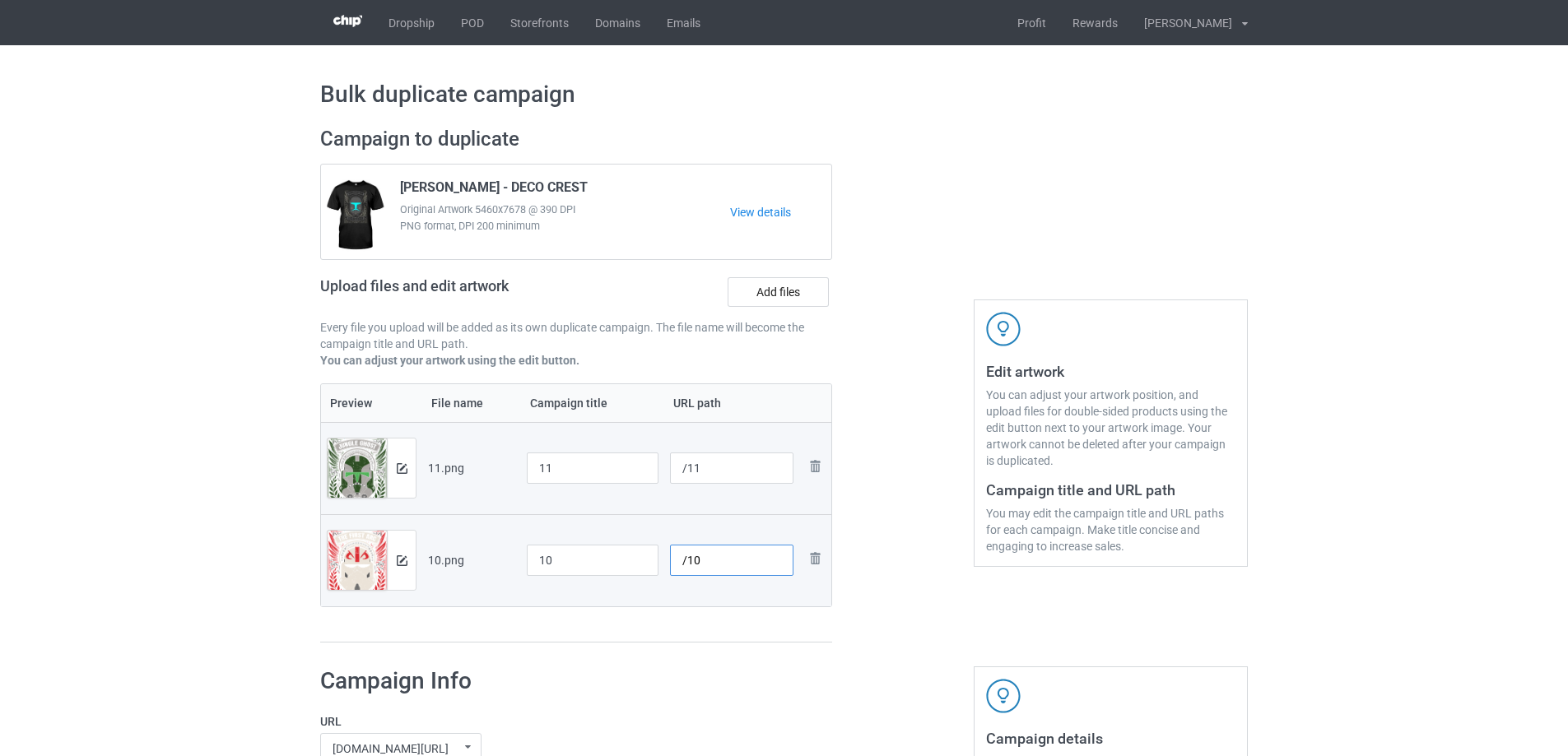 drag, startPoint x: 734, startPoint y: 575, endPoint x: 849, endPoint y: 527, distance: 124.61541 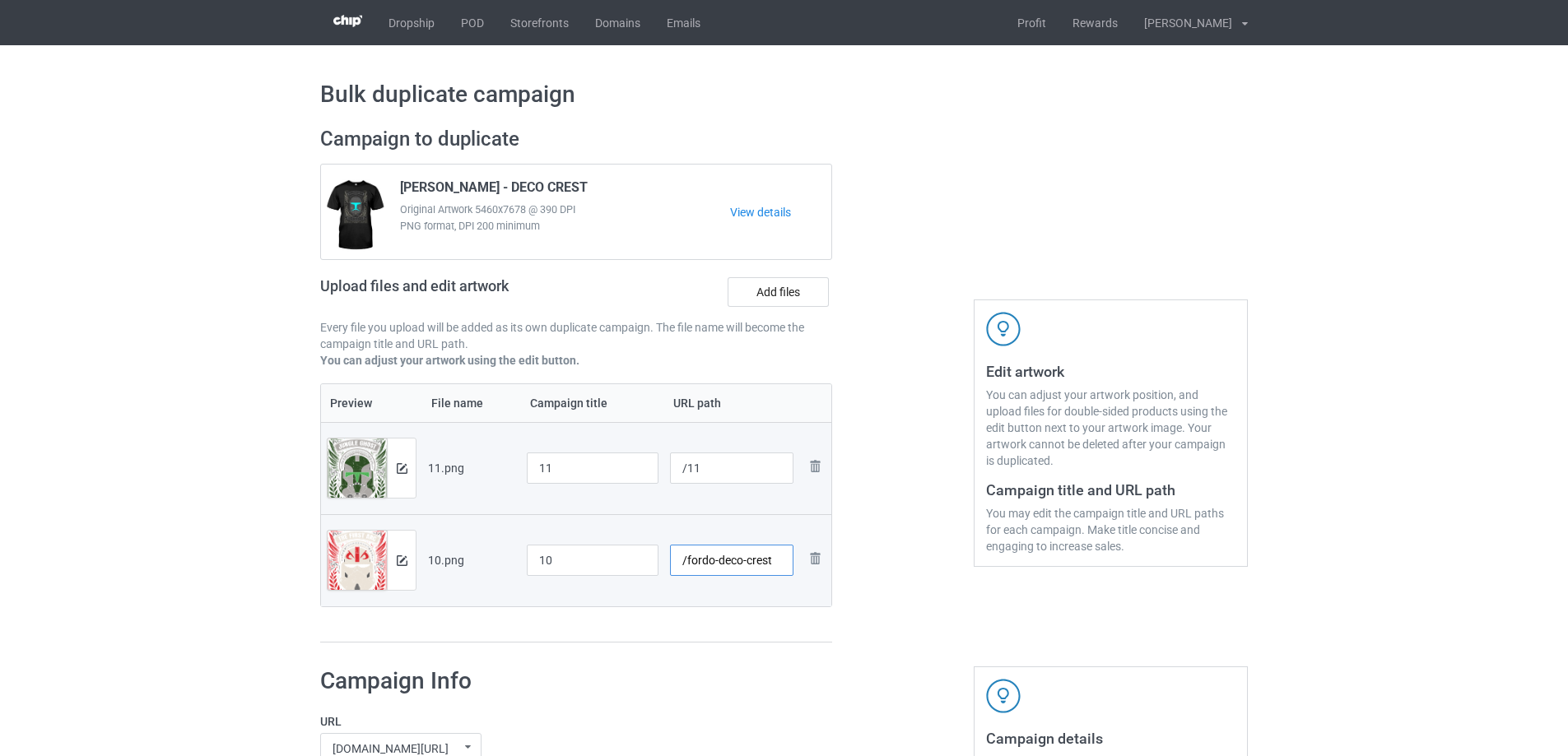 type on "/fordo-deco-crest" 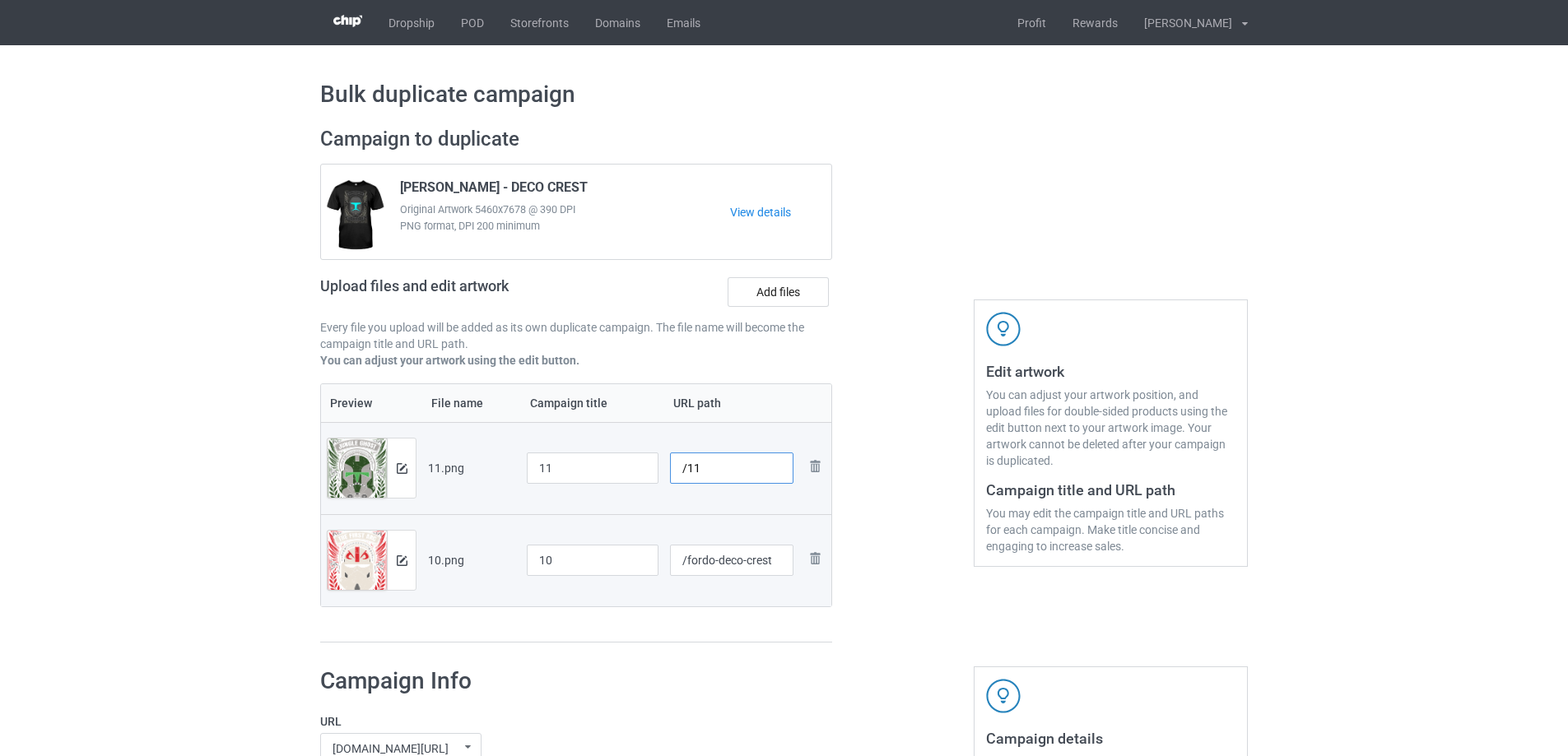 drag, startPoint x: 696, startPoint y: 476, endPoint x: 577, endPoint y: 481, distance: 119.105 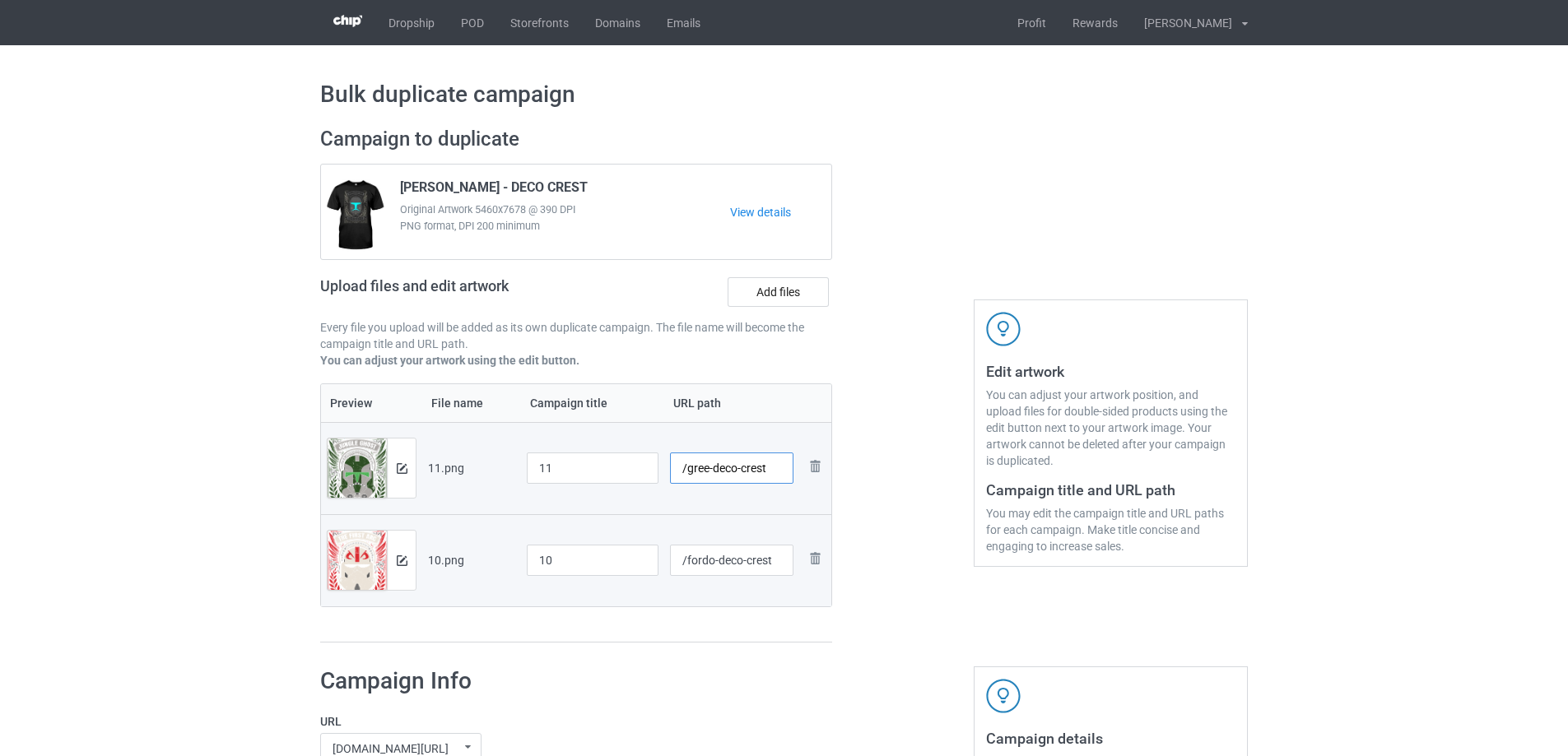 type on "/gree-deco-crest" 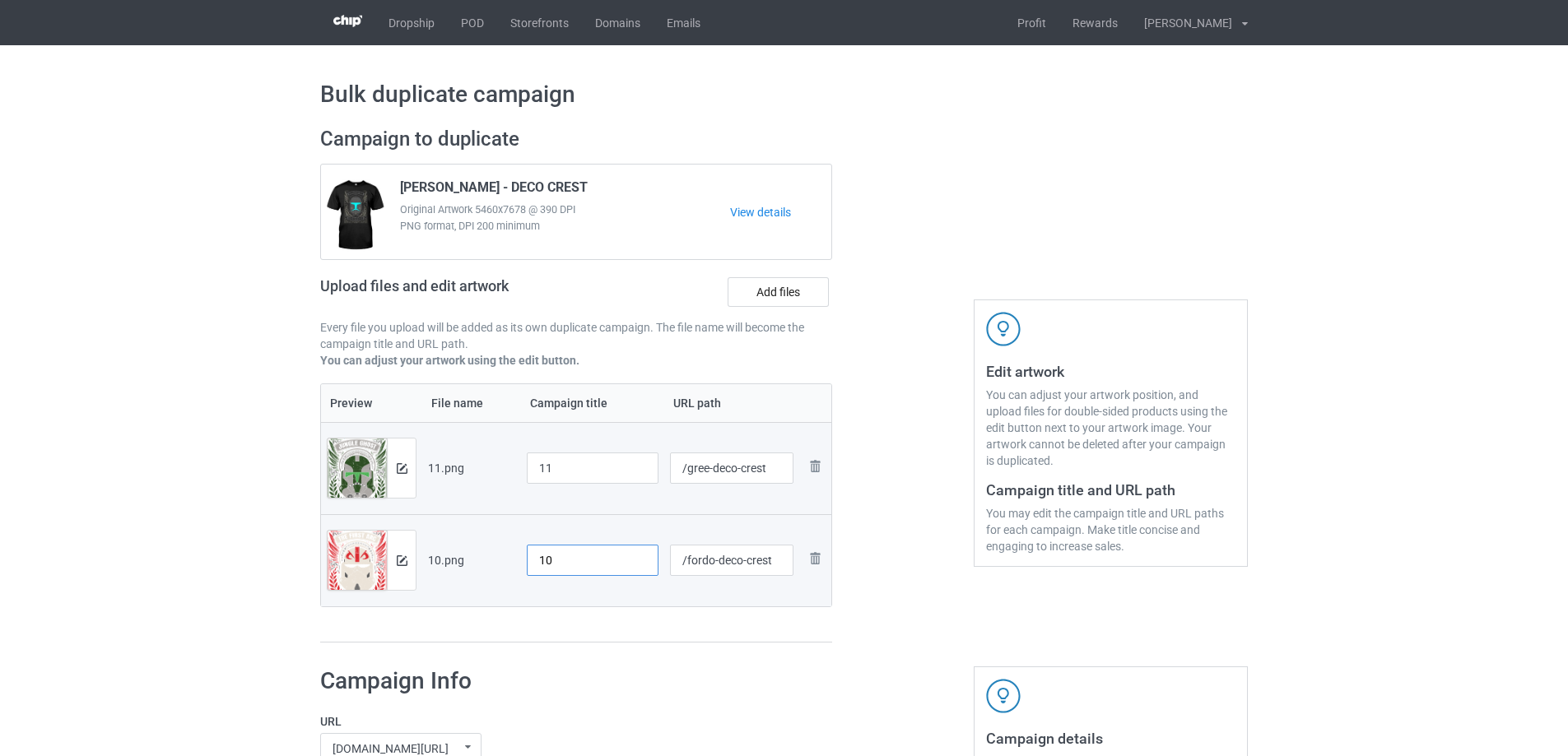 drag, startPoint x: 589, startPoint y: 563, endPoint x: 849, endPoint y: 466, distance: 277.50495 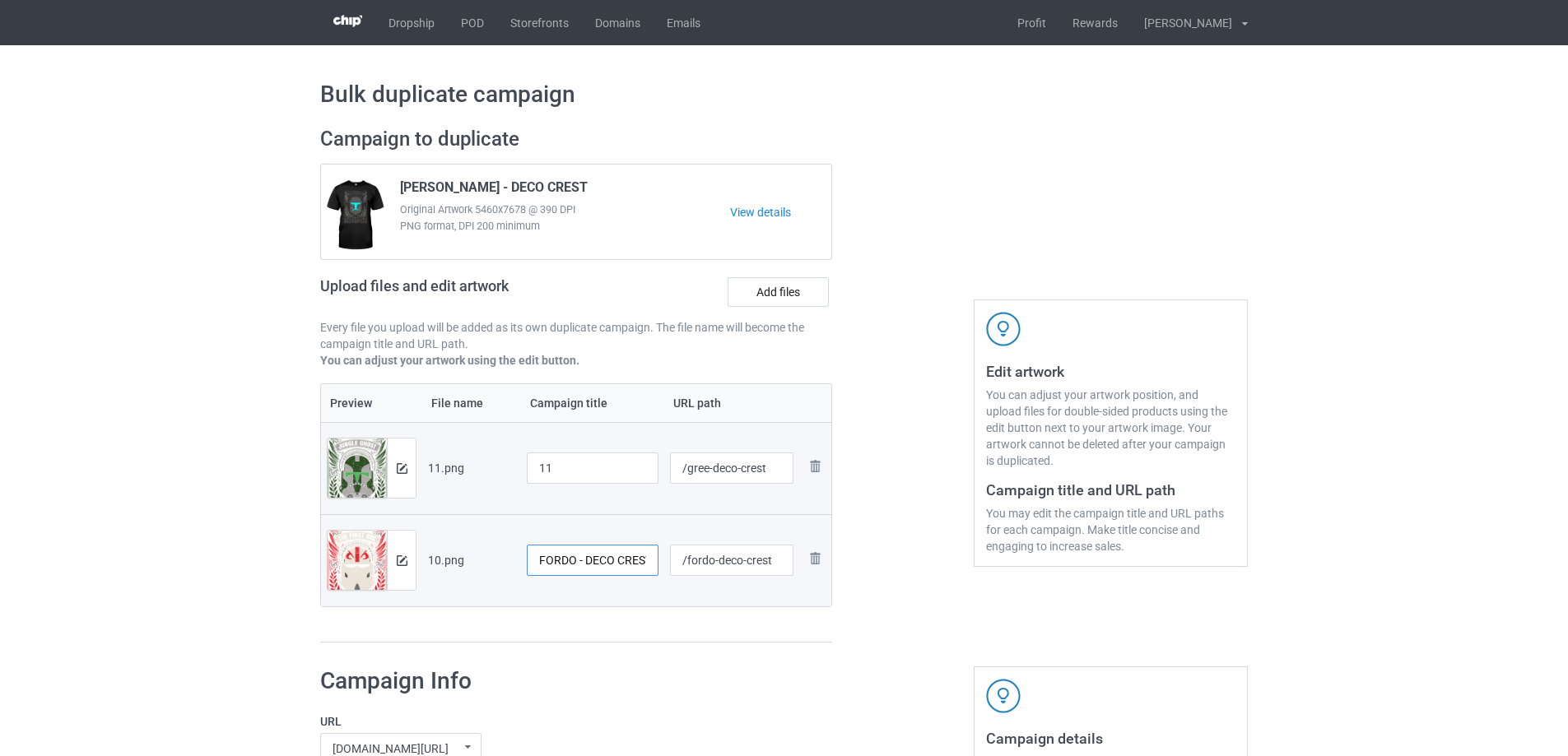 scroll, scrollTop: 0, scrollLeft: 7, axis: horizontal 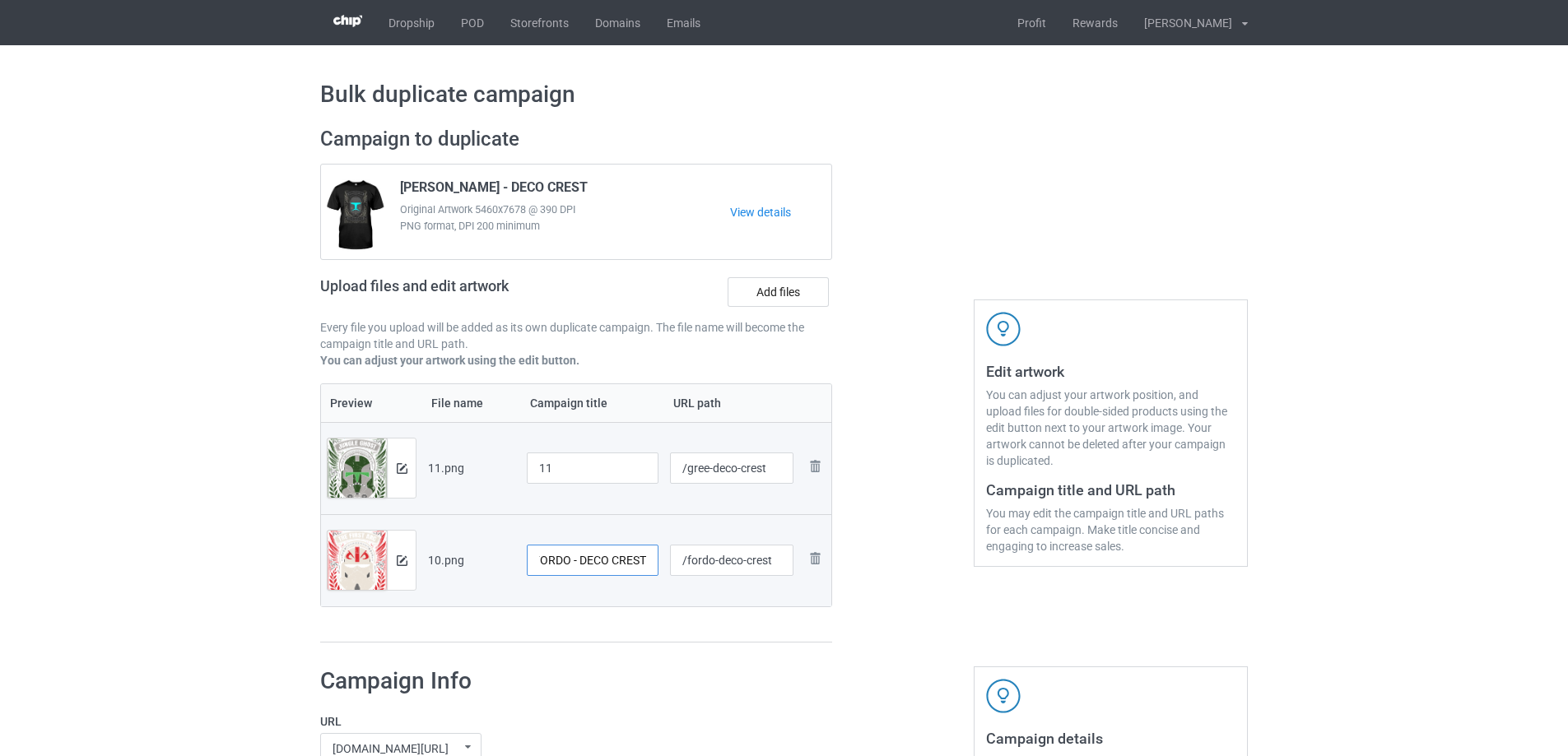 type on "FORDO - DECO CREST" 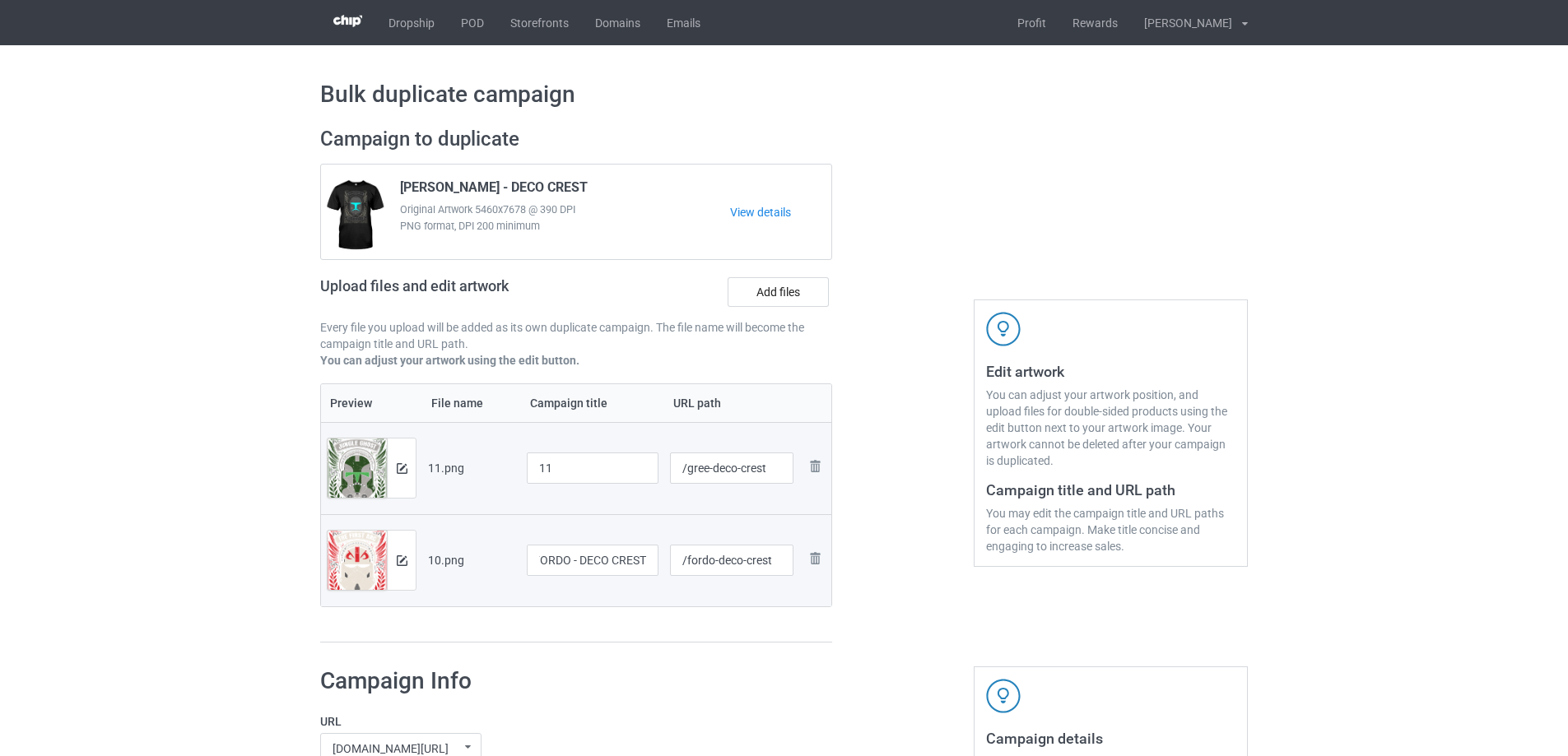 scroll, scrollTop: 0, scrollLeft: 0, axis: both 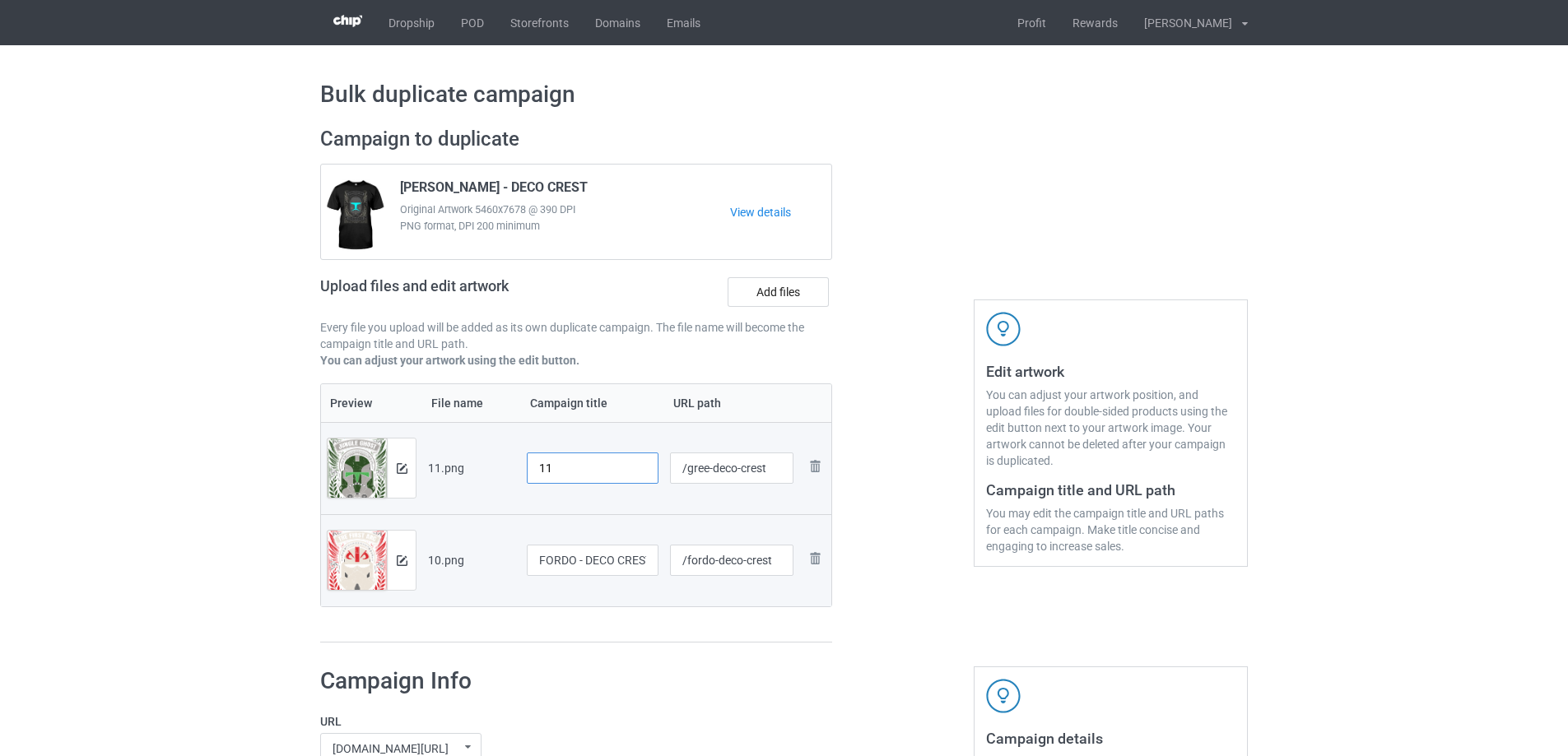 paste on "GREE - DECO CREST" 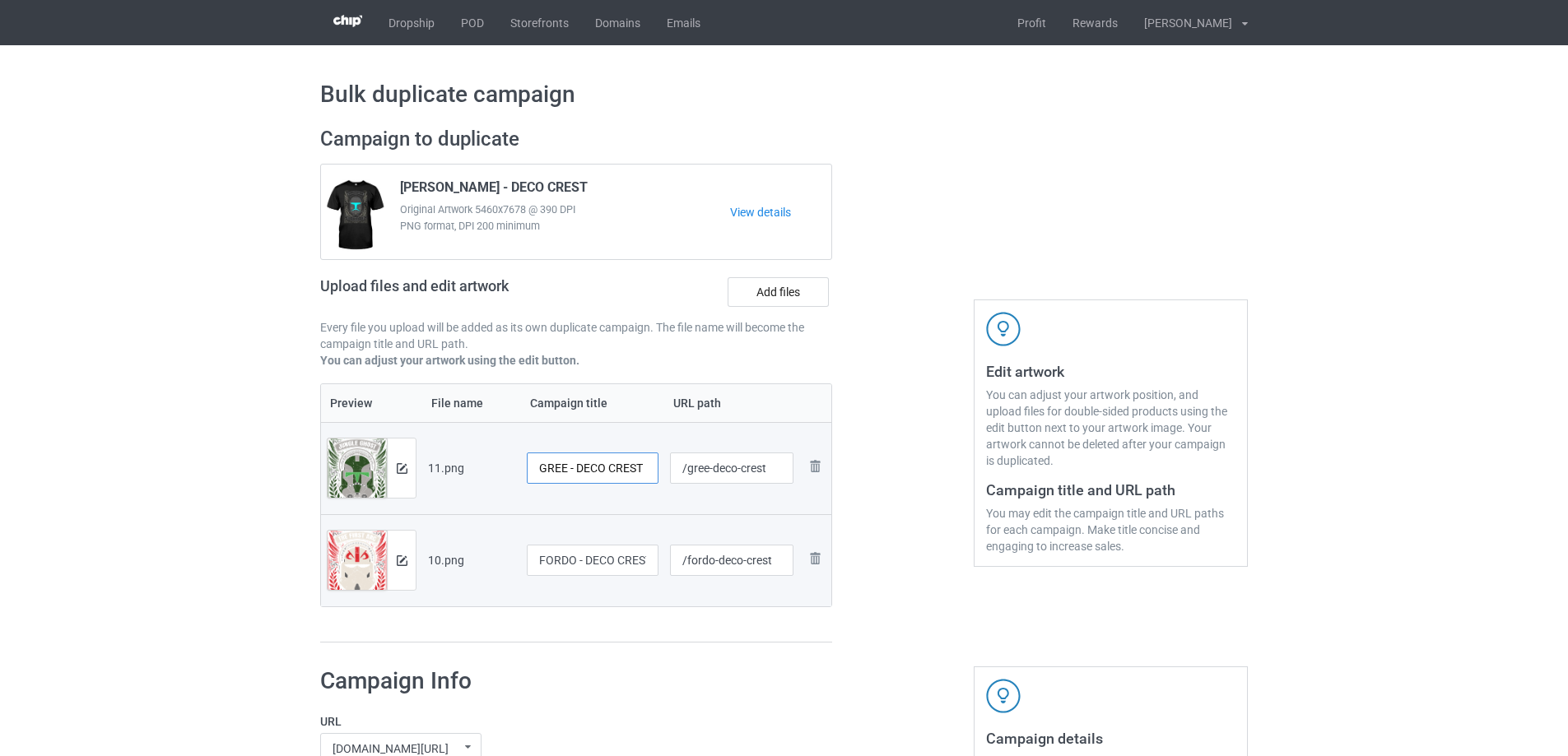 type on "GREE - DECO CREST" 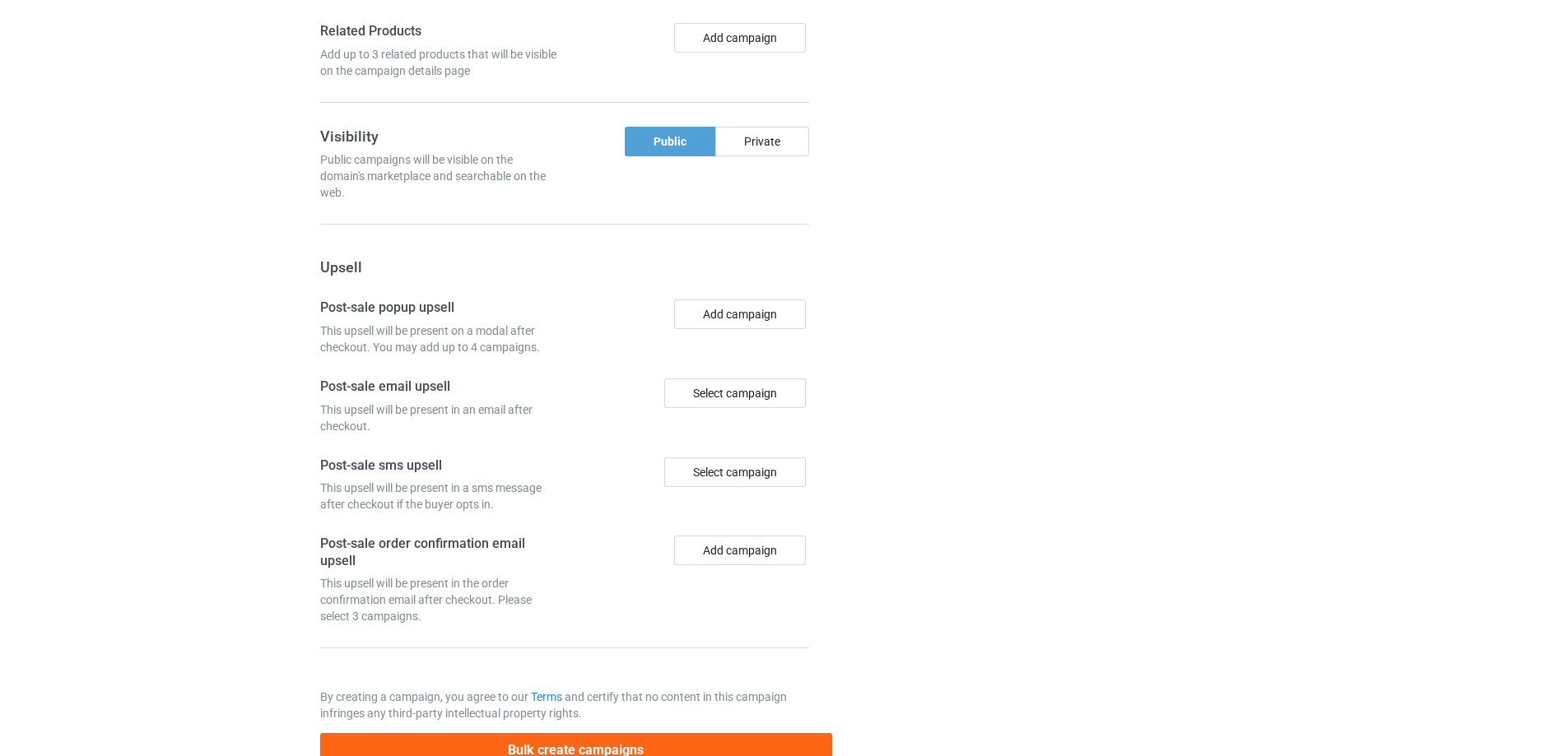 scroll, scrollTop: 1431, scrollLeft: 0, axis: vertical 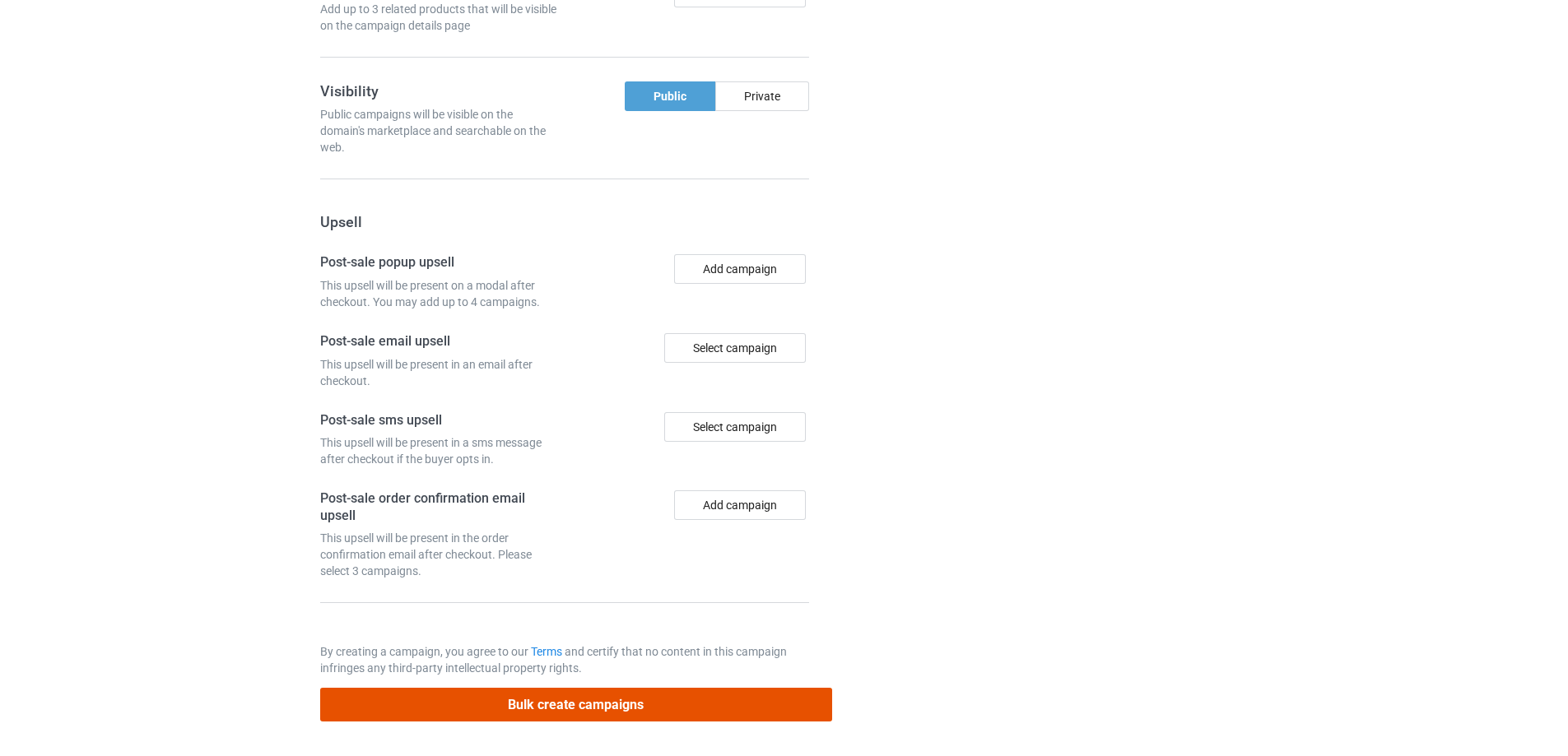 click on "Bulk create campaigns" at bounding box center [576, 704] 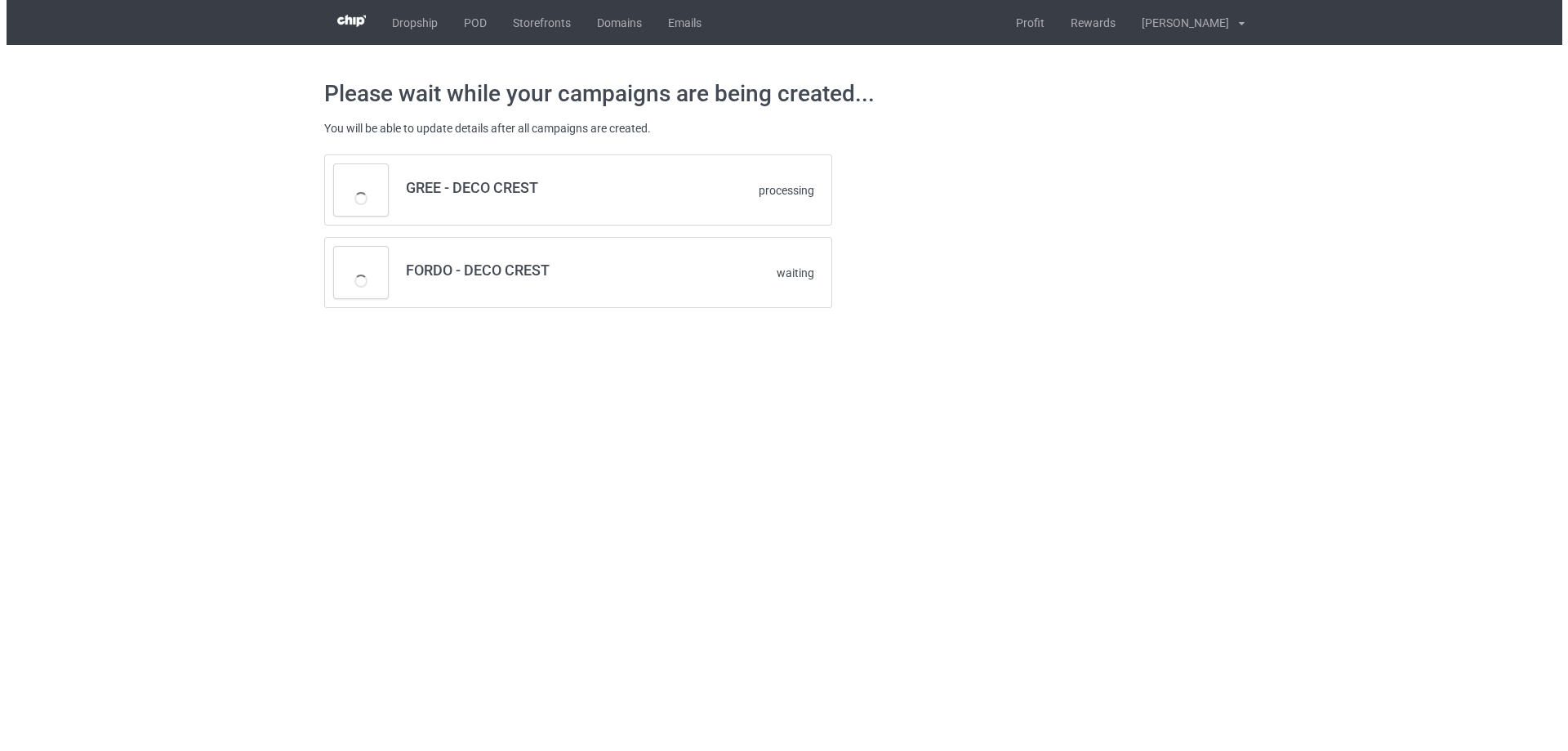 scroll, scrollTop: 0, scrollLeft: 0, axis: both 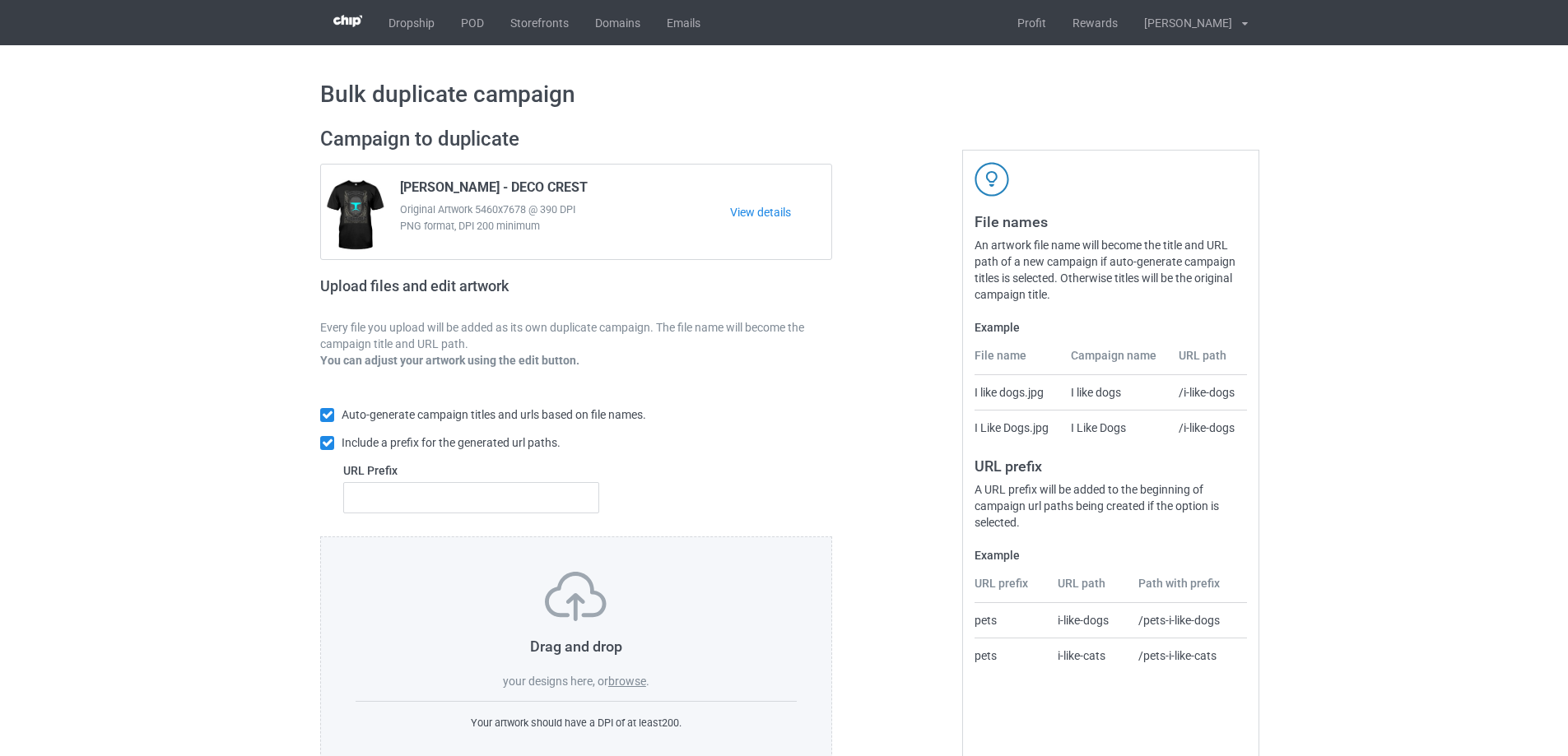 click on "browse" at bounding box center [627, 681] 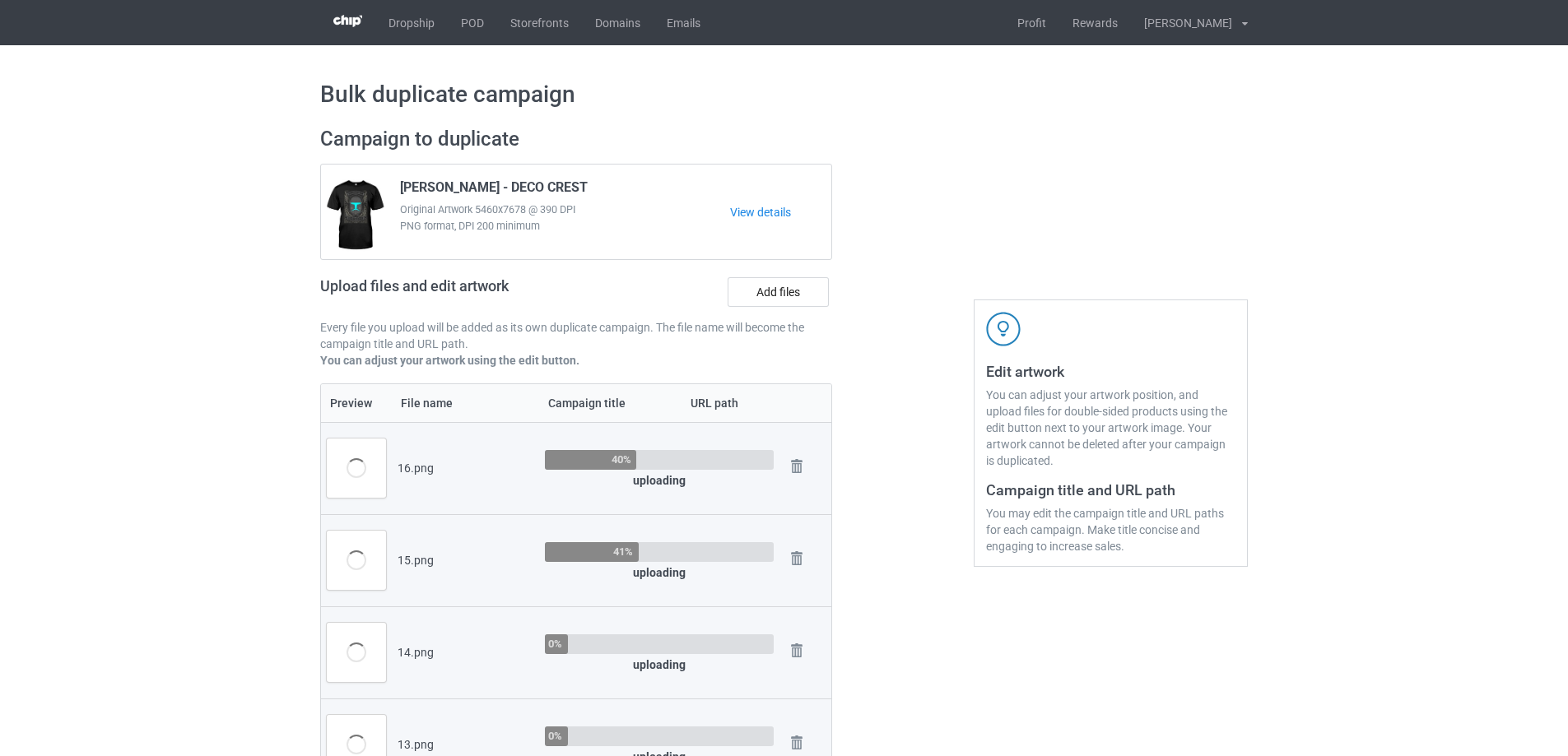 scroll, scrollTop: 247, scrollLeft: 0, axis: vertical 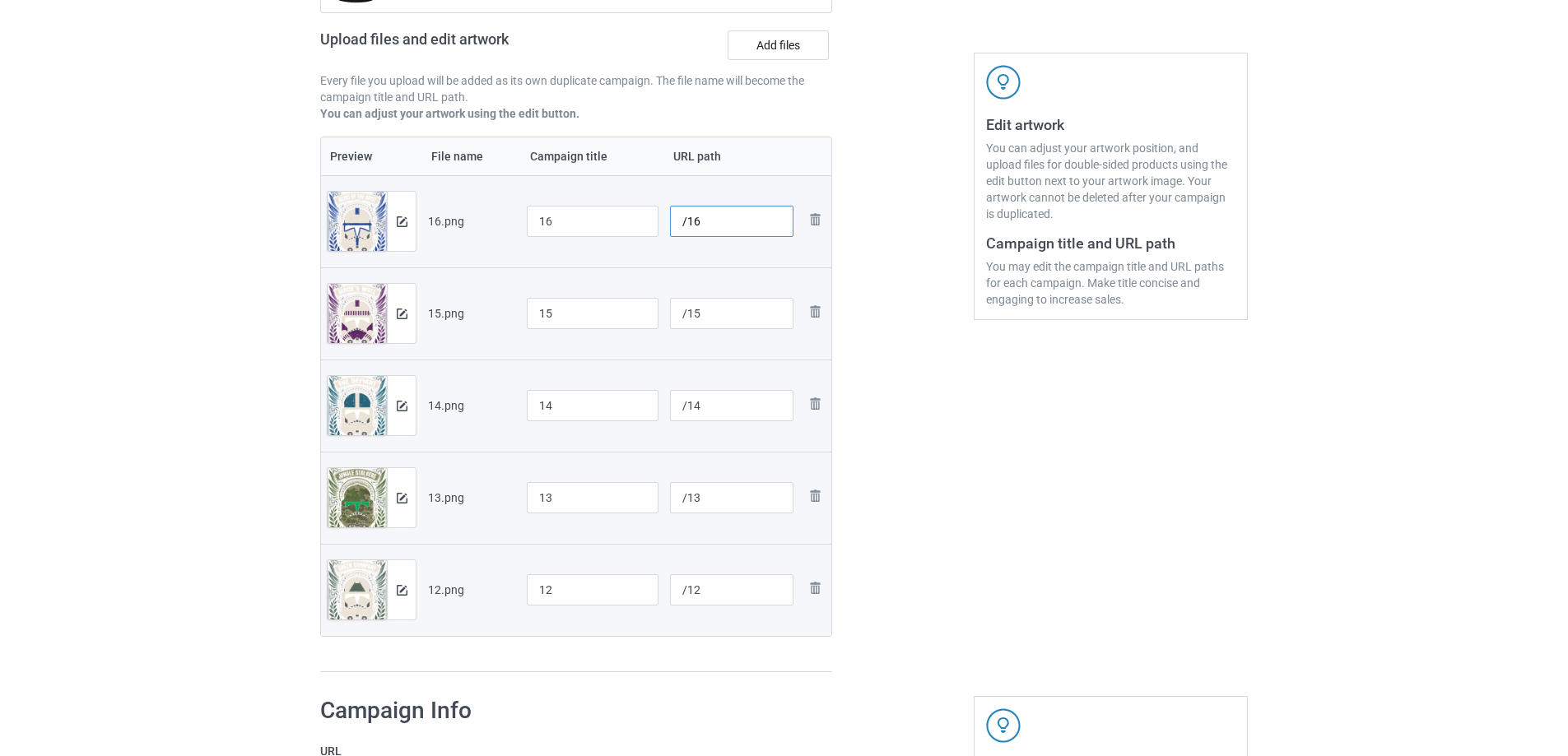 drag, startPoint x: 778, startPoint y: 216, endPoint x: 369, endPoint y: 238, distance: 409.59126 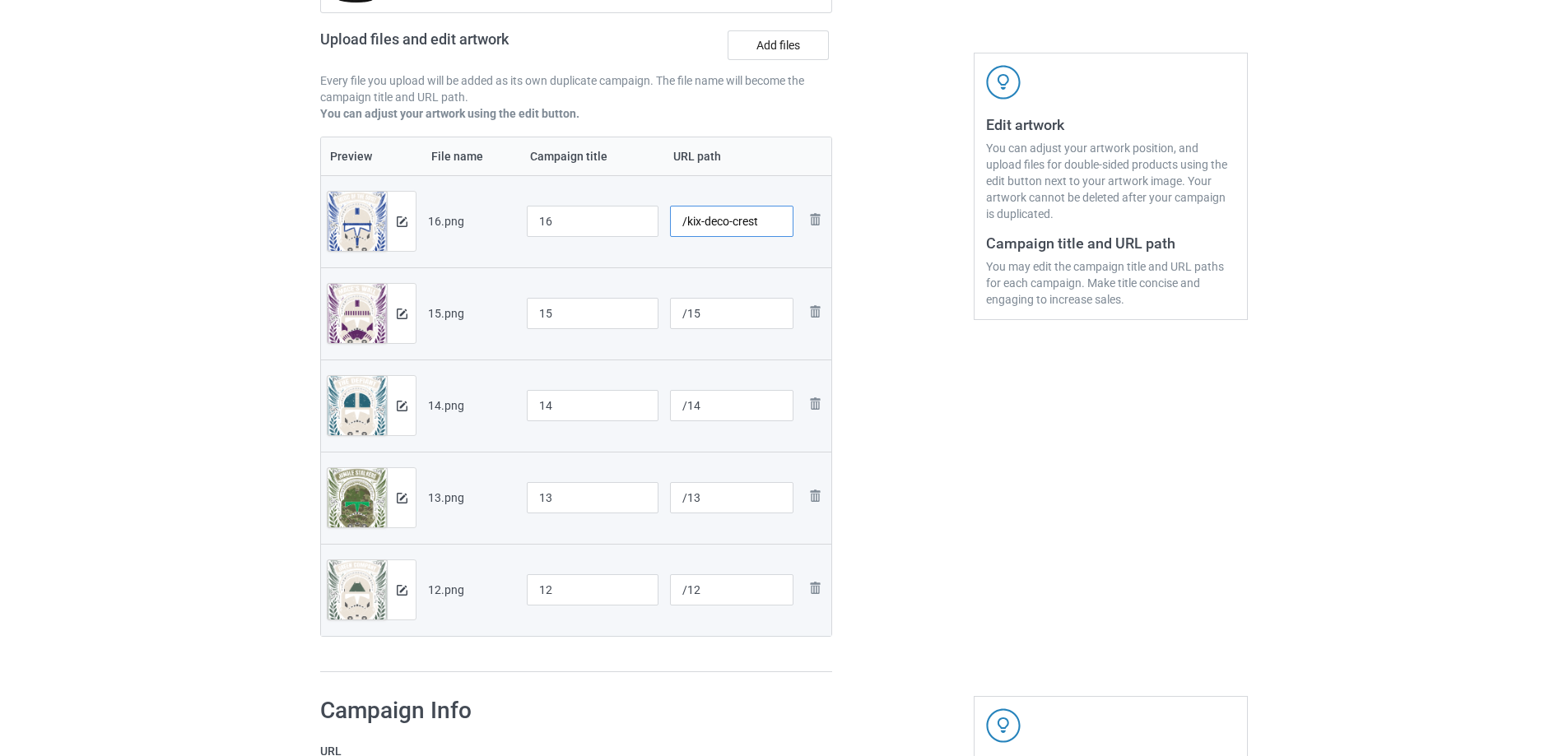 type on "/kix-deco-crest" 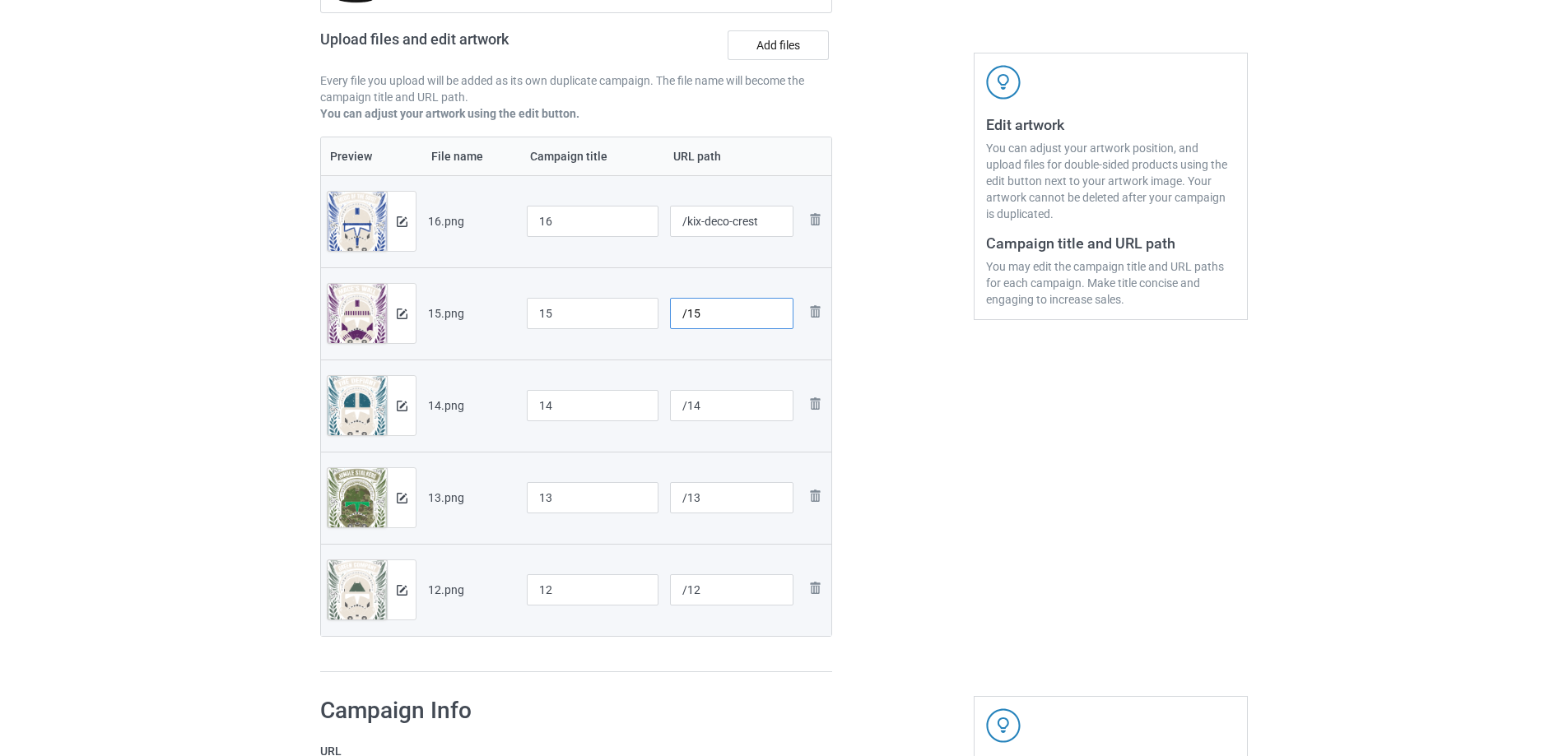 drag, startPoint x: 694, startPoint y: 318, endPoint x: 442, endPoint y: 327, distance: 252.16066 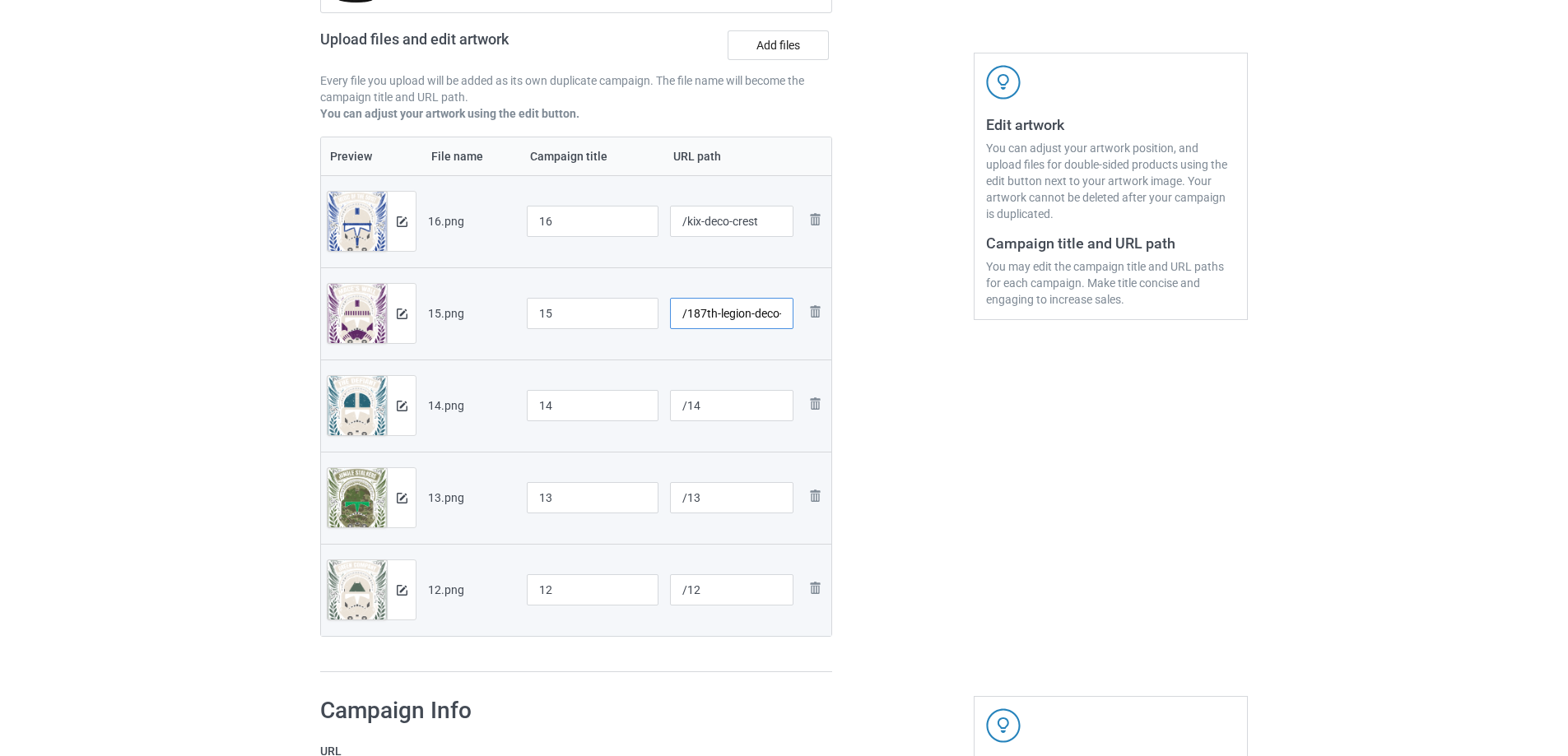 scroll, scrollTop: 0, scrollLeft: 26, axis: horizontal 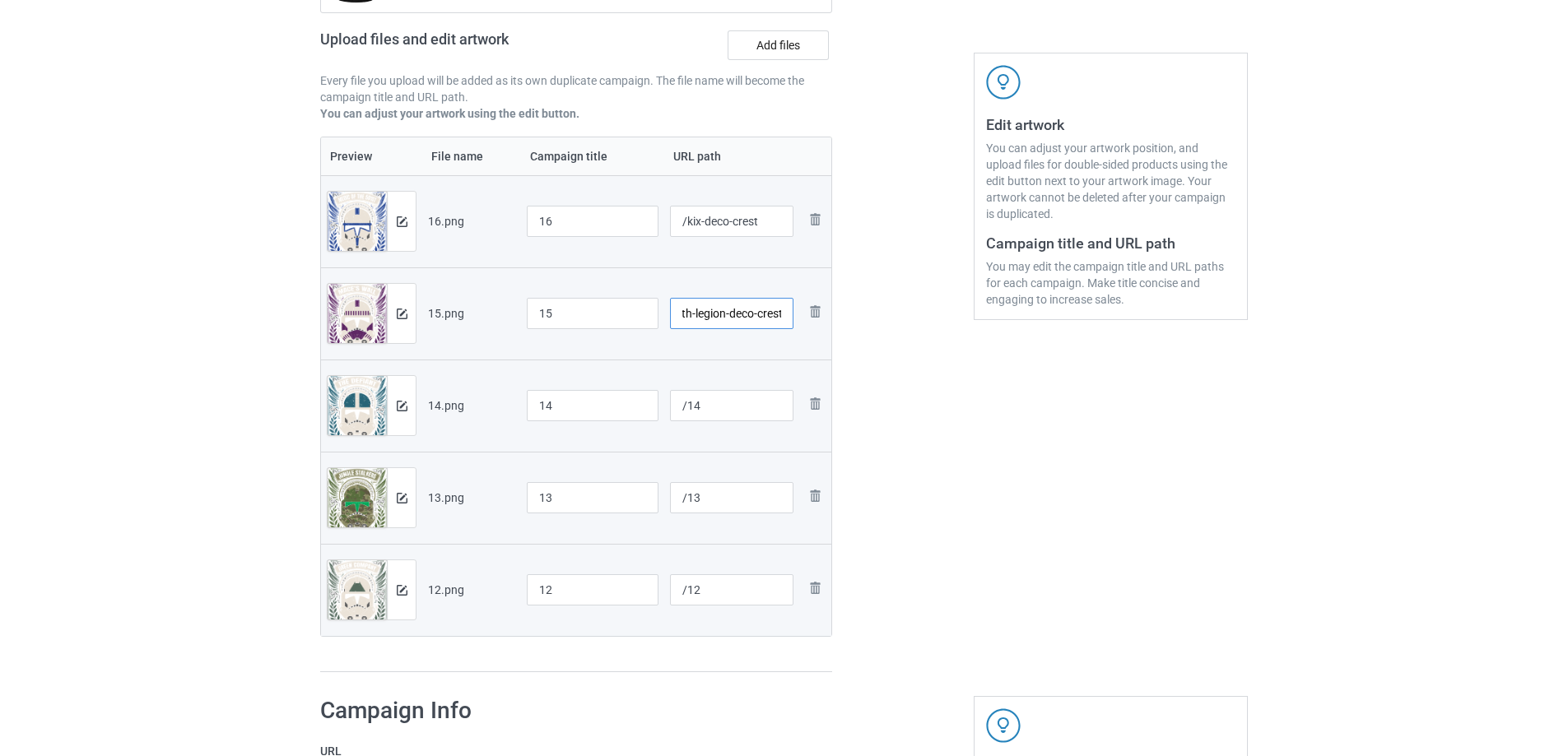 type on "/187th-legion-deco-crest" 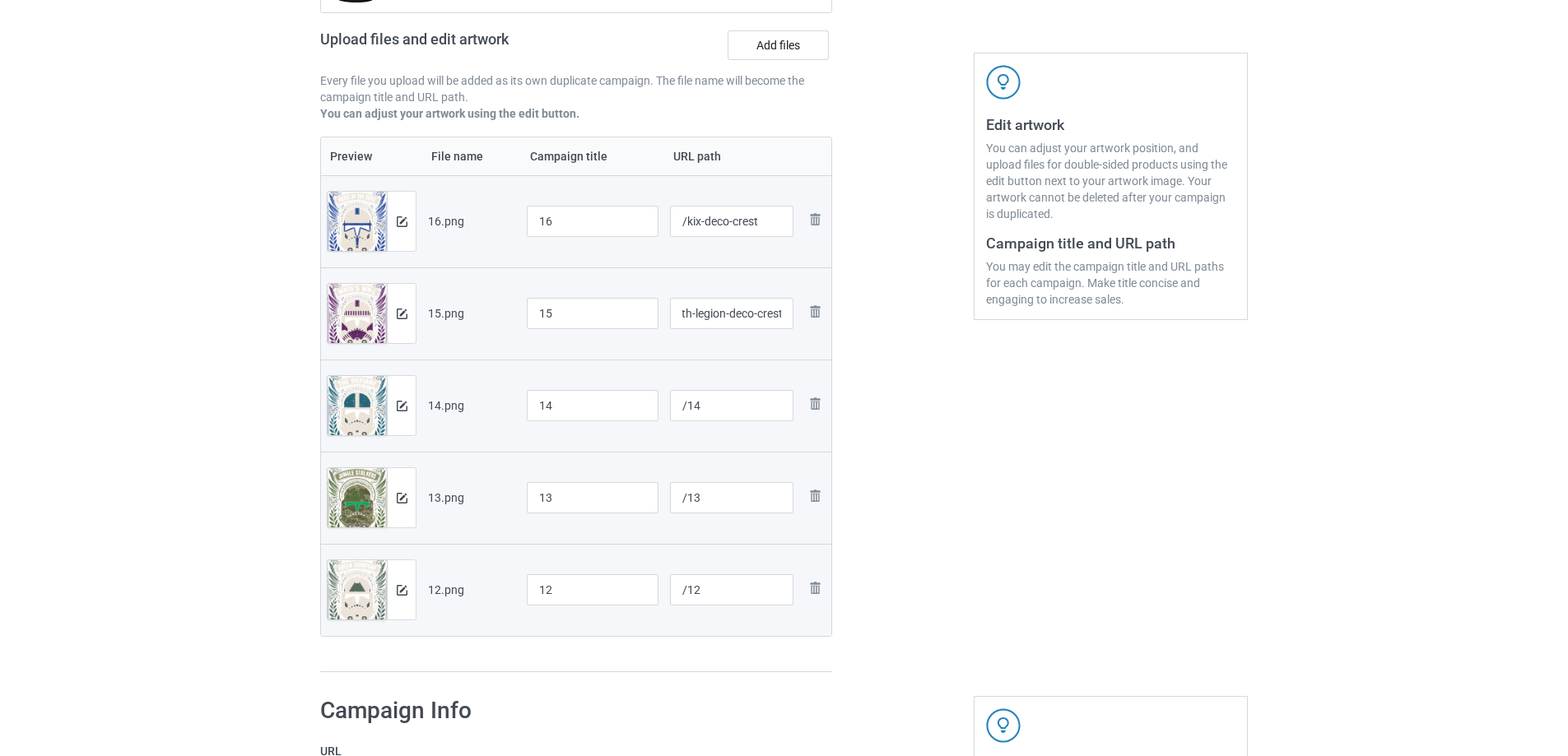 scroll, scrollTop: 0, scrollLeft: 0, axis: both 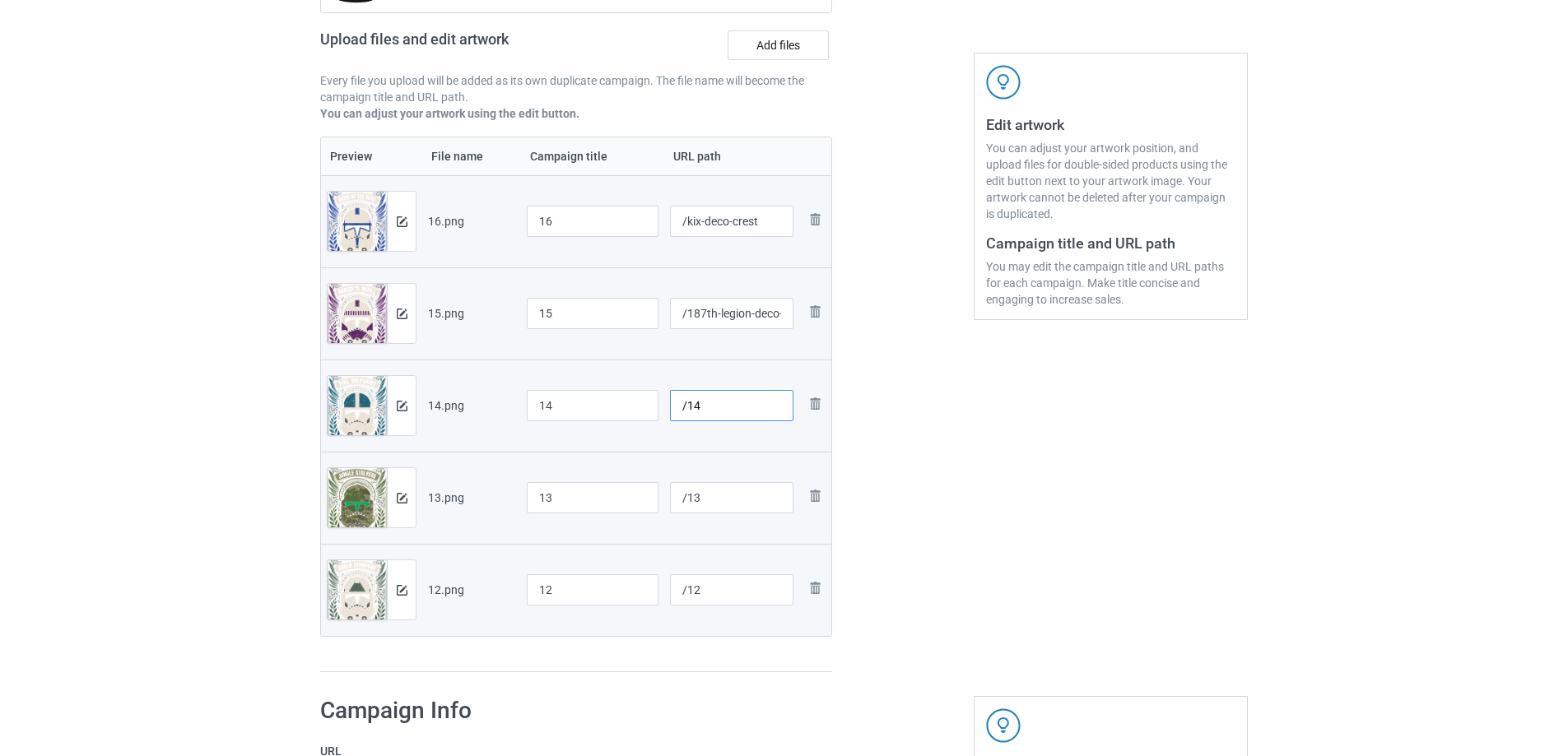 drag, startPoint x: 749, startPoint y: 399, endPoint x: 375, endPoint y: 415, distance: 374.3421 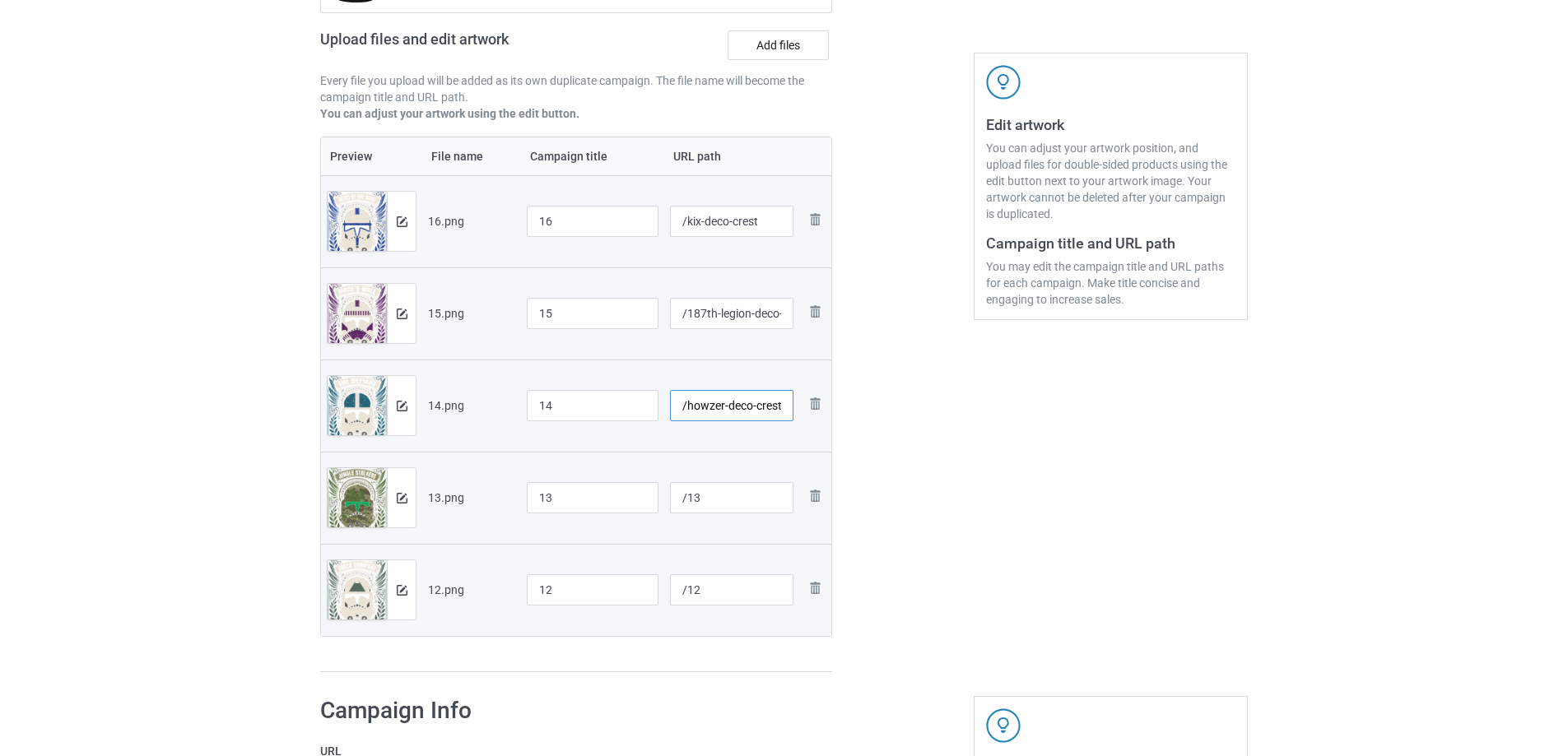 type on "/howzer-deco-crest" 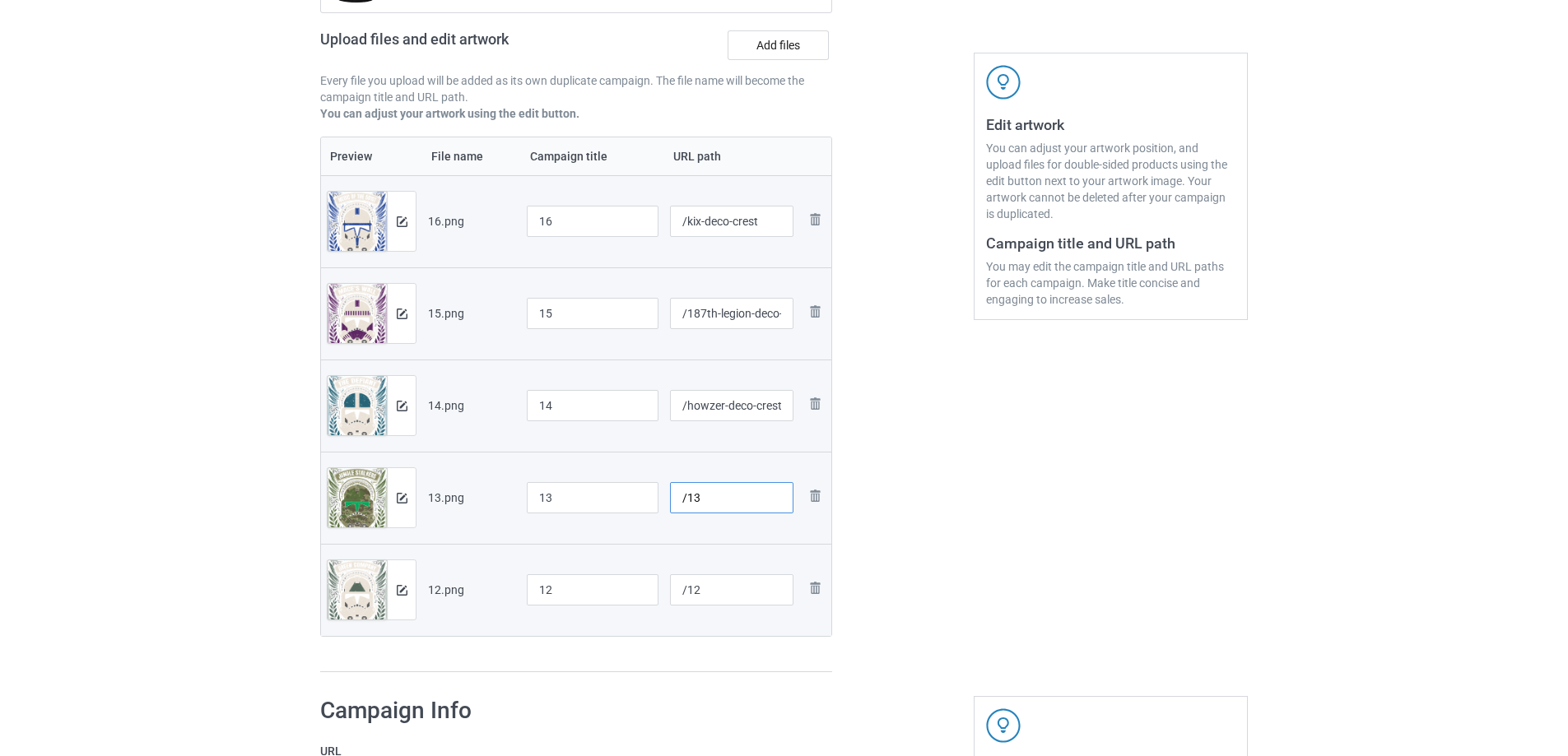 drag, startPoint x: 724, startPoint y: 513, endPoint x: 356, endPoint y: 518, distance: 368.03397 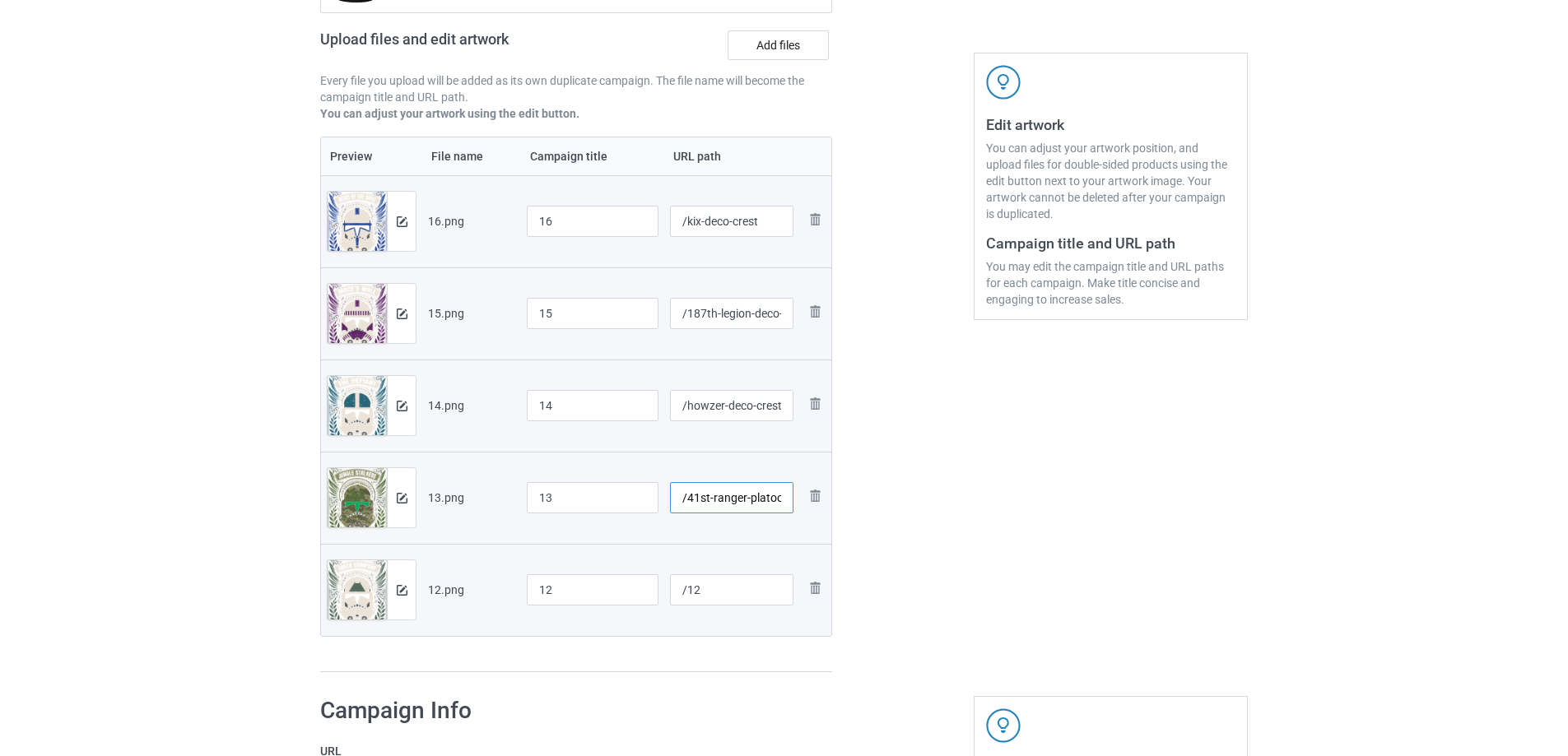 scroll, scrollTop: 0, scrollLeft: 63, axis: horizontal 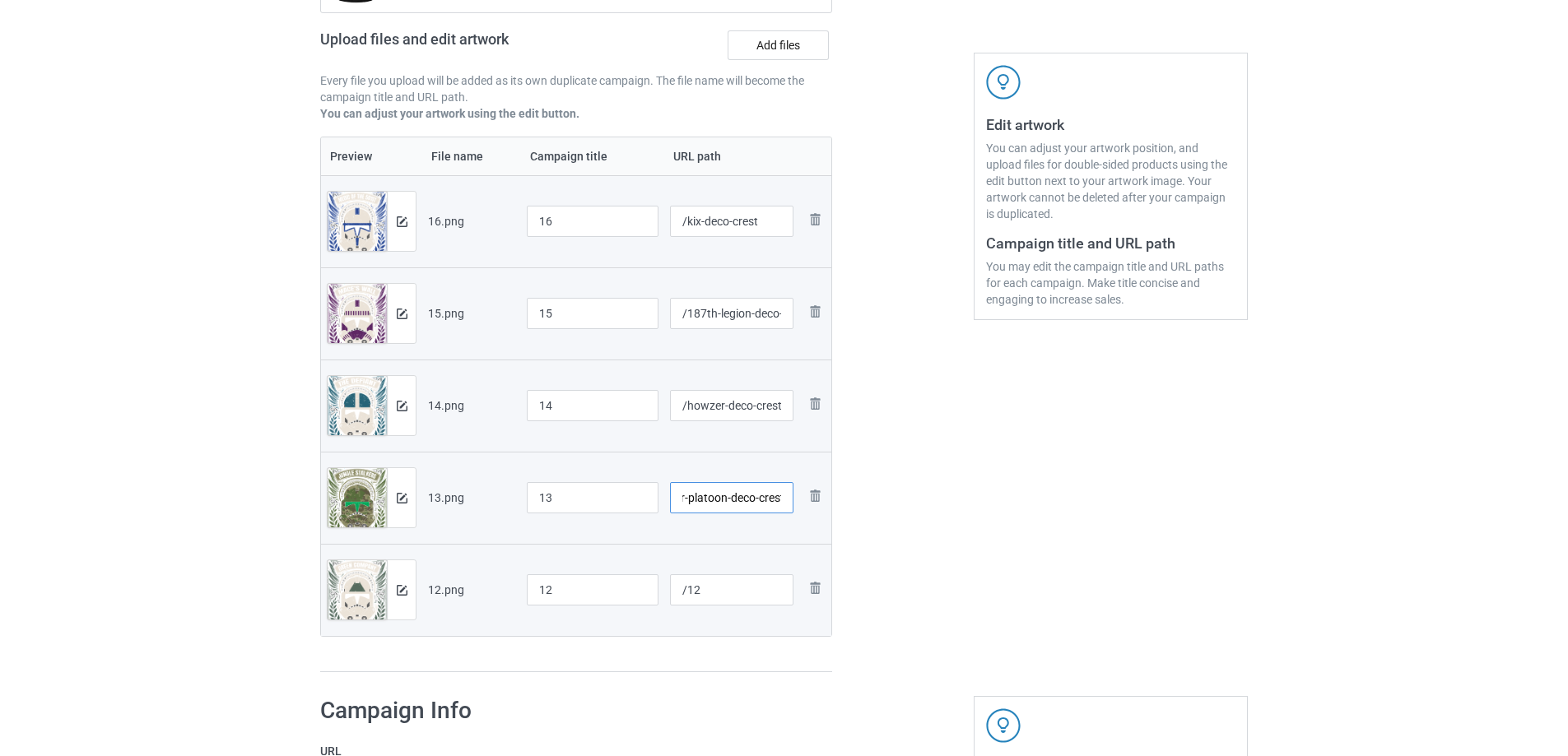 type on "/41st-ranger-platoon-deco-crest" 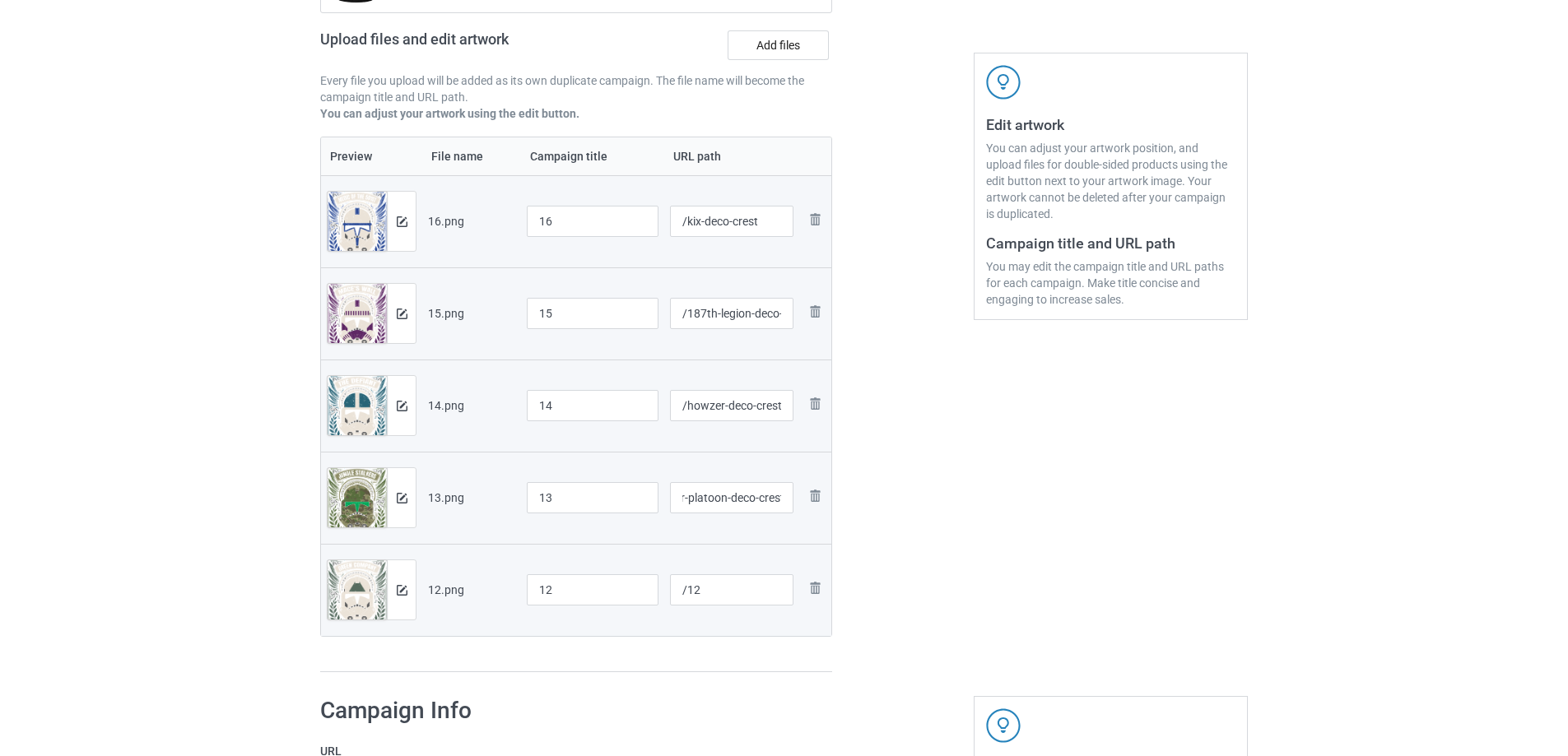 scroll, scrollTop: 0, scrollLeft: 0, axis: both 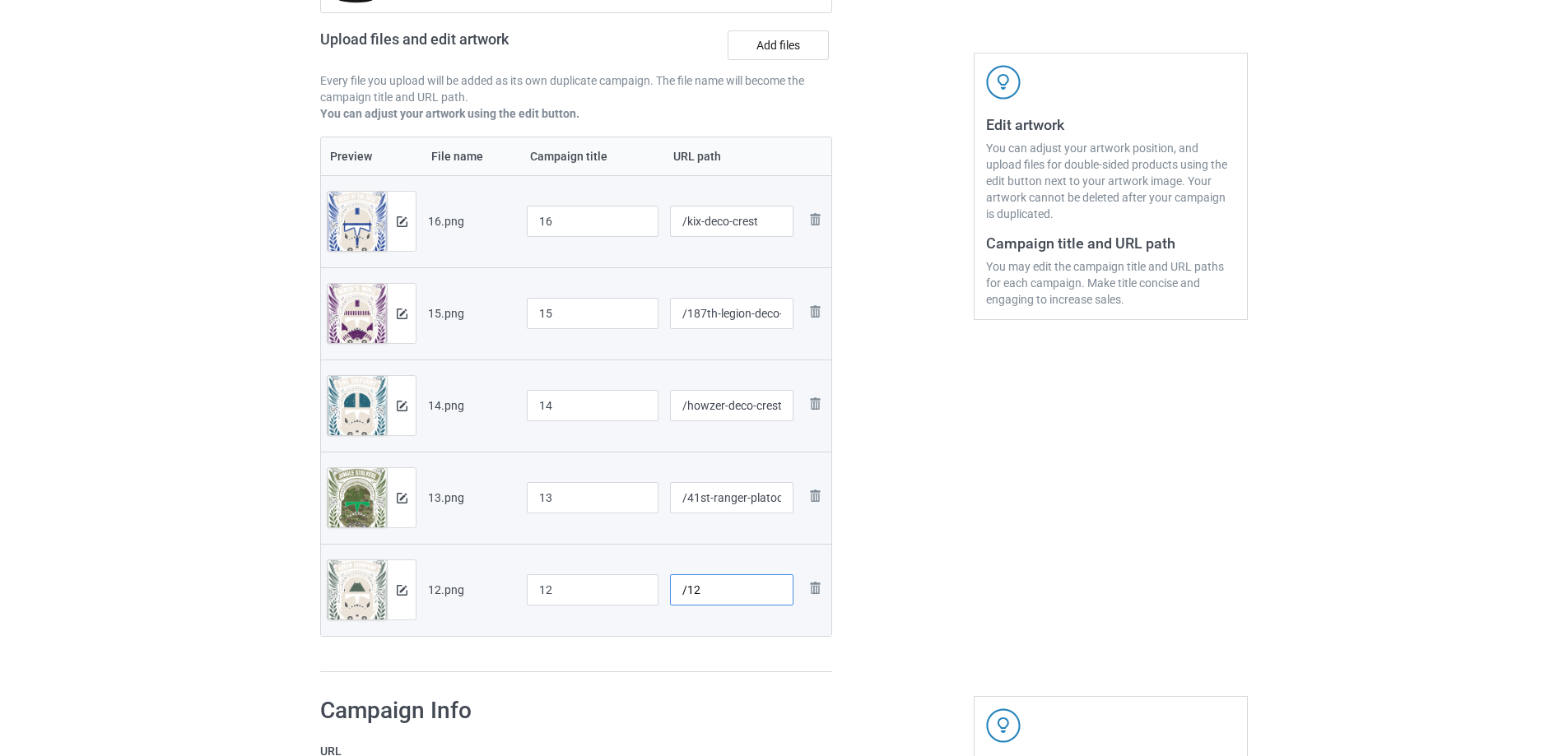 drag, startPoint x: 753, startPoint y: 591, endPoint x: 472, endPoint y: 606, distance: 281.40007 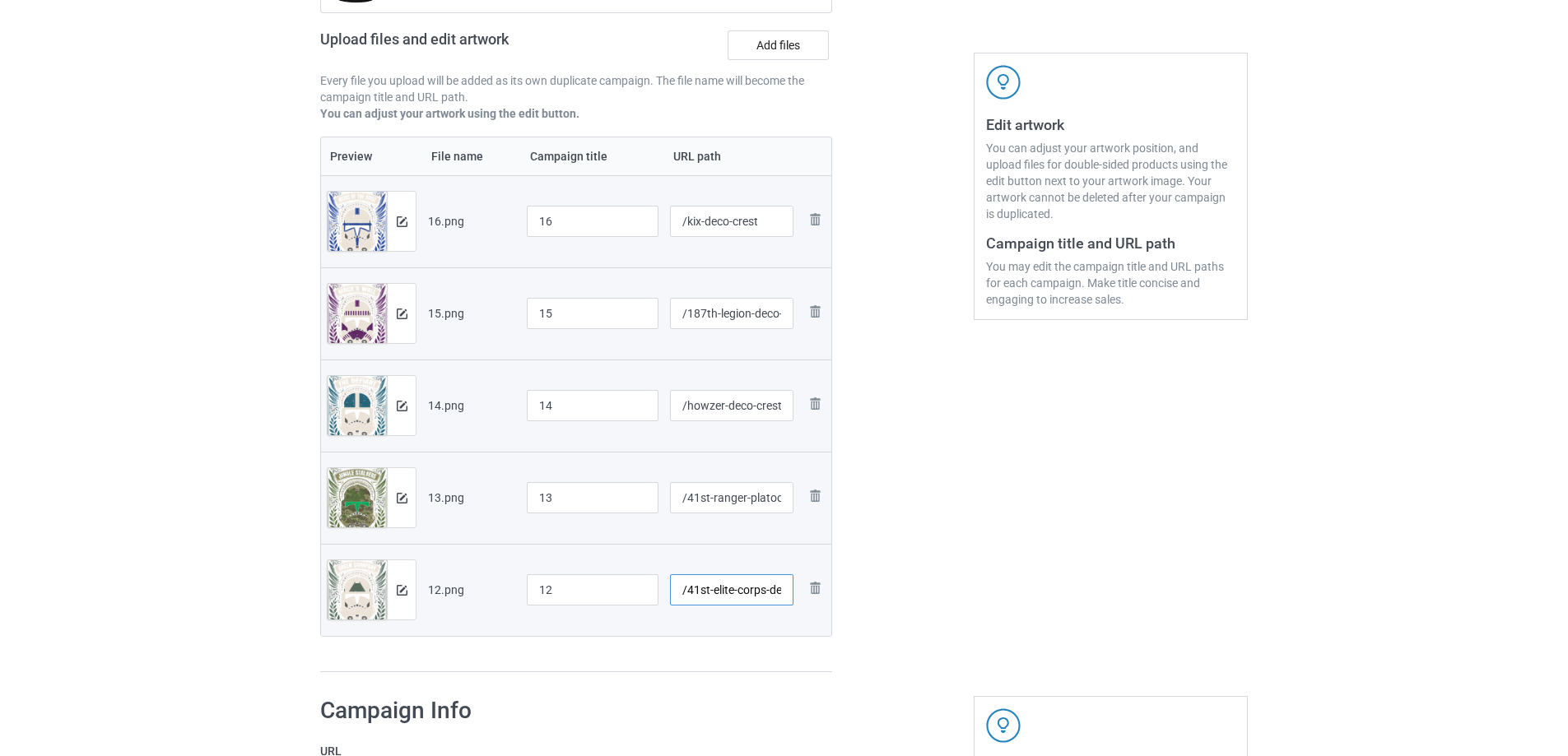 scroll, scrollTop: 0, scrollLeft: 41, axis: horizontal 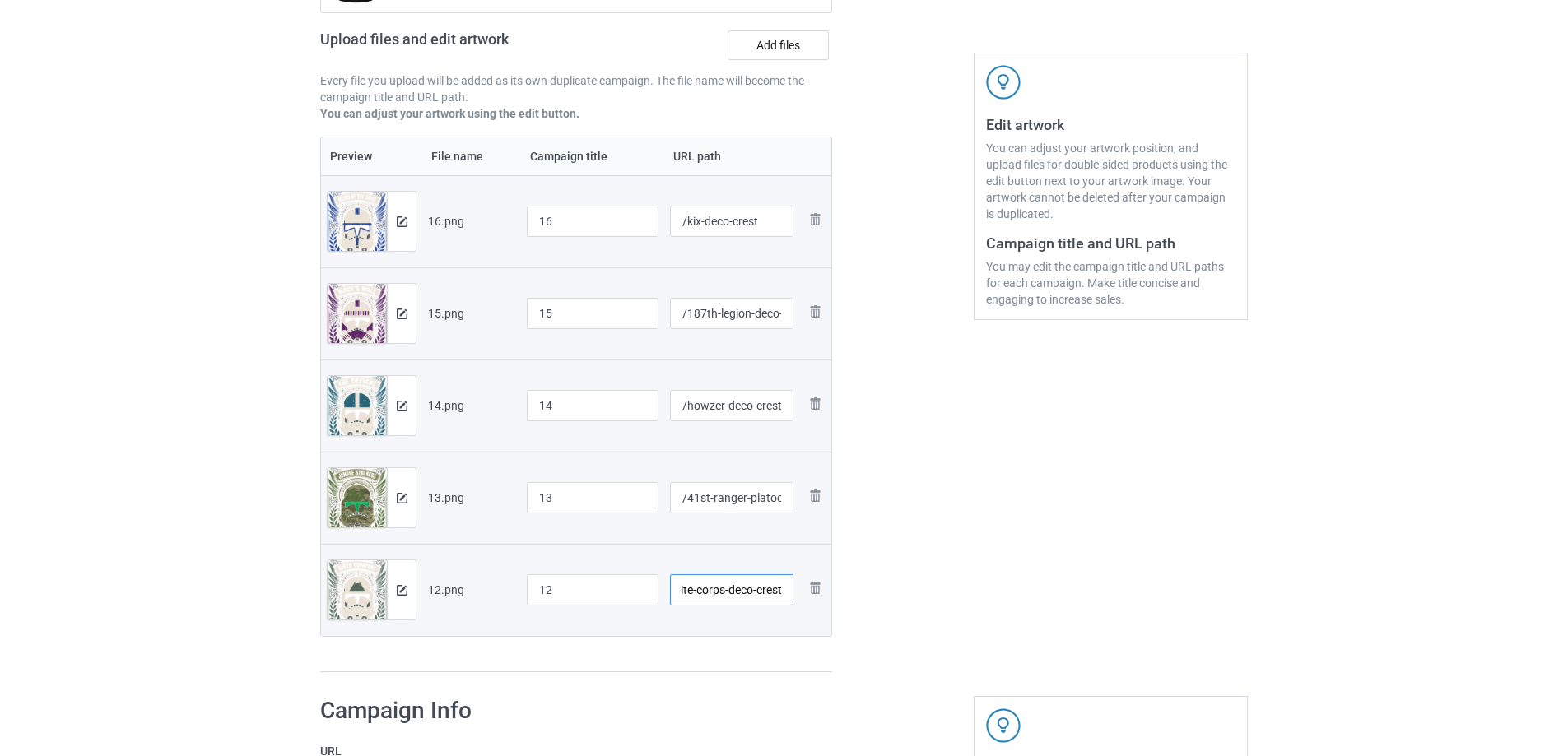 type on "/41st-elite-corps-deco-crest" 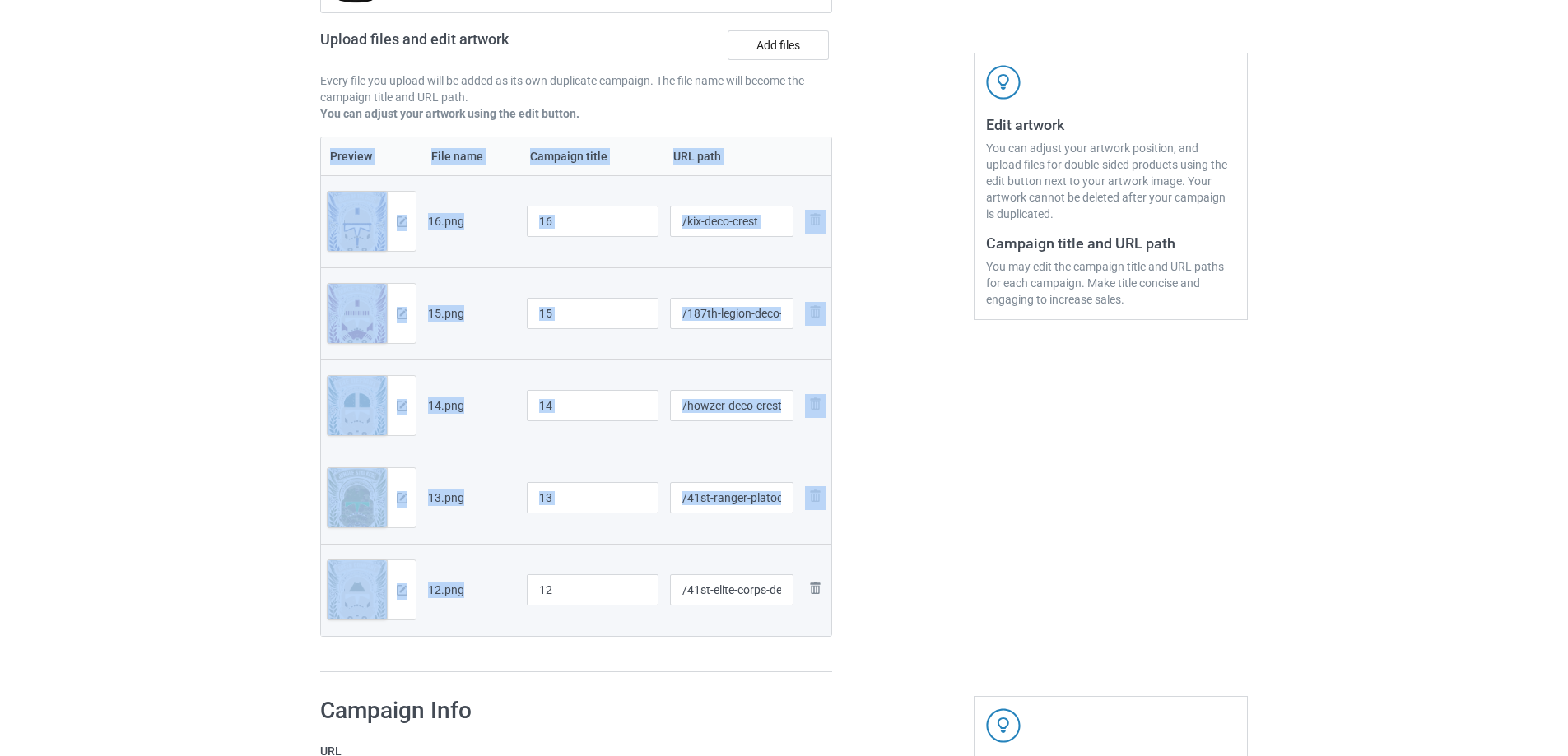 drag, startPoint x: 600, startPoint y: 566, endPoint x: 457, endPoint y: 581, distance: 143.78456 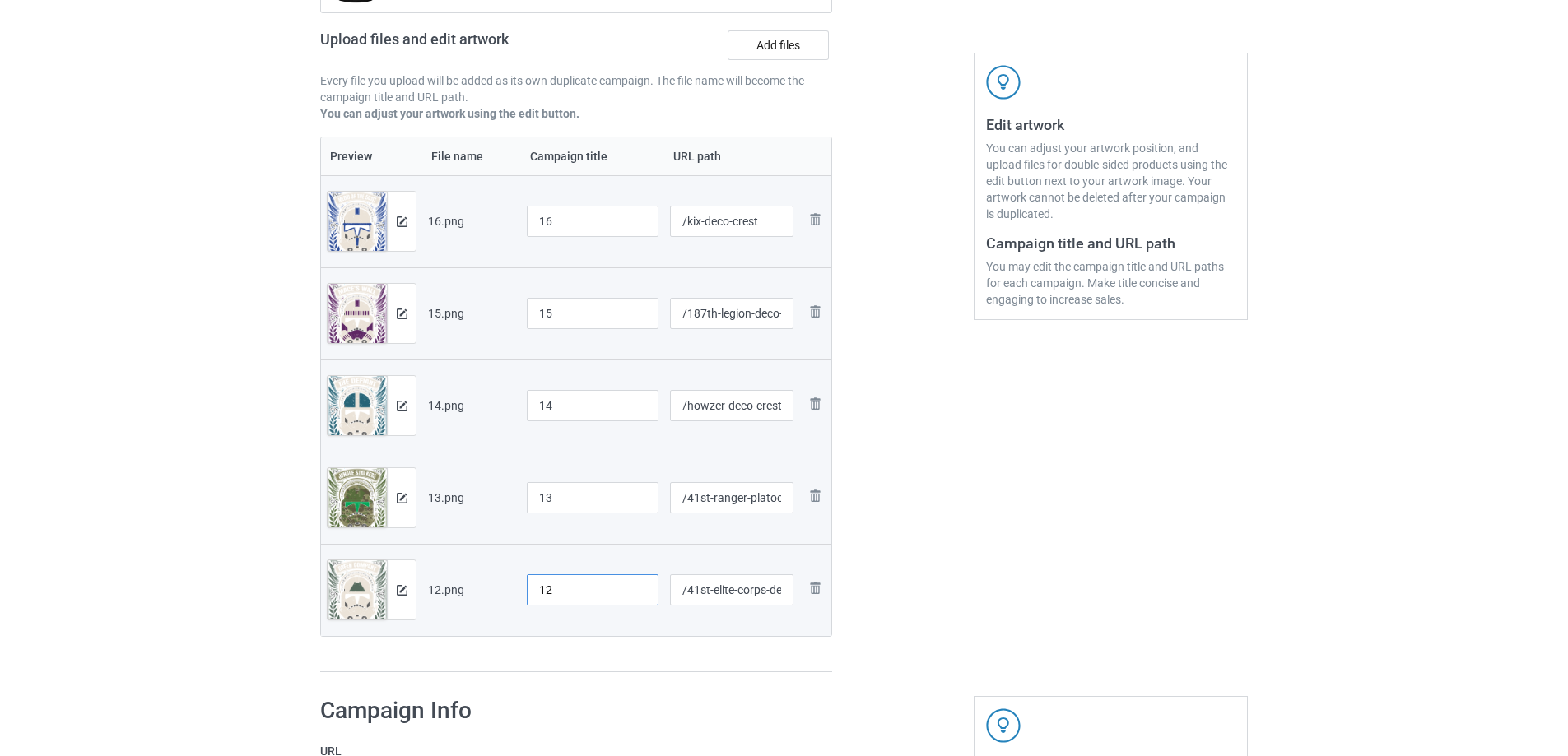 drag, startPoint x: 629, startPoint y: 577, endPoint x: 435, endPoint y: 584, distance: 194.12625 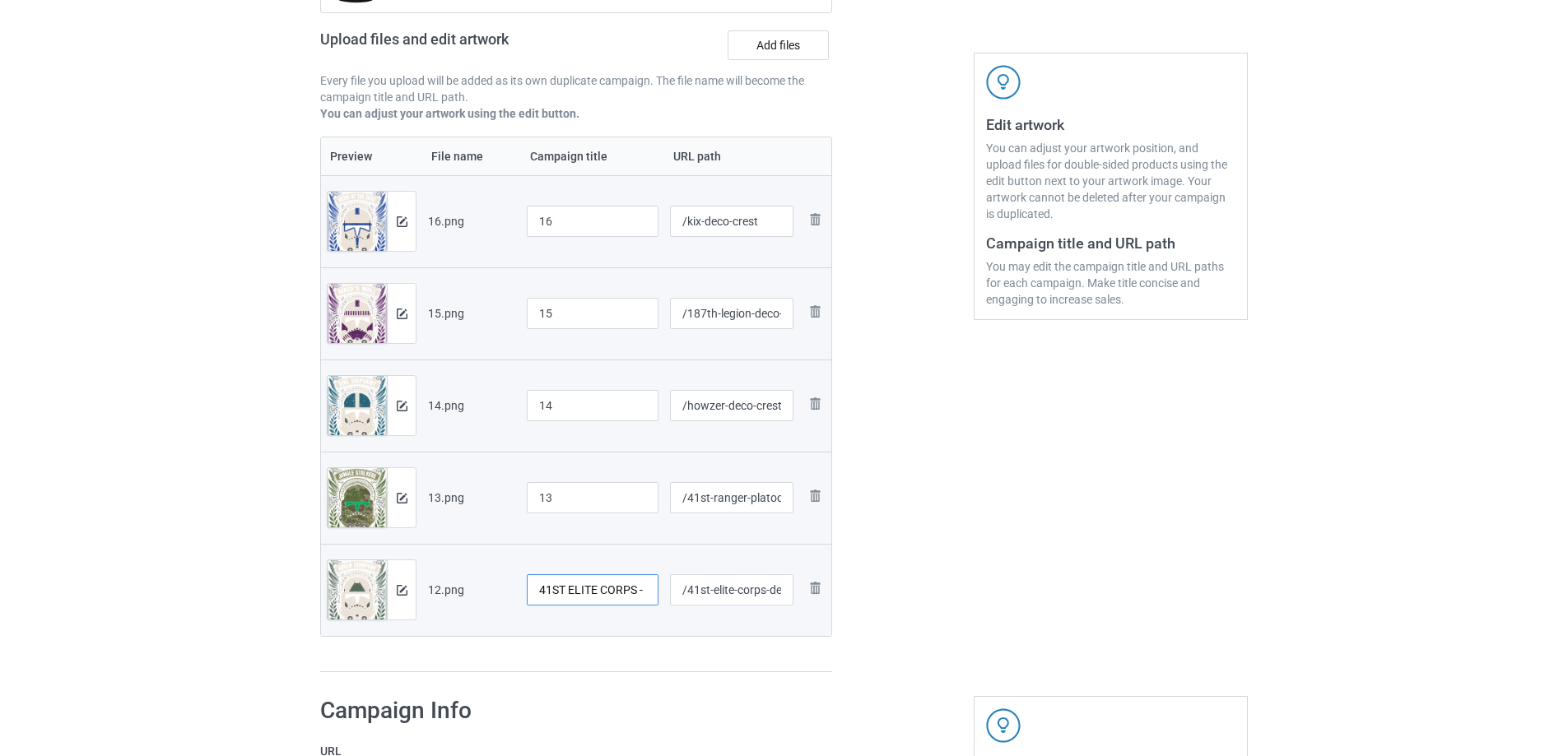 scroll, scrollTop: 0, scrollLeft: 67, axis: horizontal 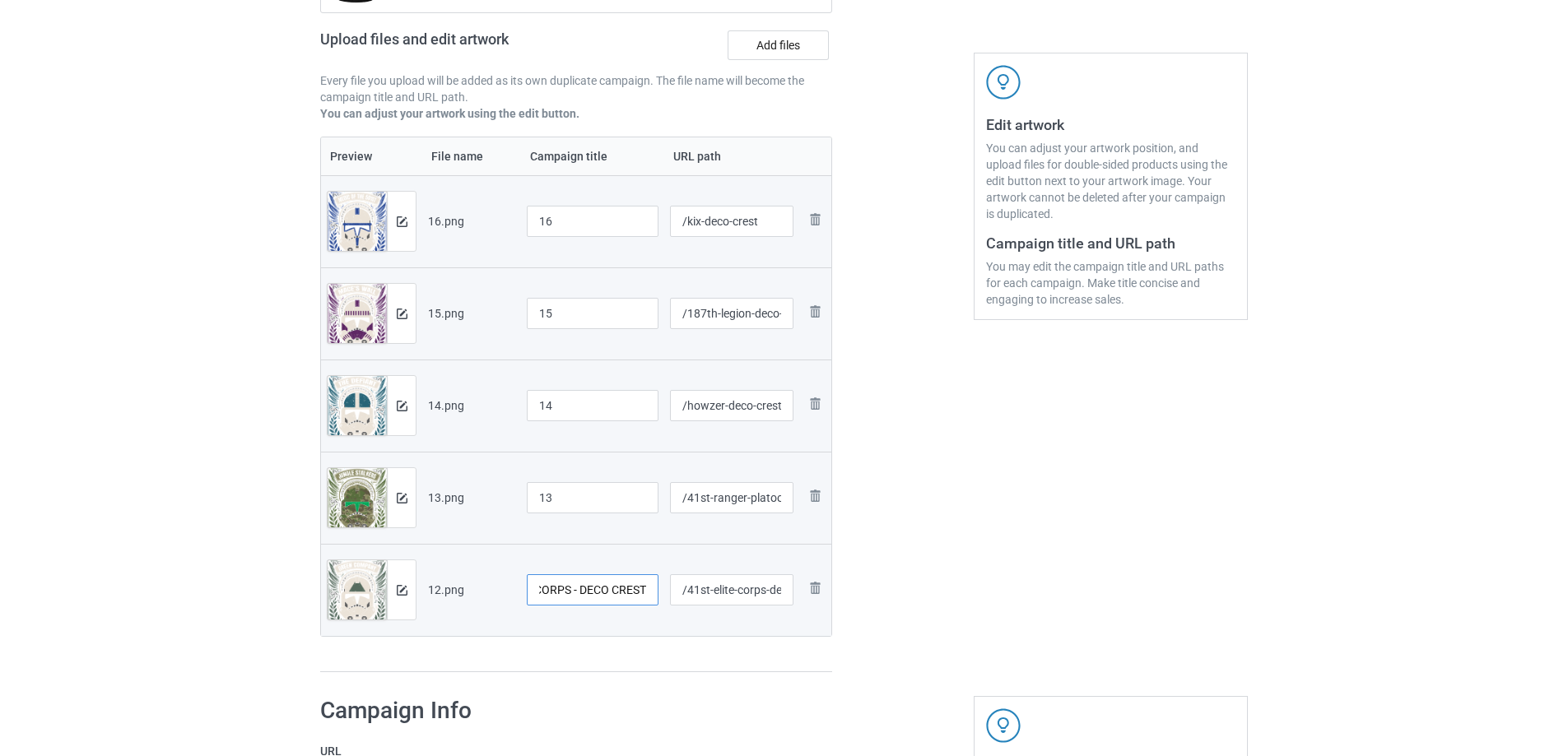 type on "41ST ELITE CORPS - DECO CREST" 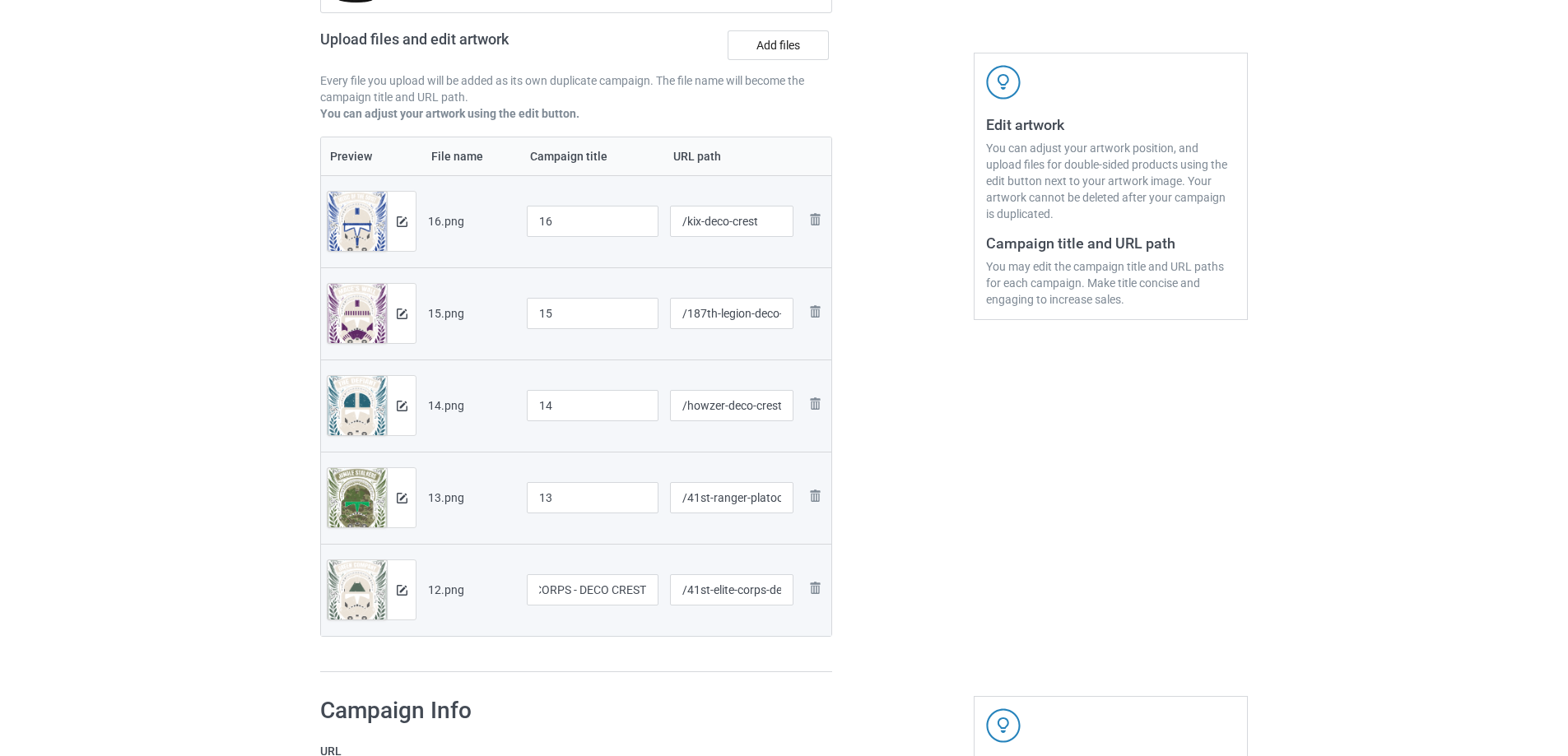 scroll, scrollTop: 0, scrollLeft: 0, axis: both 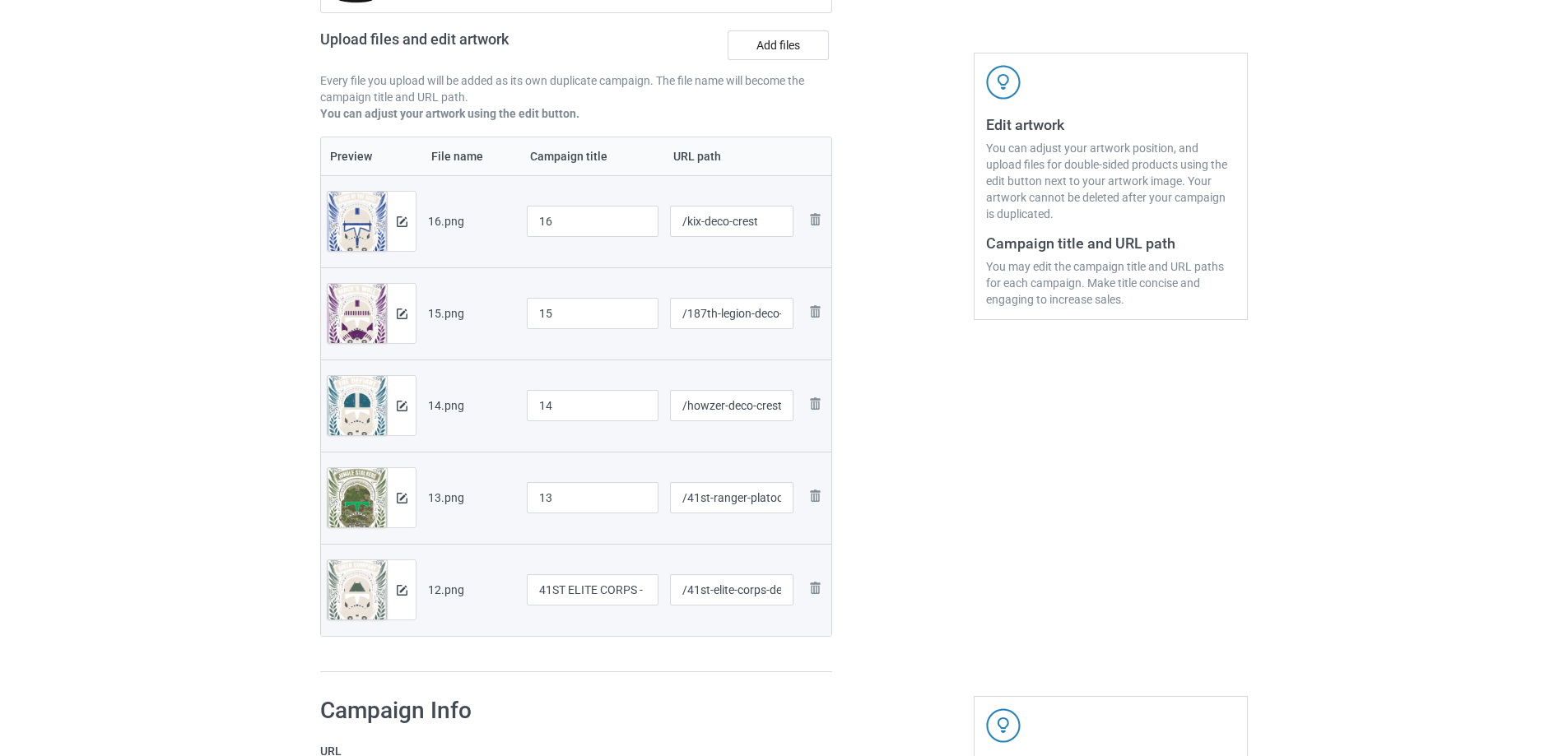 drag, startPoint x: 591, startPoint y: 515, endPoint x: 577, endPoint y: 513, distance: 14.142136 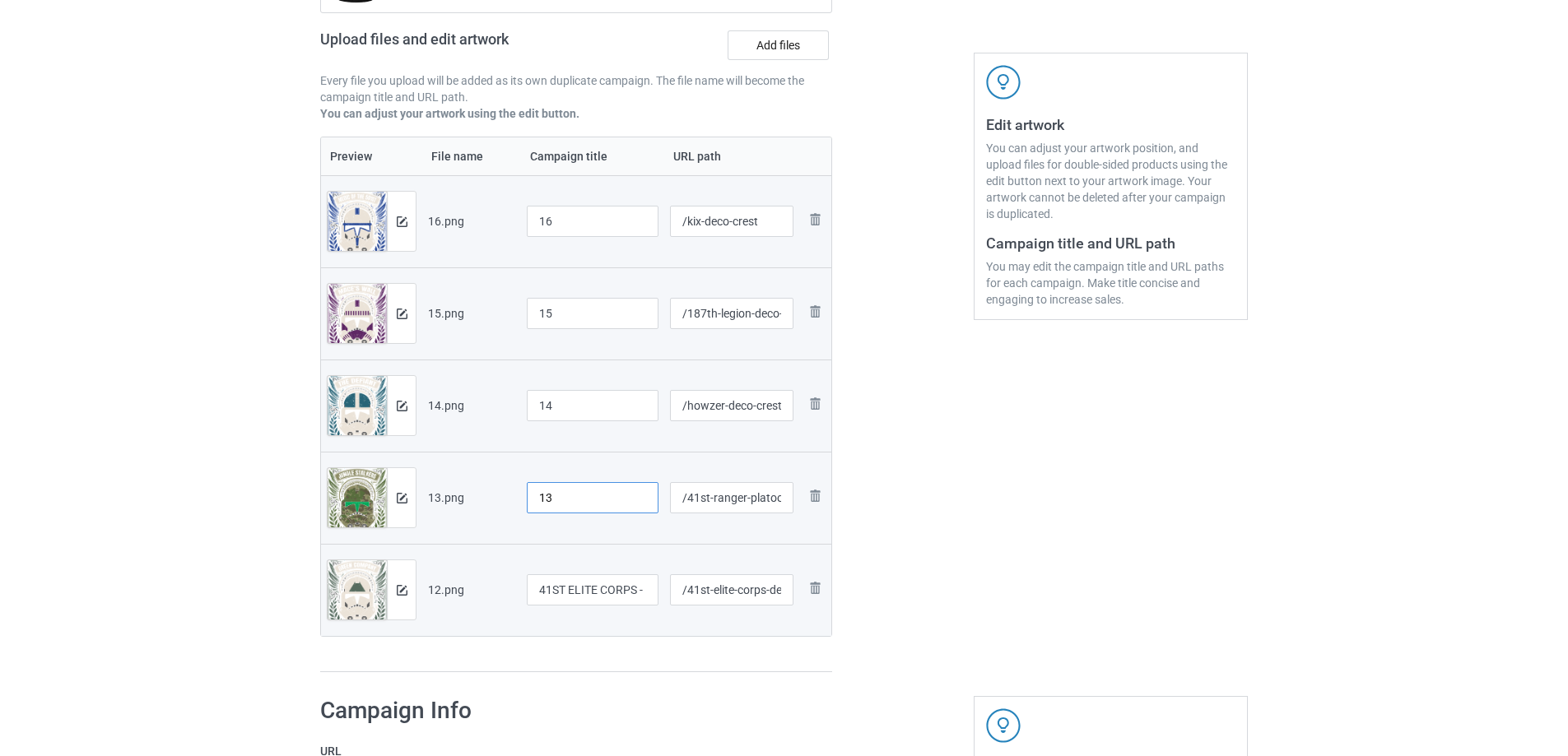 drag, startPoint x: 620, startPoint y: 503, endPoint x: 1404, endPoint y: 439, distance: 786.6079 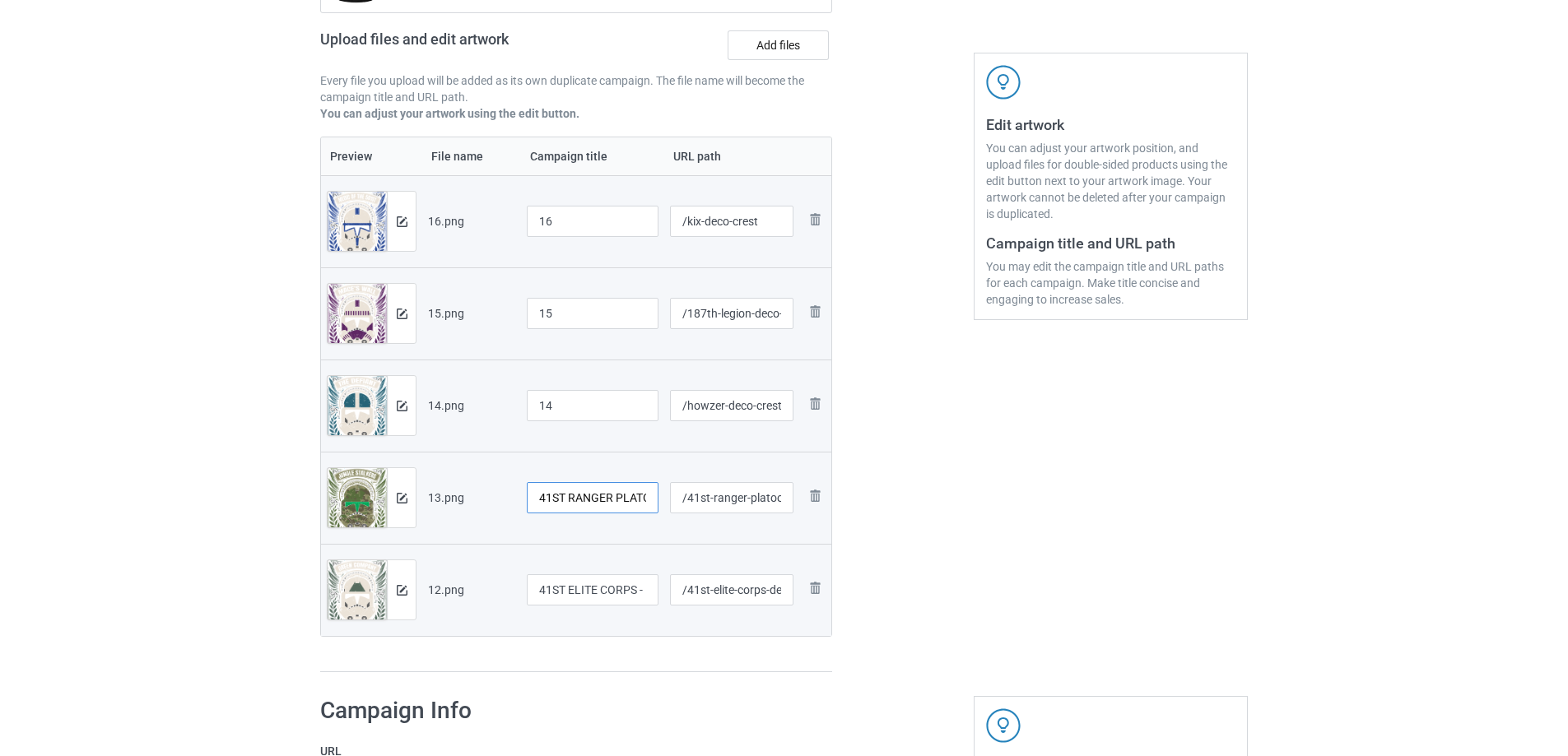 scroll, scrollTop: 0, scrollLeft: 97, axis: horizontal 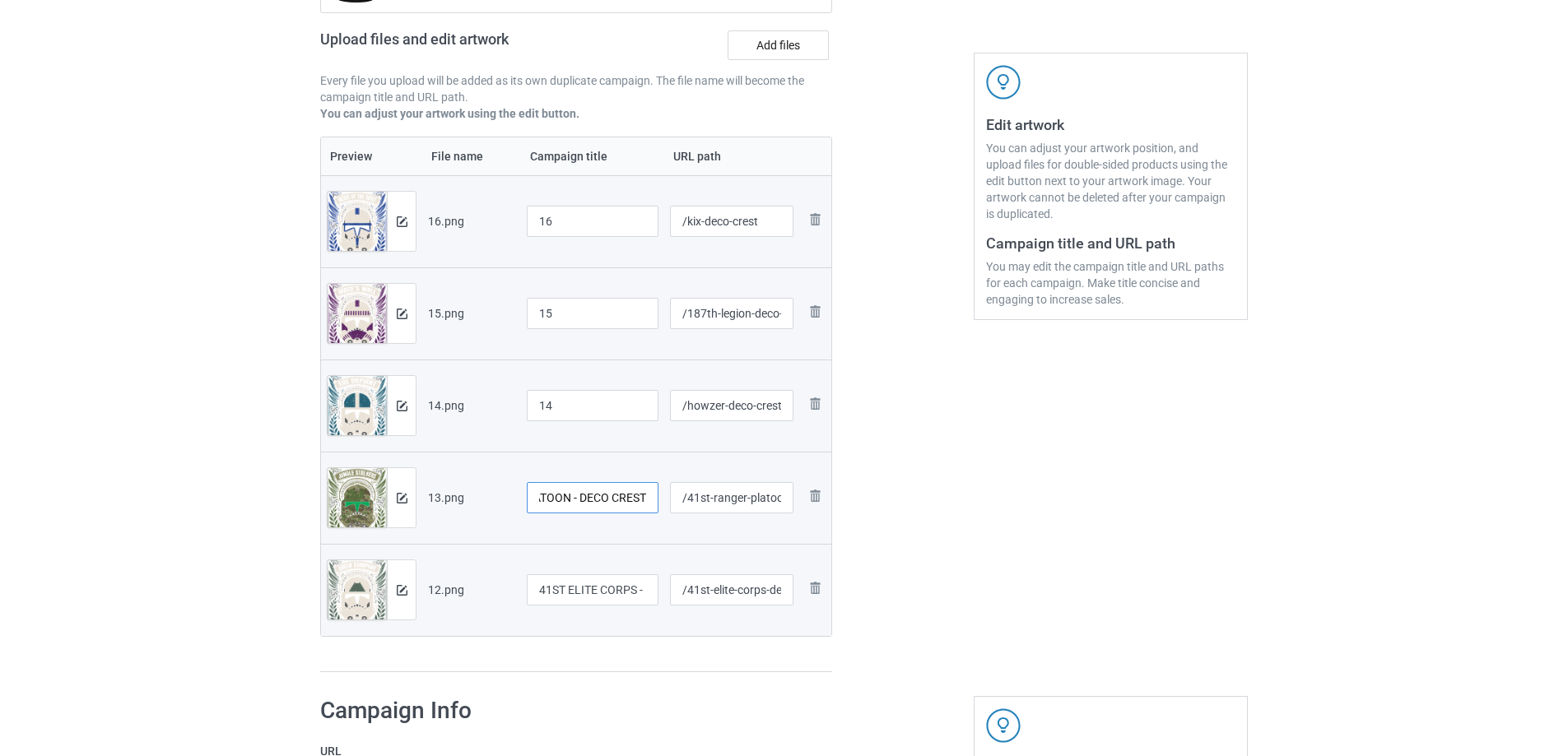 type on "41ST RANGER PLATOON - DECO CREST" 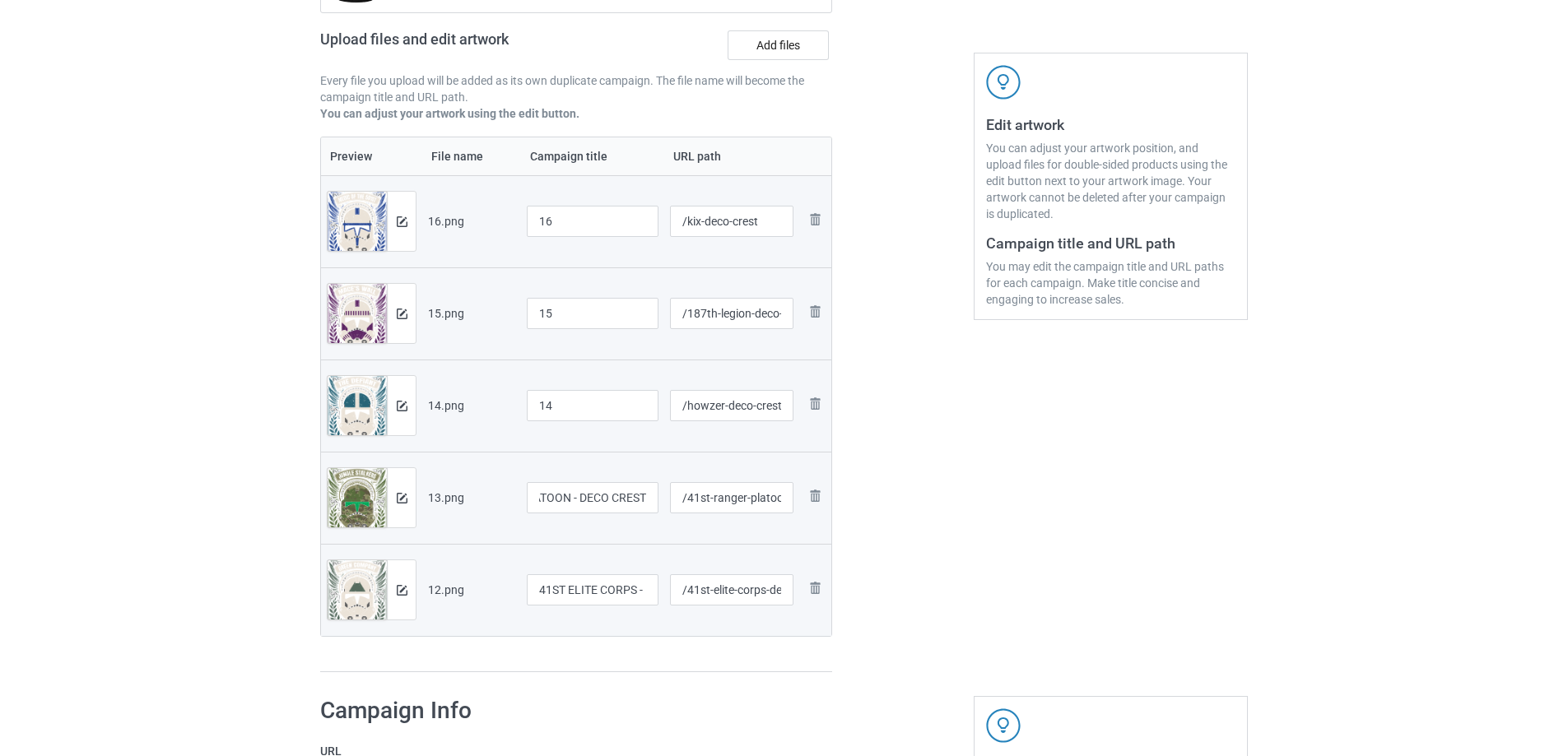 scroll, scrollTop: 0, scrollLeft: 0, axis: both 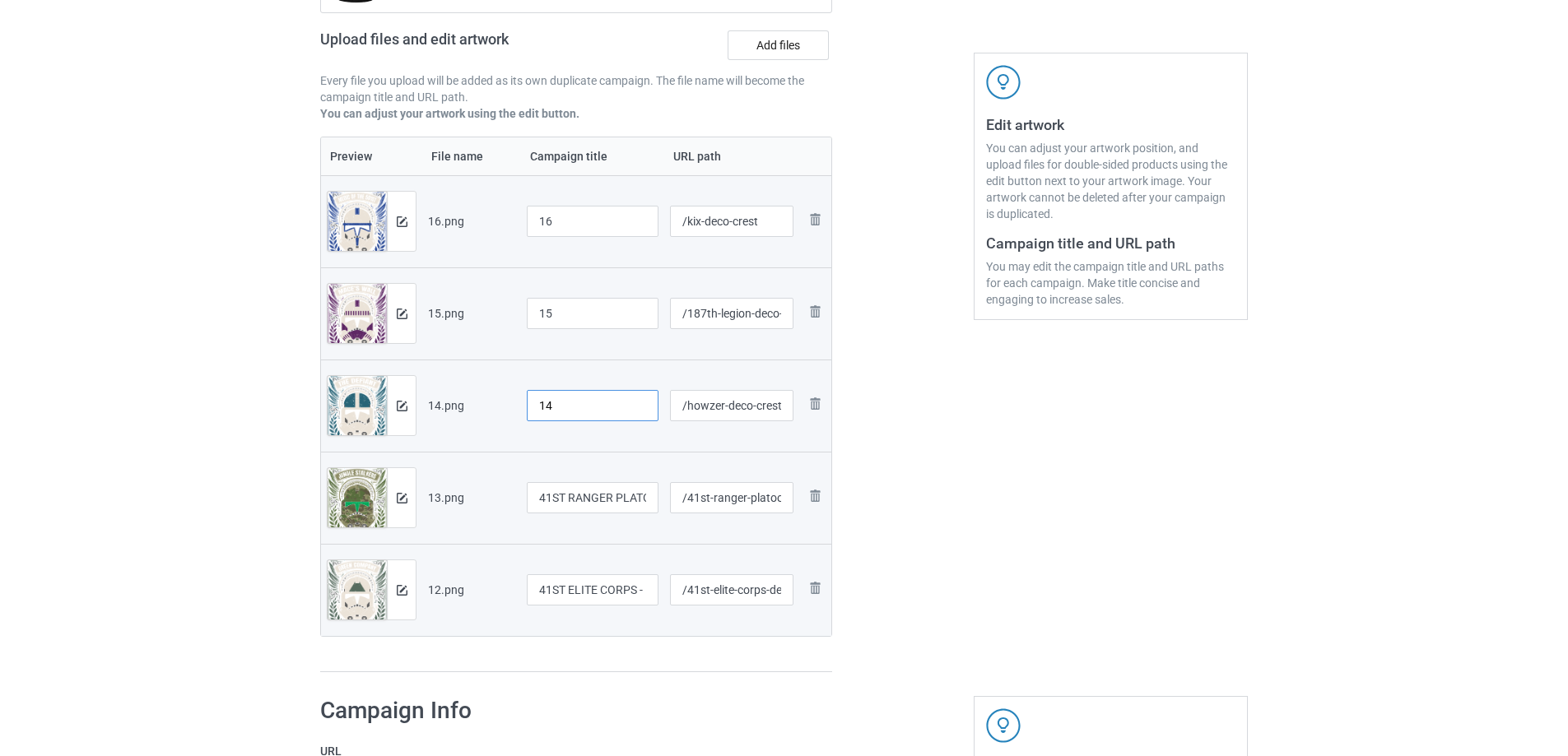 drag, startPoint x: 606, startPoint y: 414, endPoint x: 1535, endPoint y: 355, distance: 930.8716 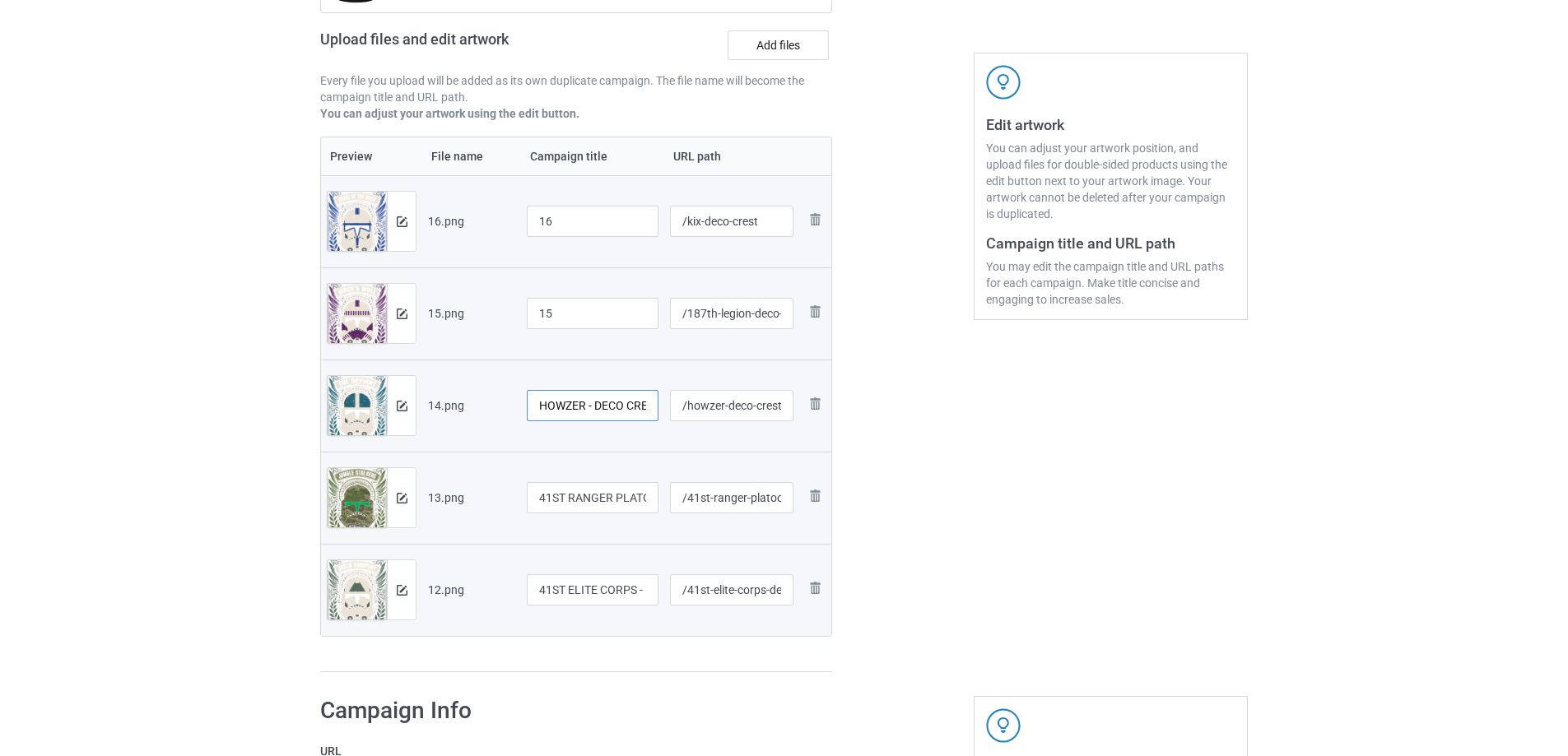 scroll, scrollTop: 0, scrollLeft: 16, axis: horizontal 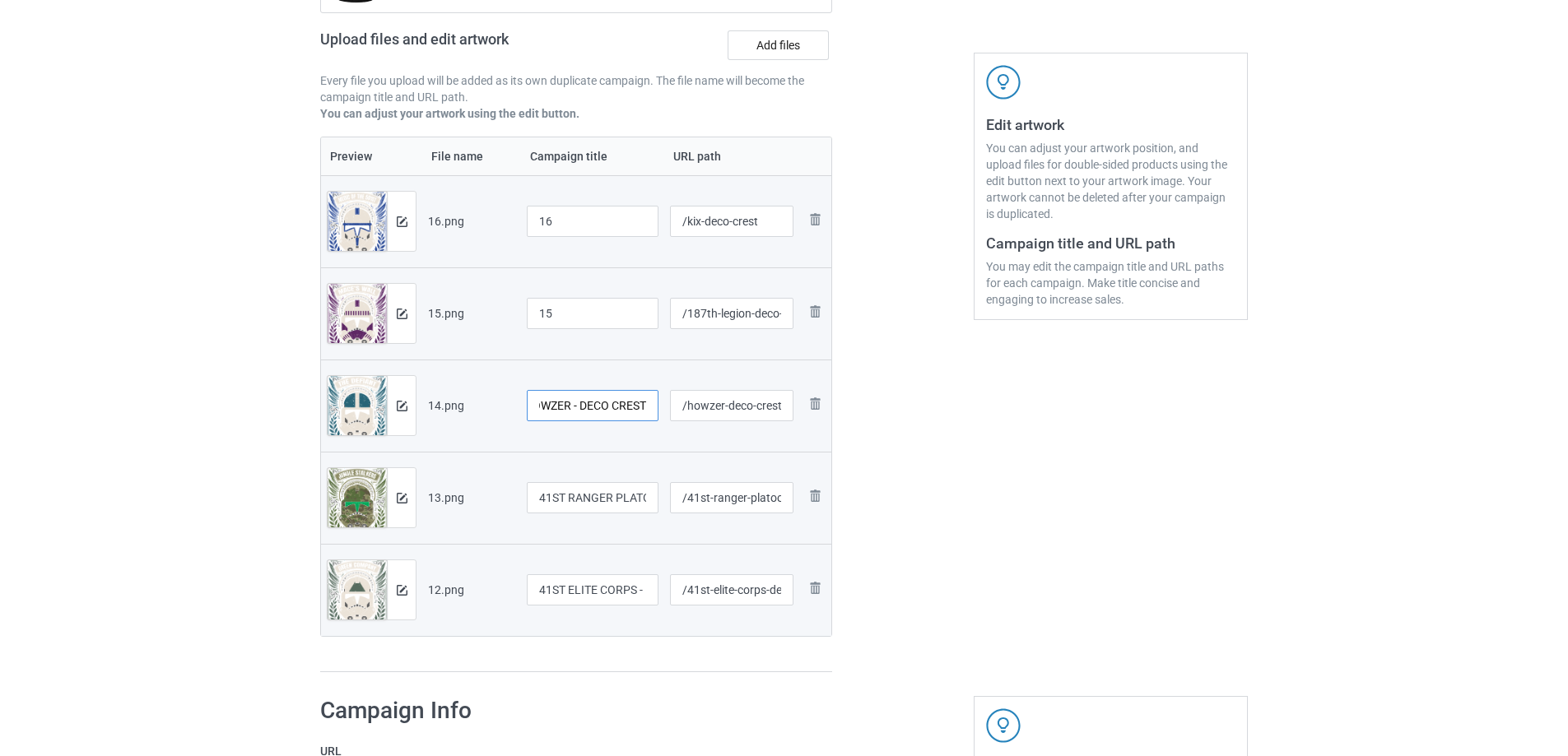 type on "HOWZER - DECO CREST" 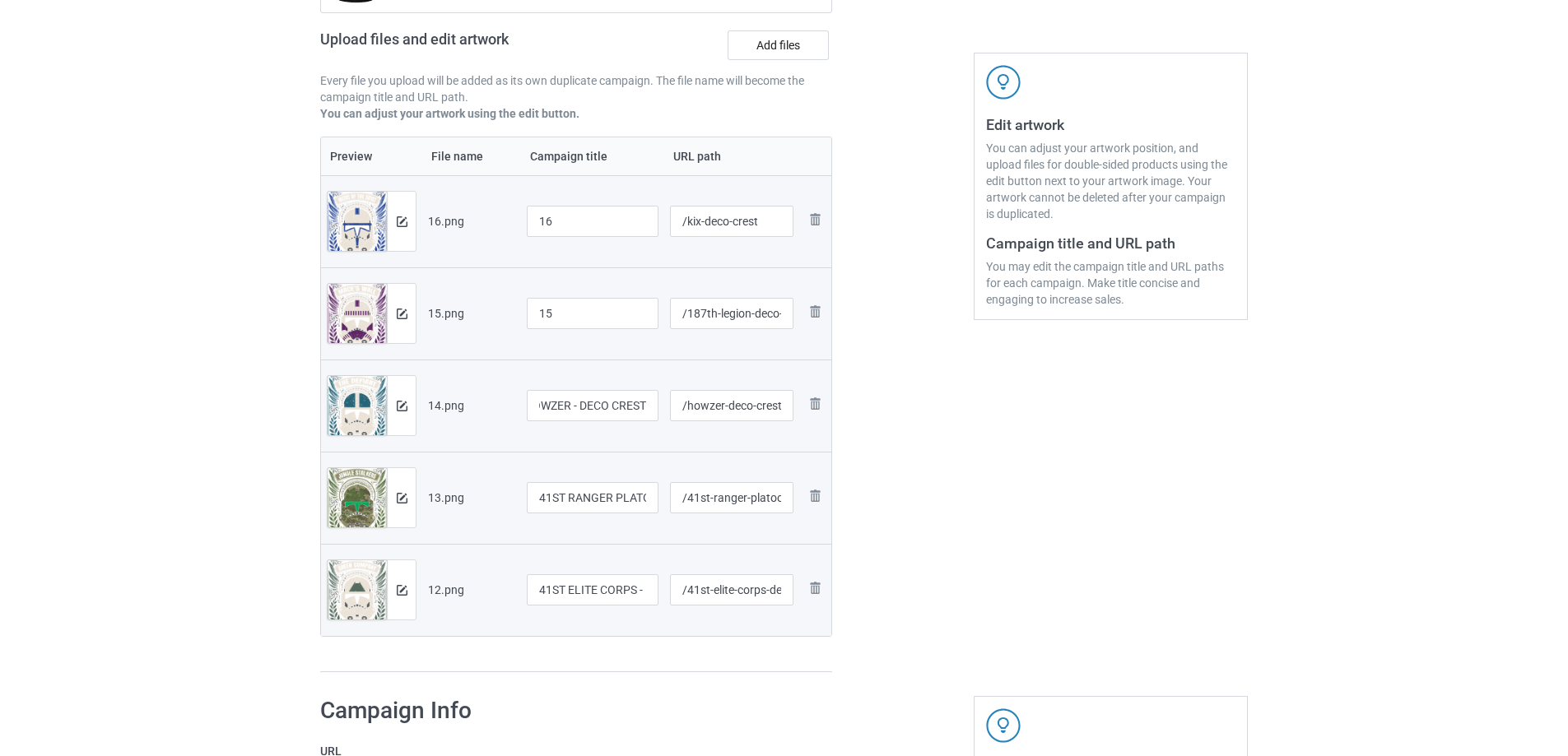 scroll, scrollTop: 0, scrollLeft: 0, axis: both 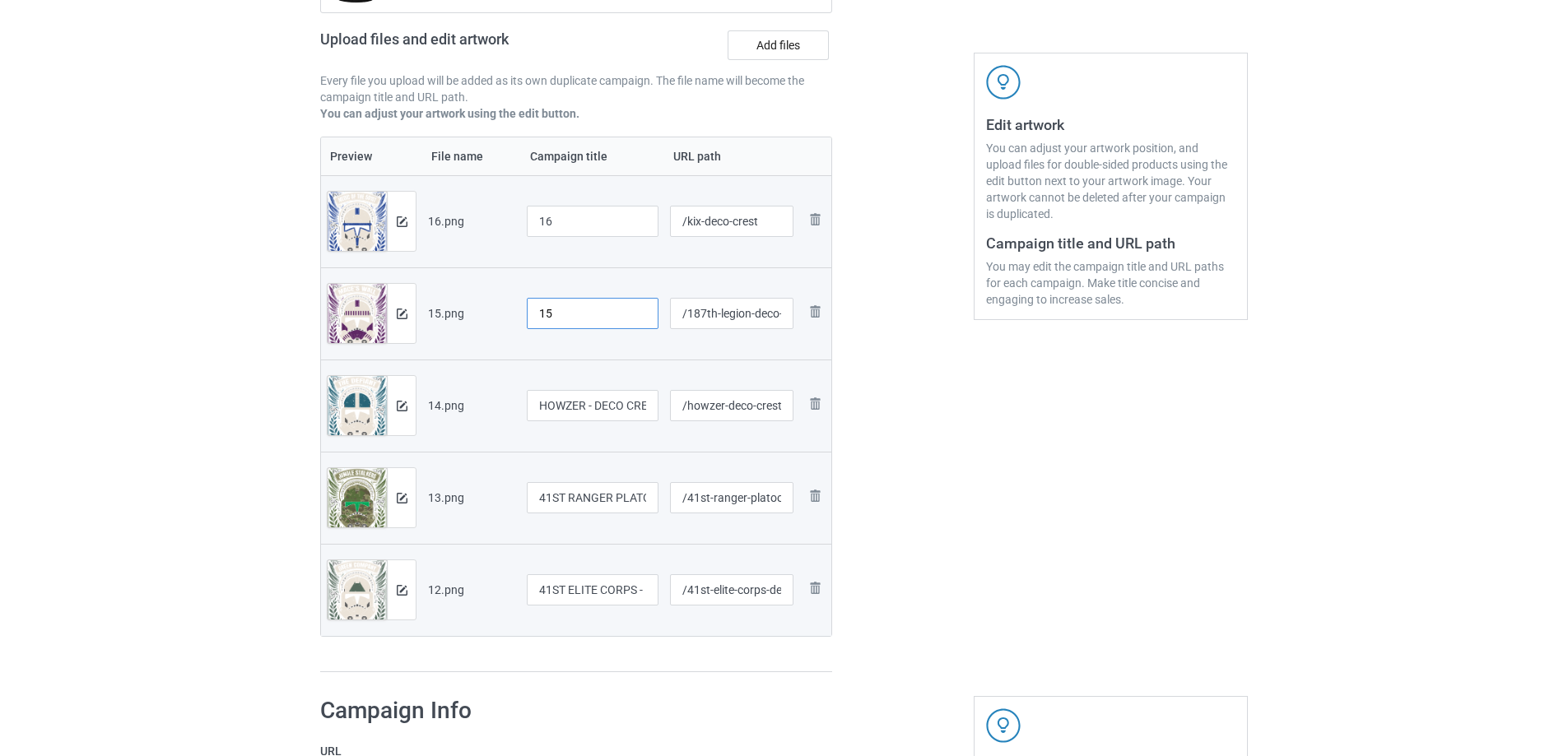 drag, startPoint x: 482, startPoint y: 332, endPoint x: 723, endPoint y: 304, distance: 242.6211 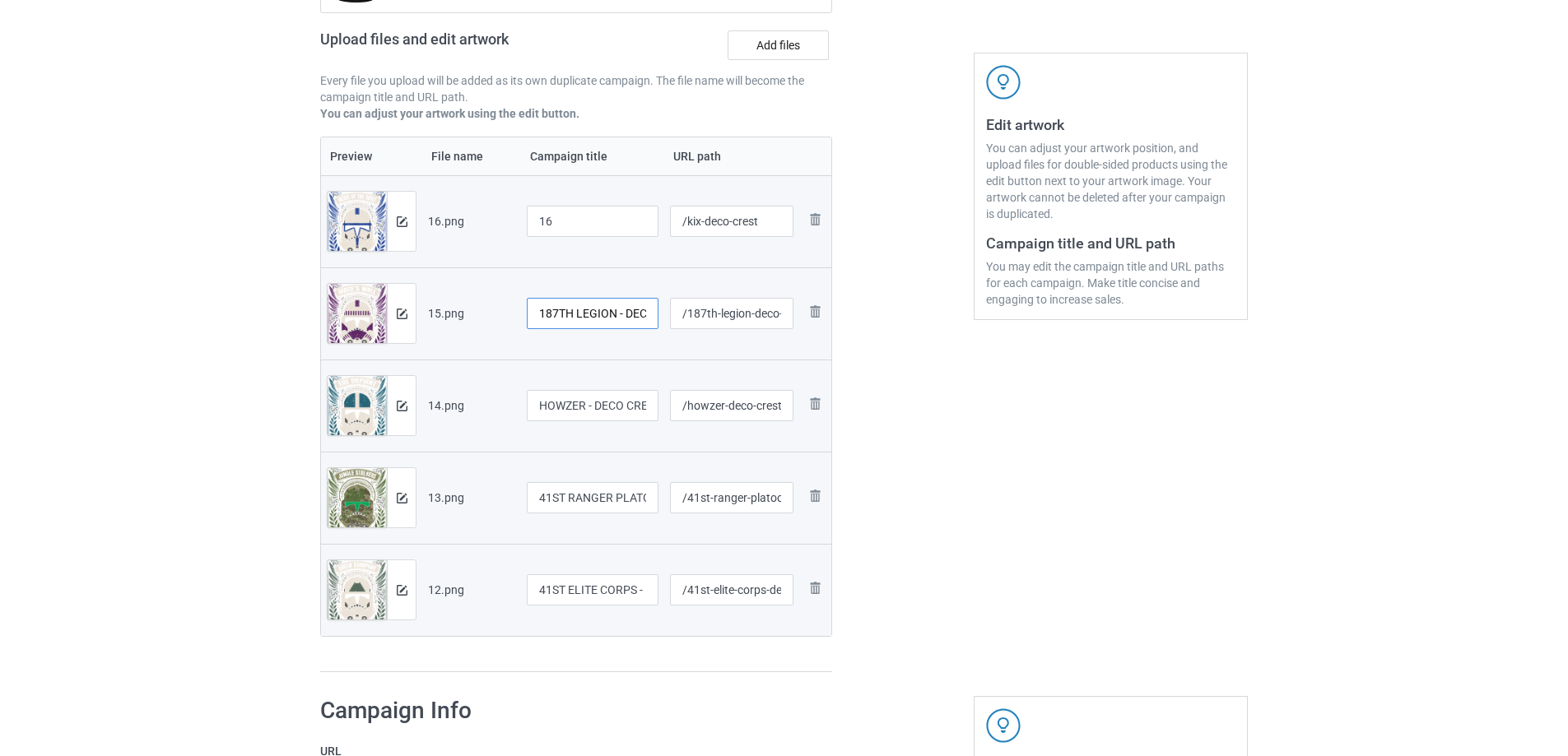 scroll, scrollTop: 0, scrollLeft: 47, axis: horizontal 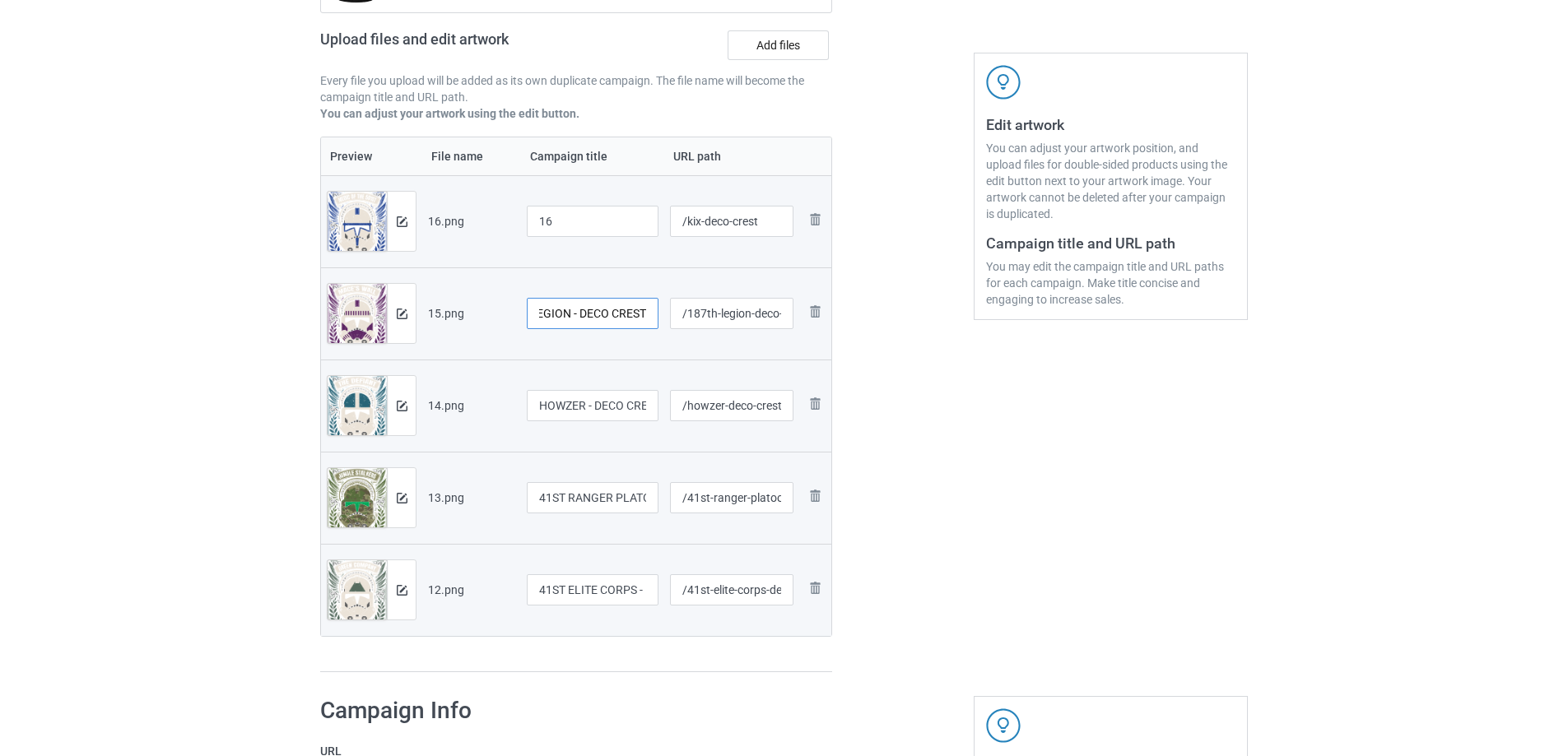 type on "187TH LEGION - DECO CREST" 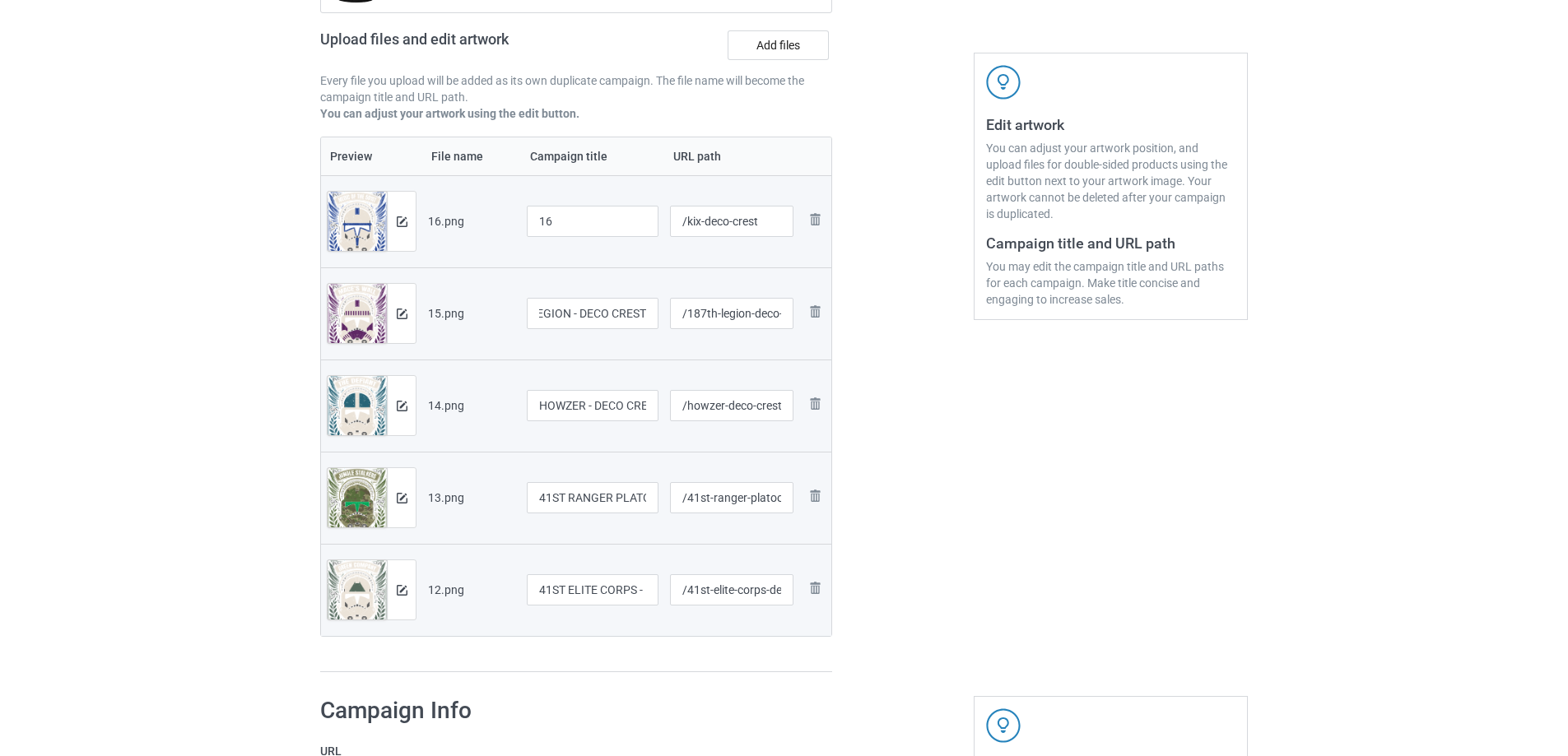 scroll, scrollTop: 0, scrollLeft: 0, axis: both 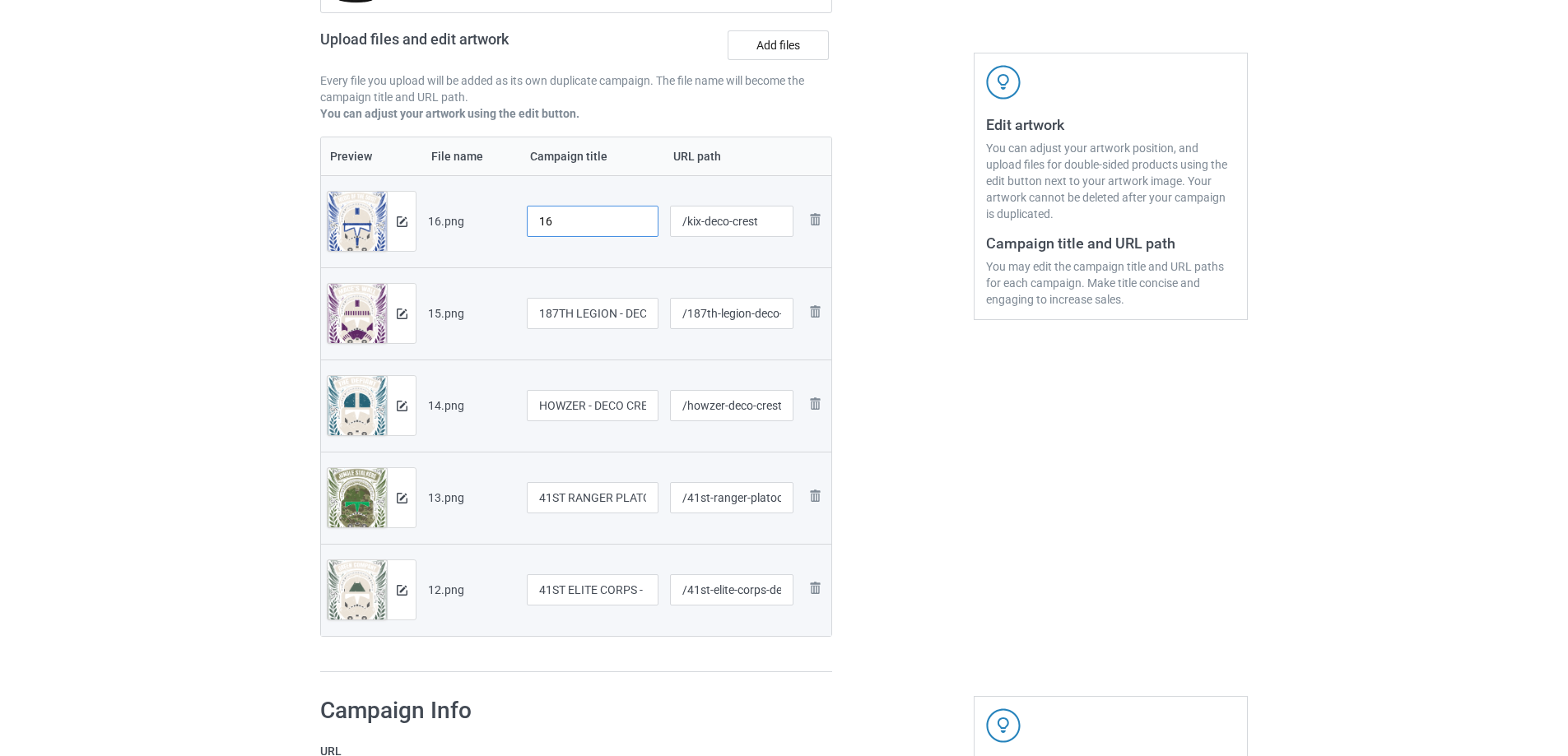 drag, startPoint x: 490, startPoint y: 225, endPoint x: 355, endPoint y: 225, distance: 135 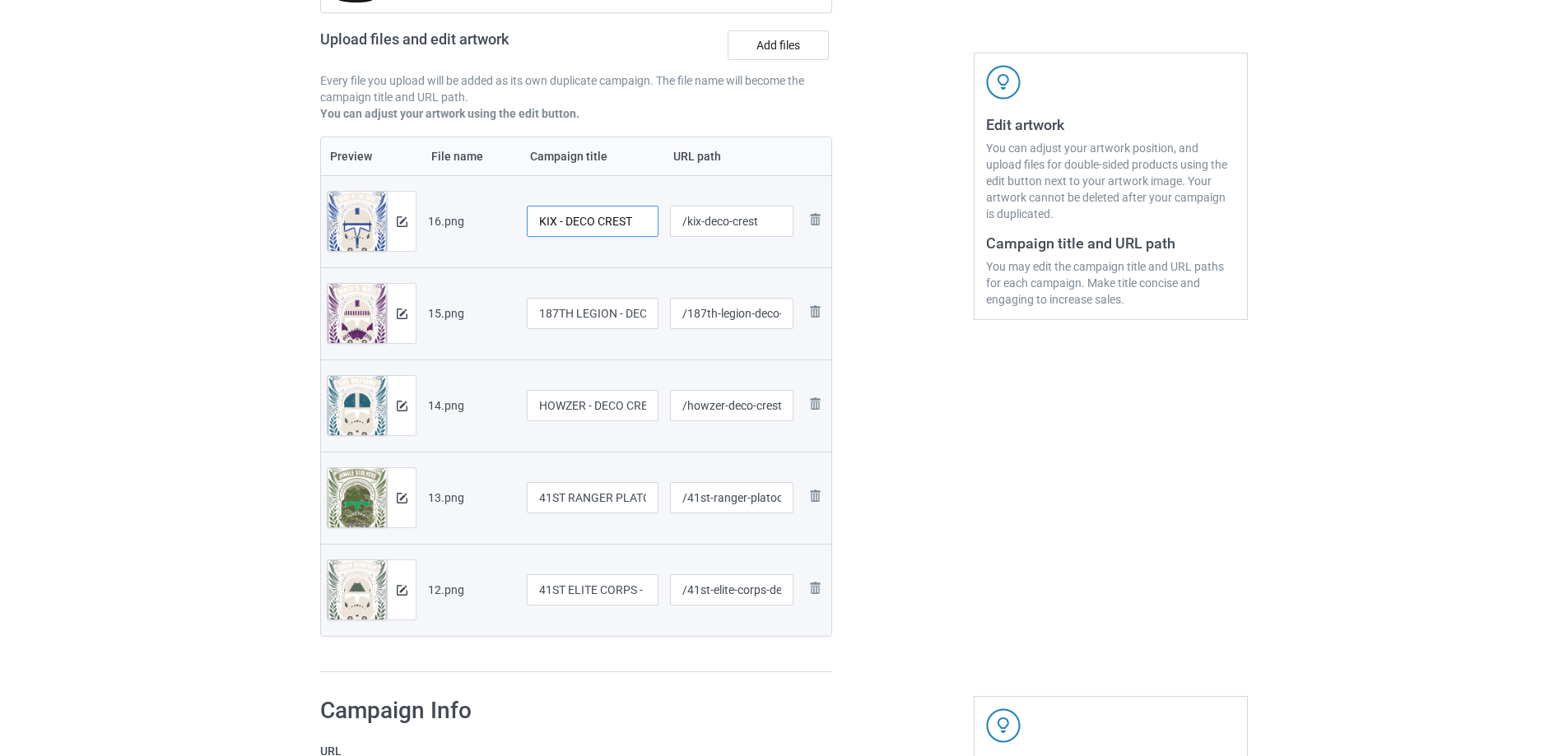 type on "KIX - DECO CREST" 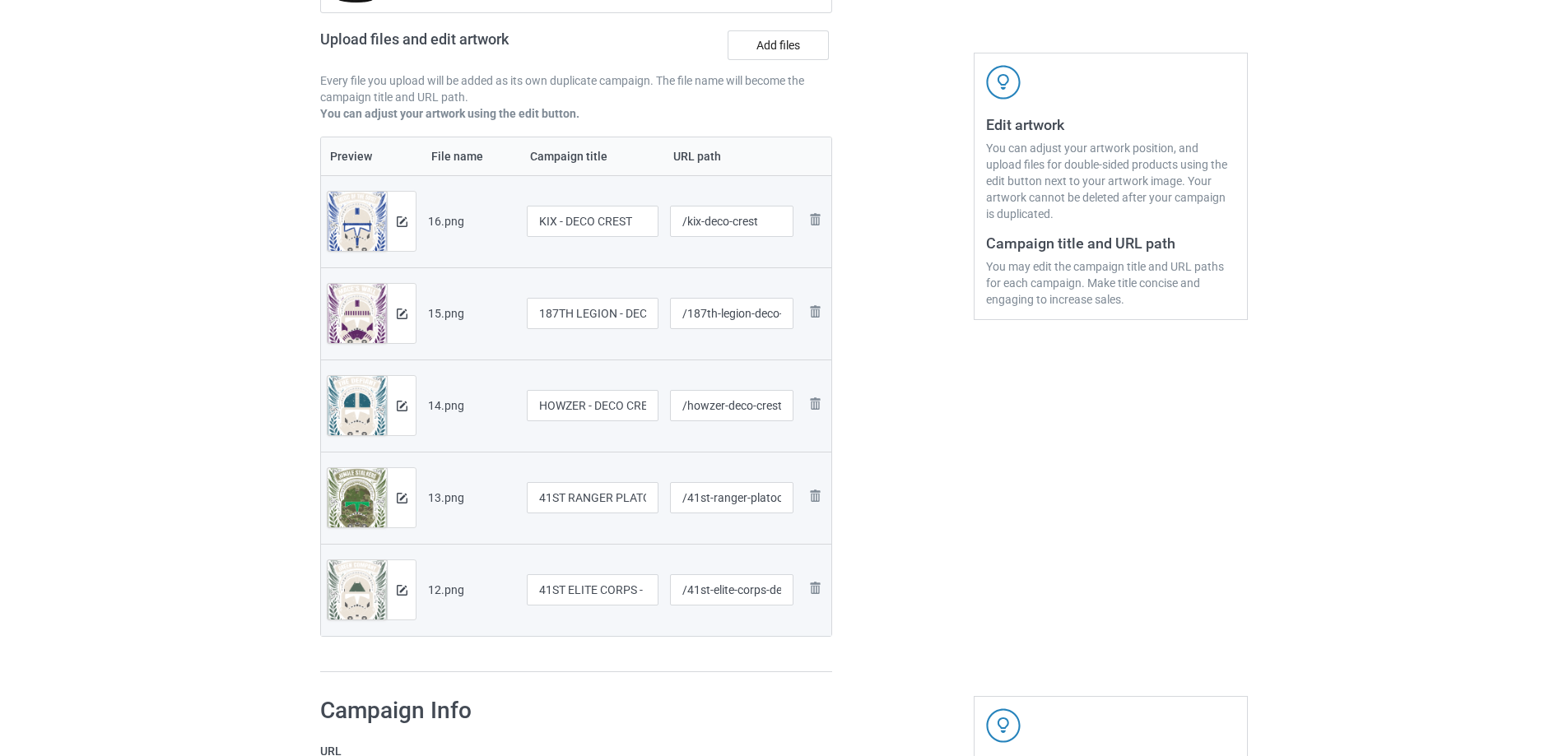 click at bounding box center [903, 276] 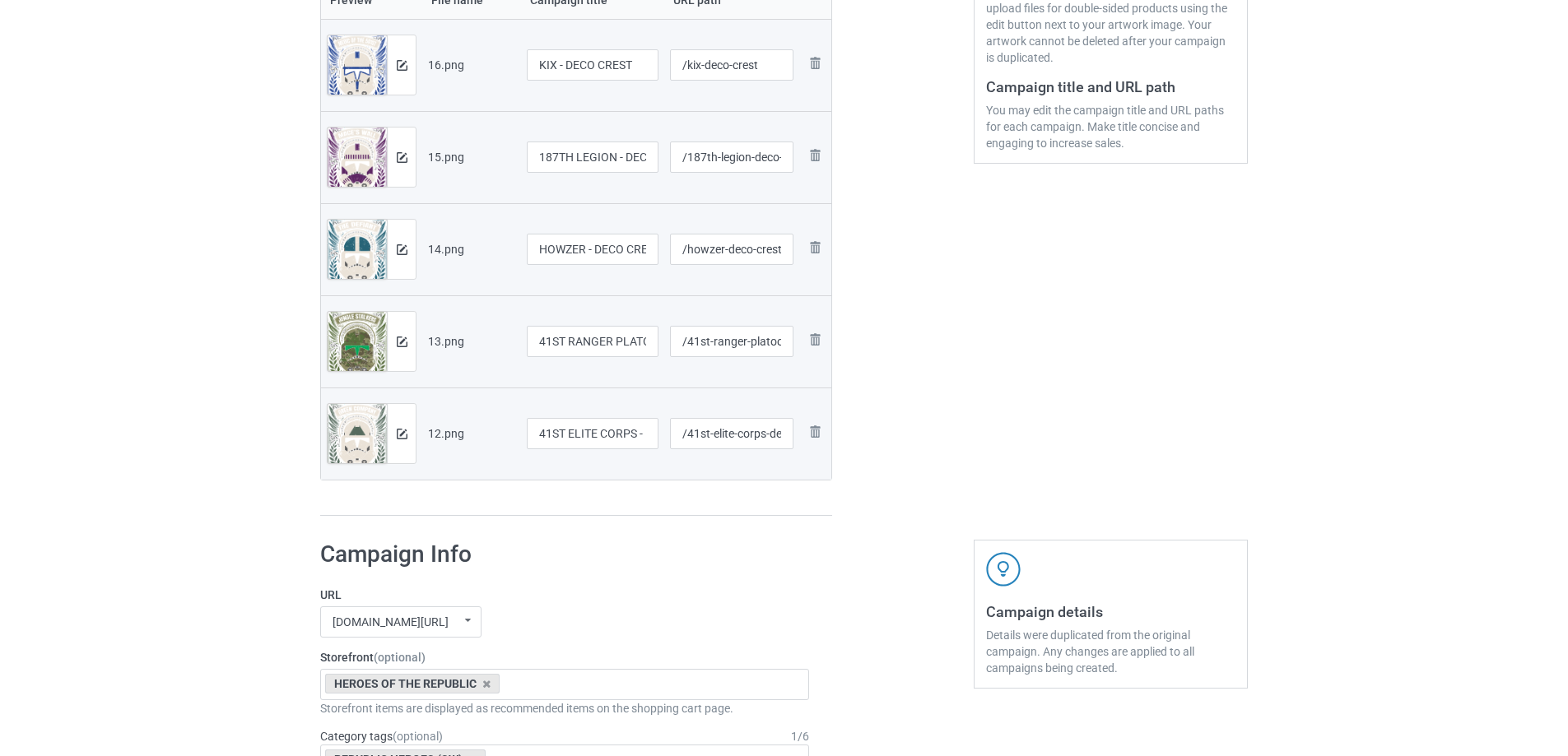 scroll, scrollTop: 1708, scrollLeft: 0, axis: vertical 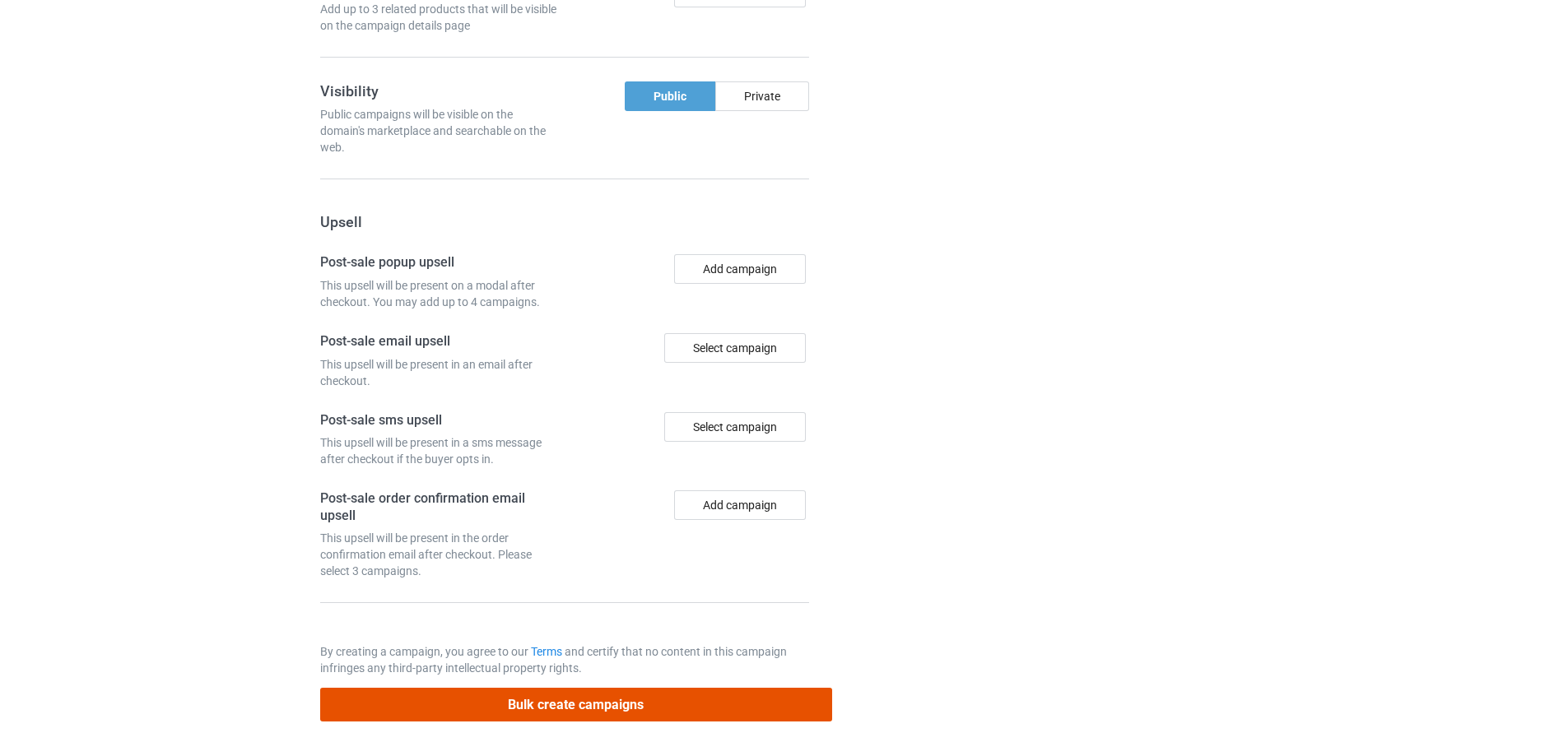 click on "Bulk create campaigns" at bounding box center [576, 704] 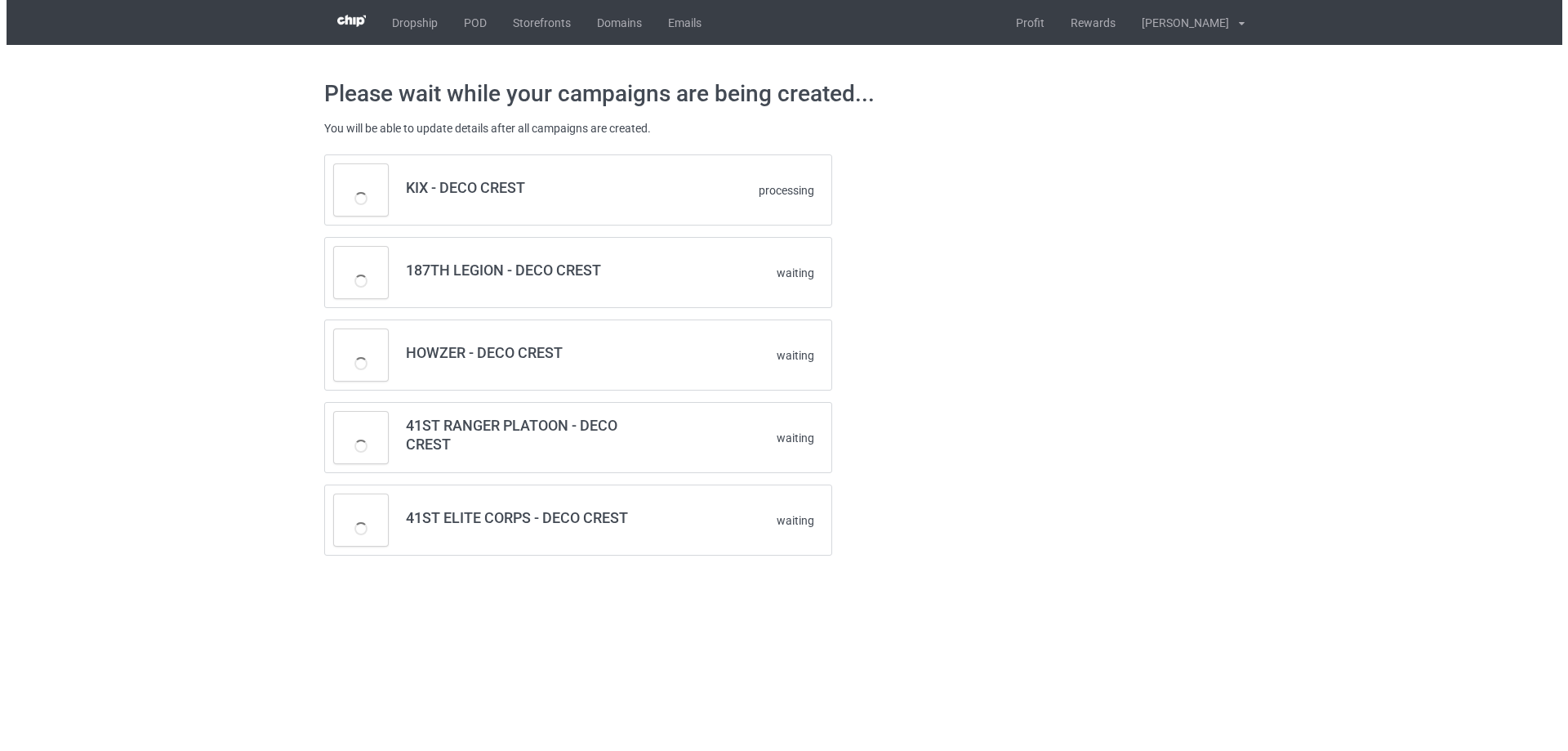 scroll, scrollTop: 0, scrollLeft: 0, axis: both 